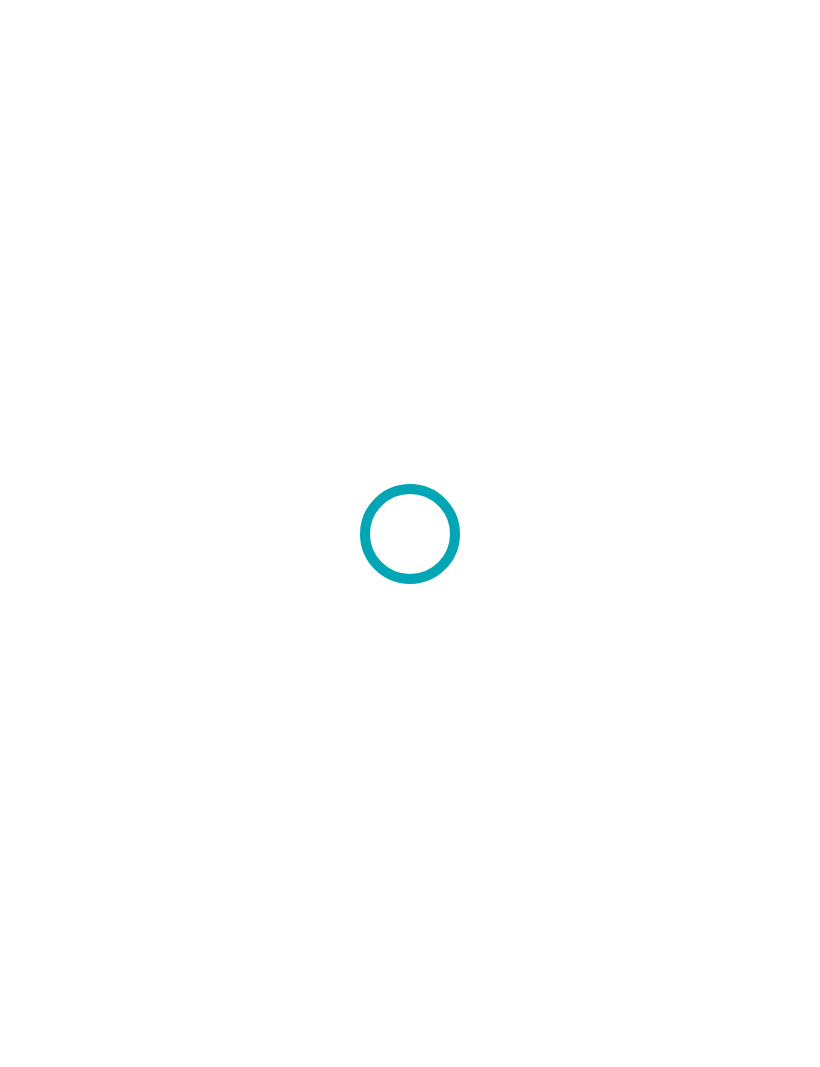 scroll, scrollTop: 0, scrollLeft: 0, axis: both 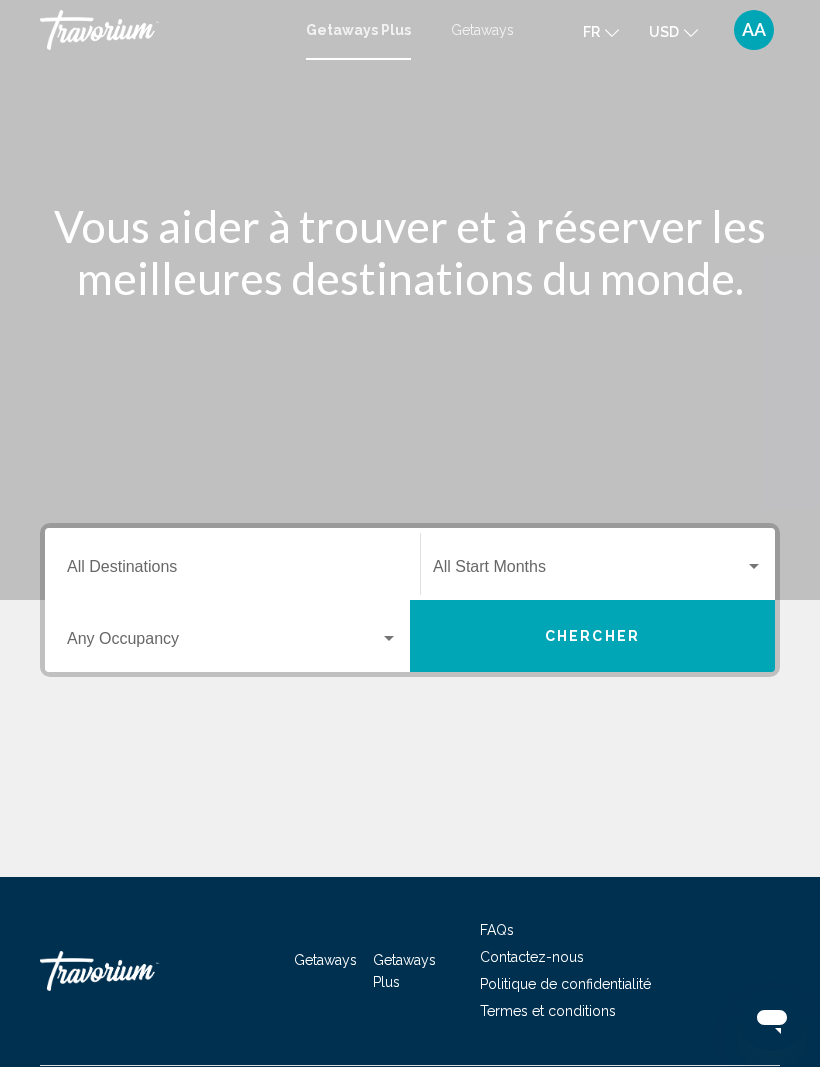 click 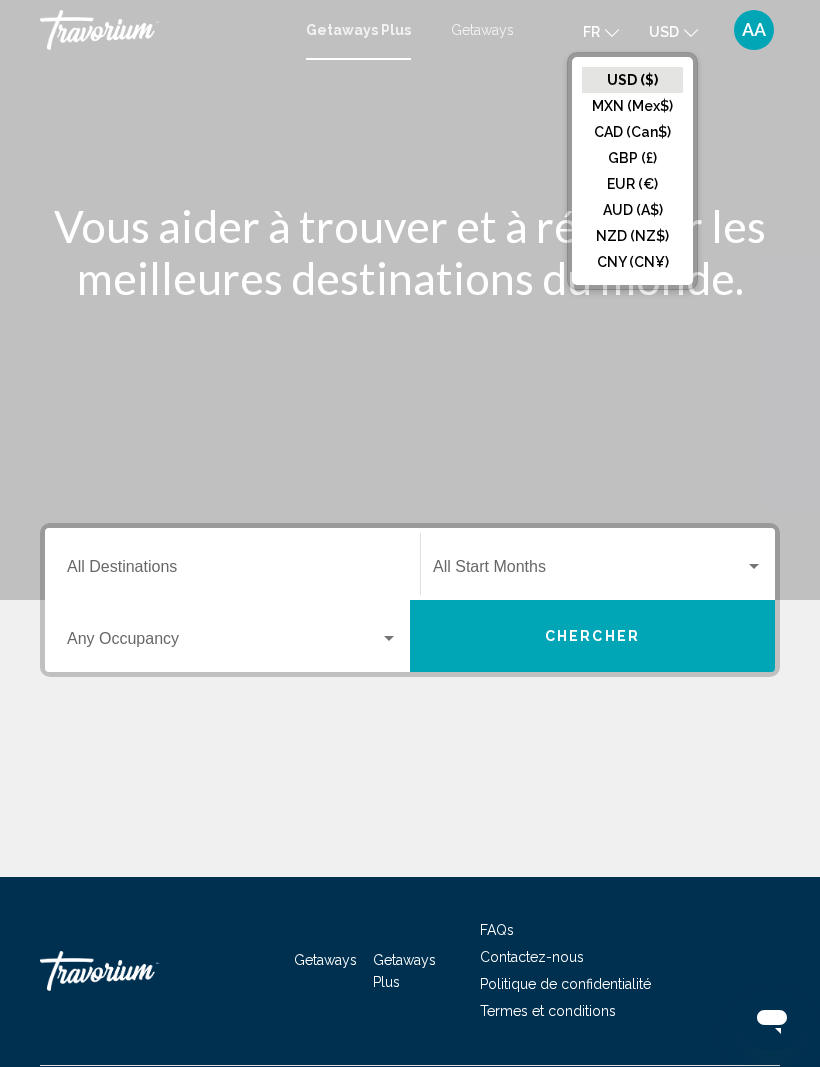 click on "EUR (€)" 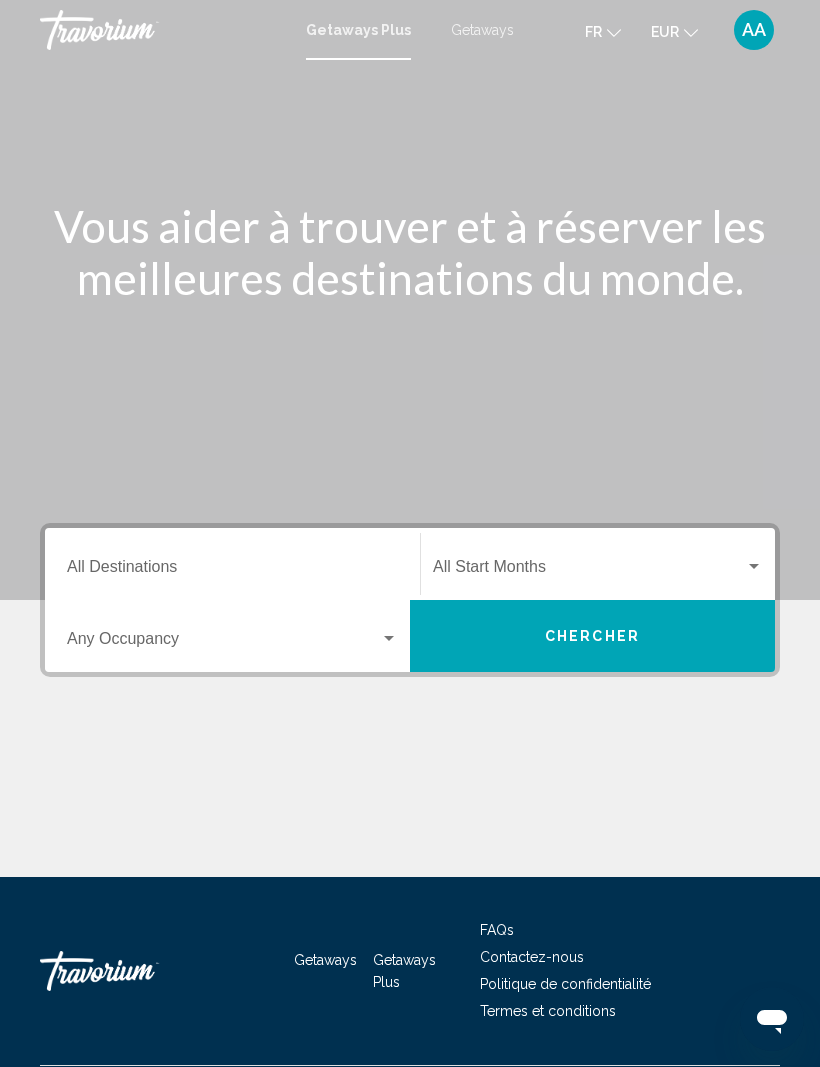 click on "Destination All Destinations" at bounding box center (232, 571) 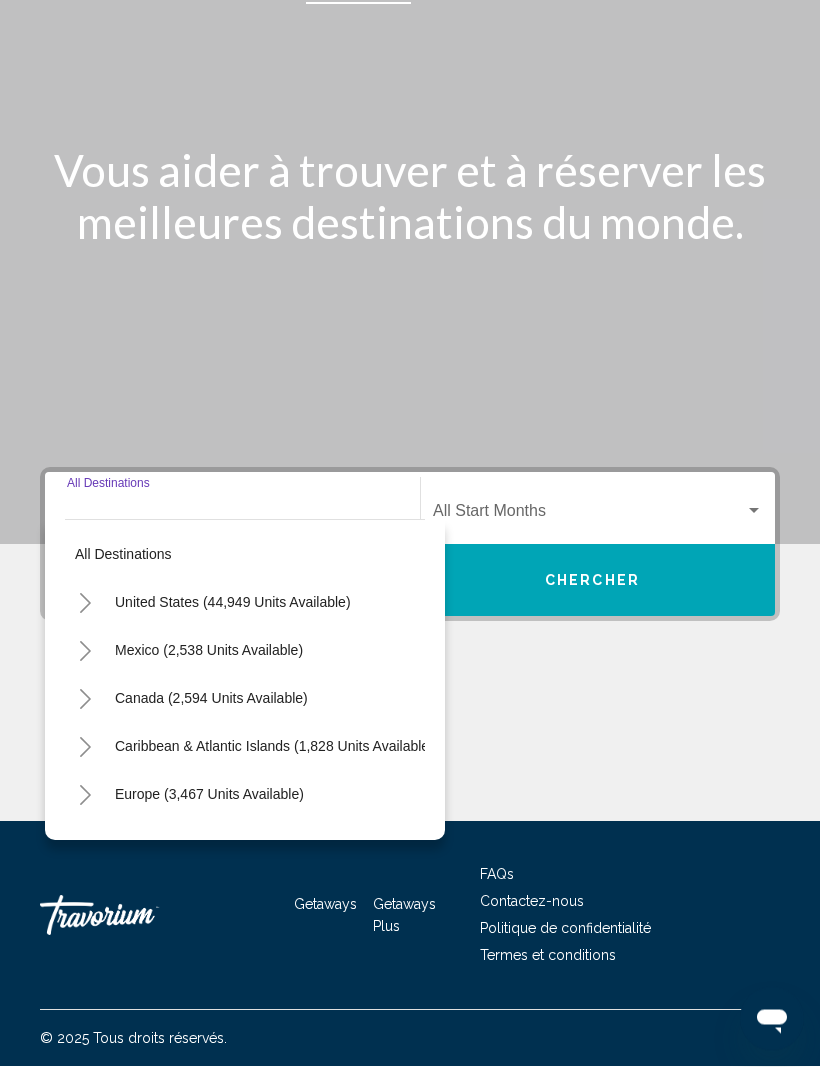 scroll, scrollTop: 67, scrollLeft: 0, axis: vertical 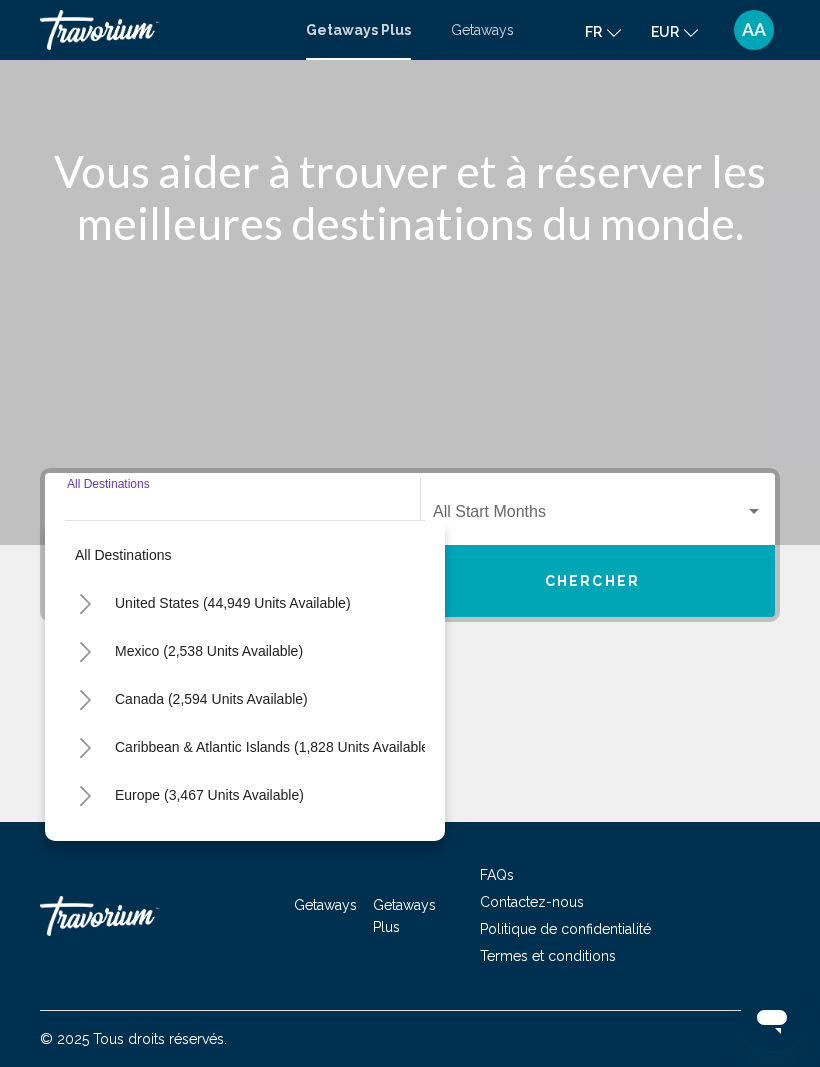 click at bounding box center [410, 245] 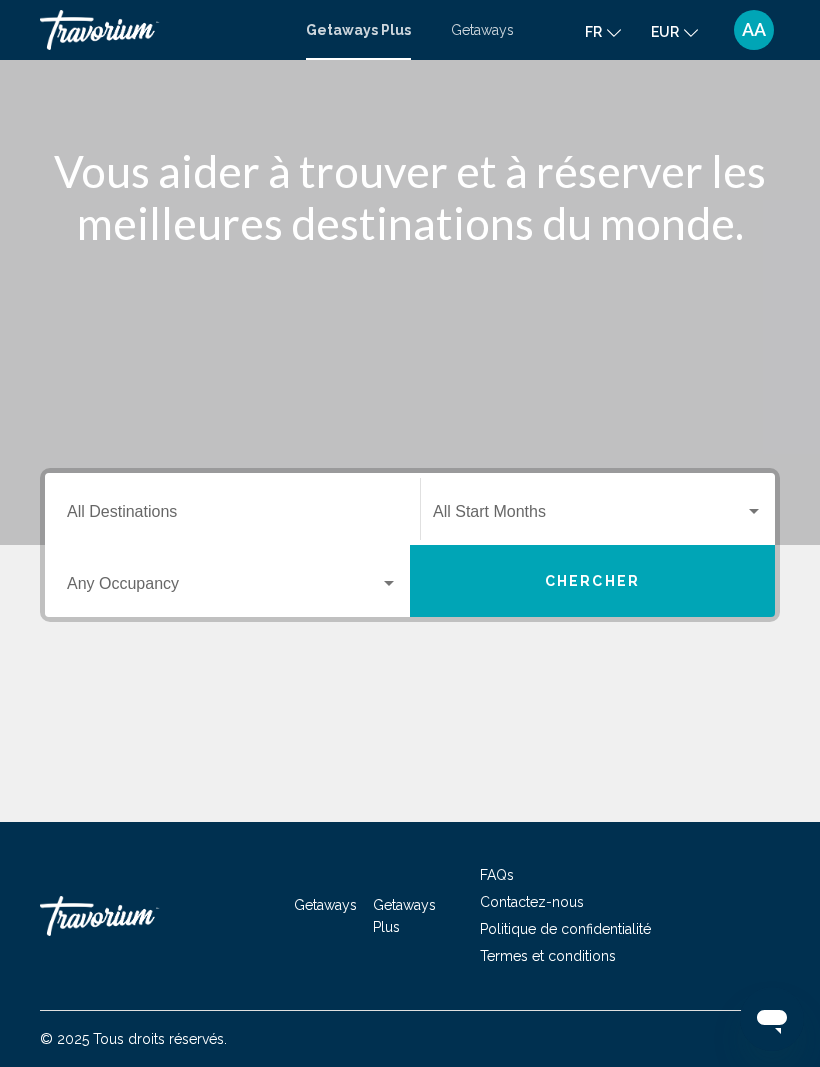 click at bounding box center (223, 588) 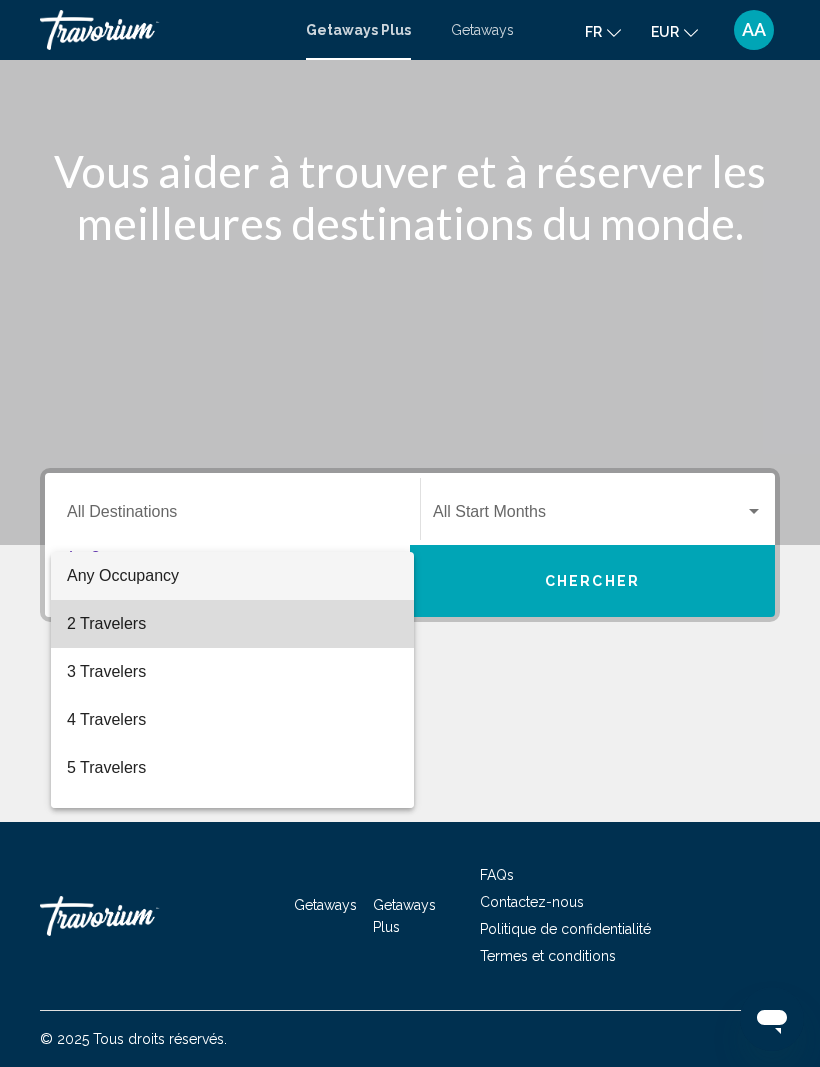 click on "2 Travelers" at bounding box center [232, 624] 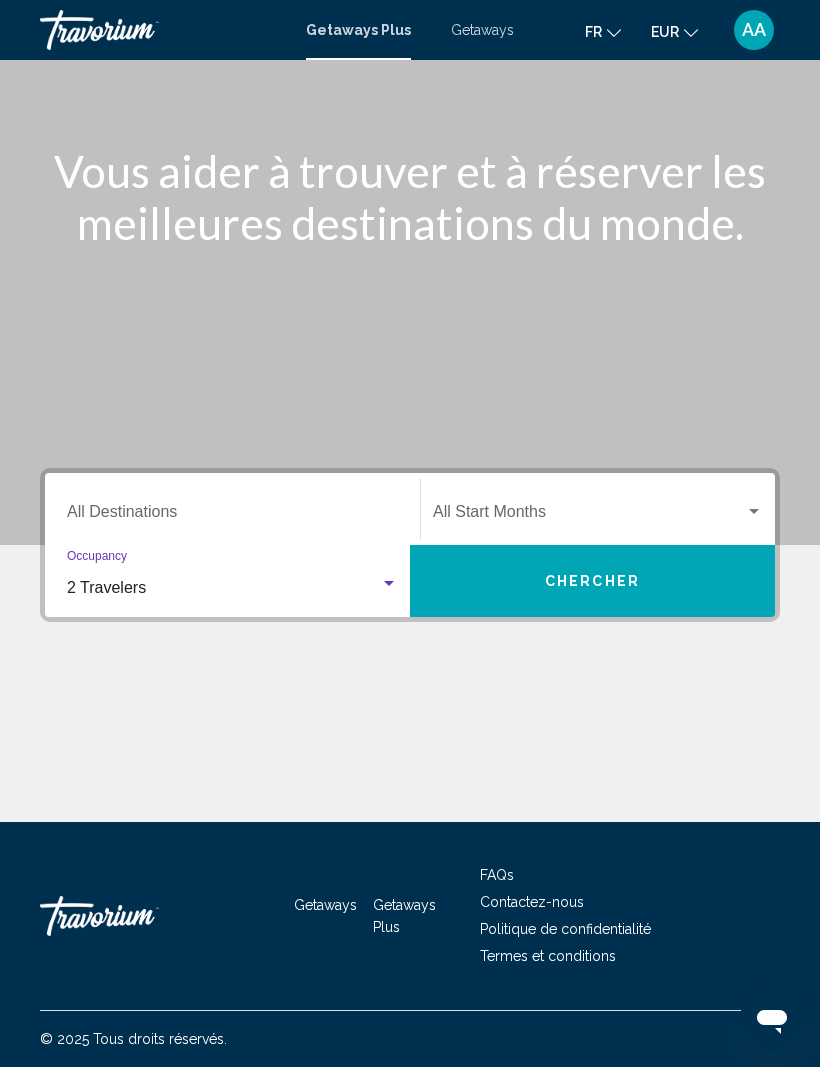 click at bounding box center [589, 516] 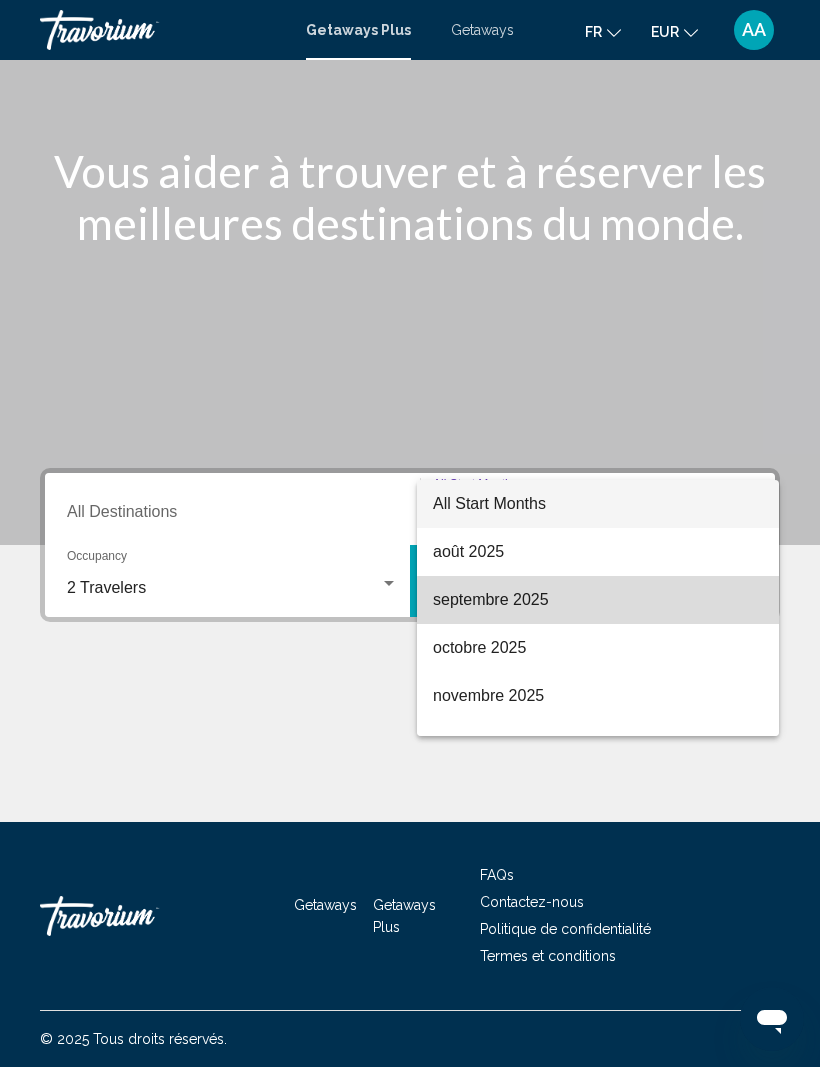 click on "septembre 2025" at bounding box center [598, 600] 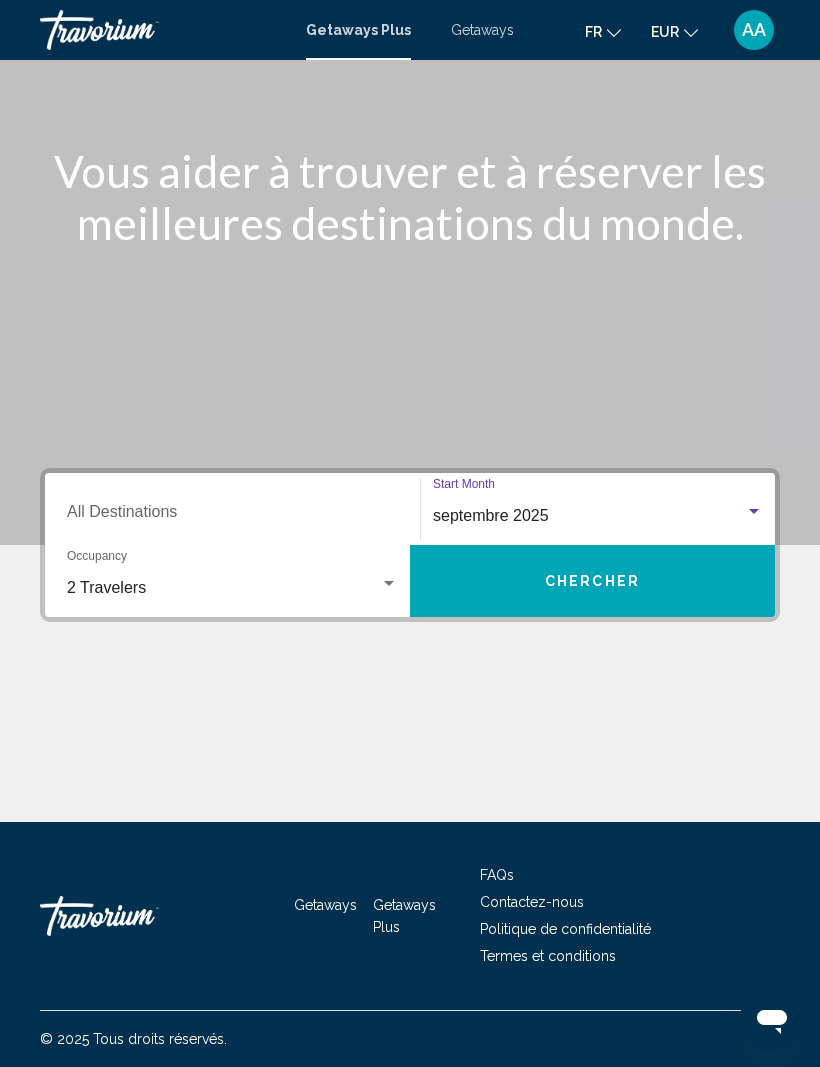 click on "Chercher" at bounding box center [592, 581] 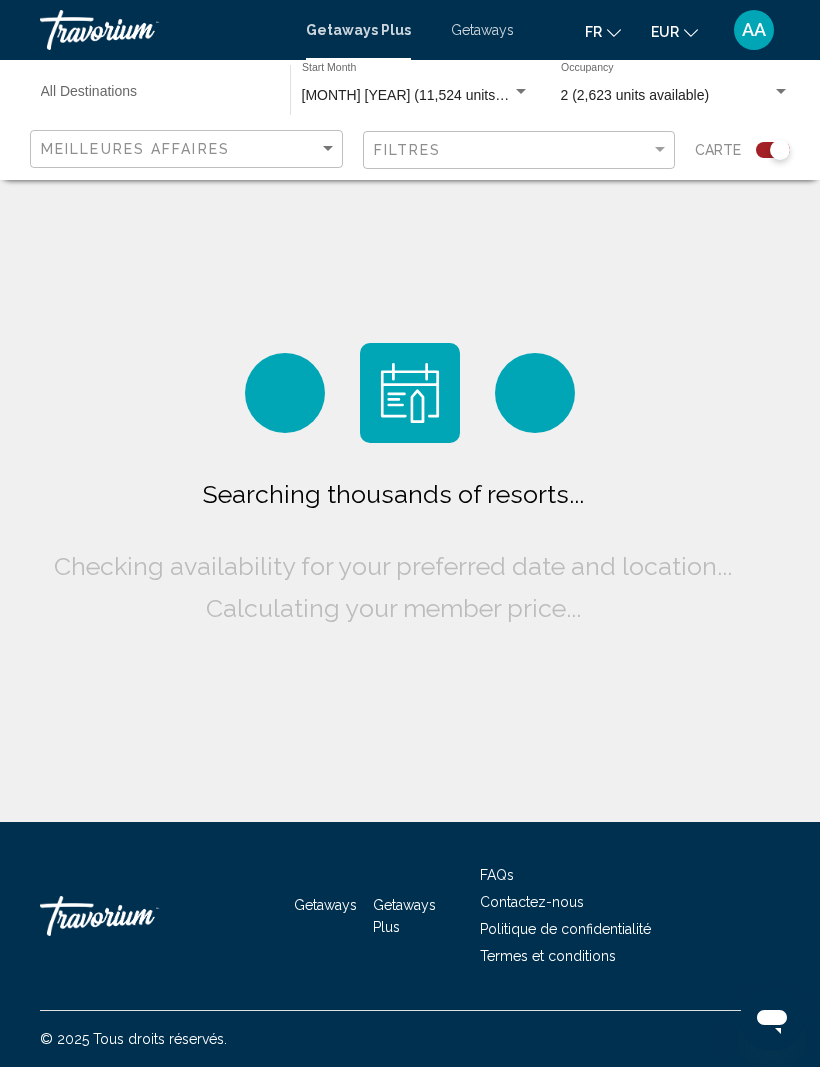 scroll, scrollTop: 0, scrollLeft: 0, axis: both 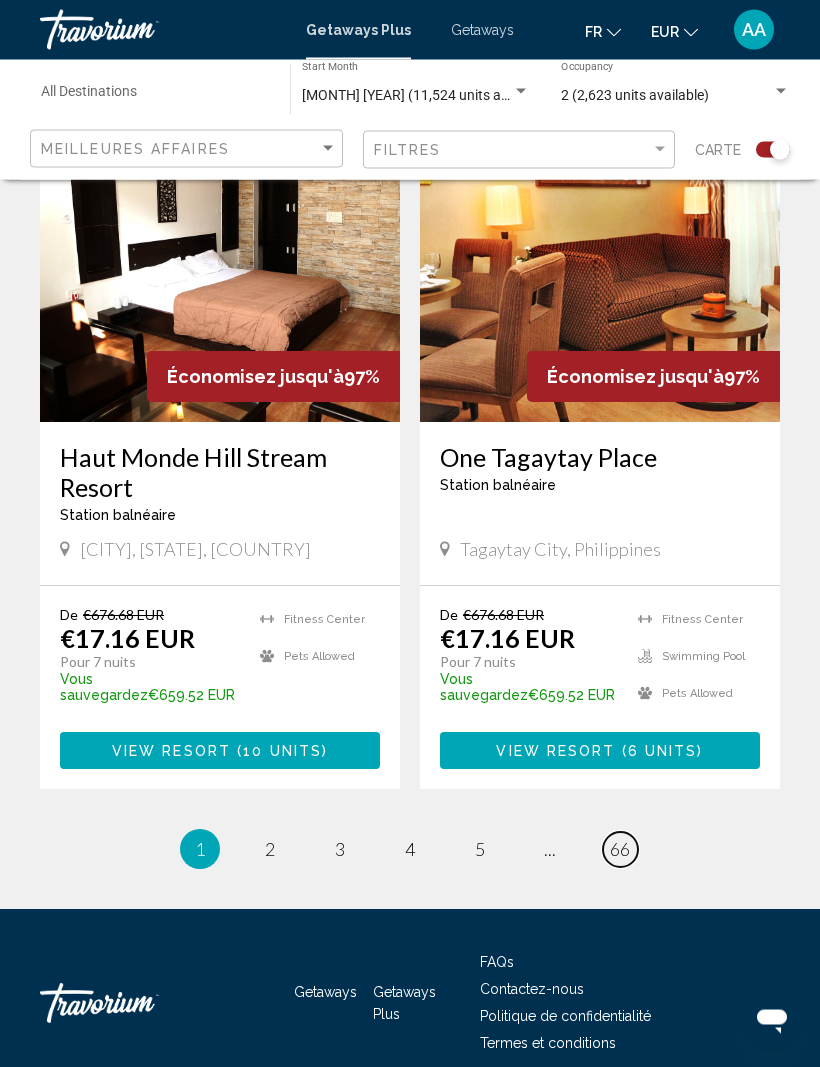 click on "66" at bounding box center [620, 850] 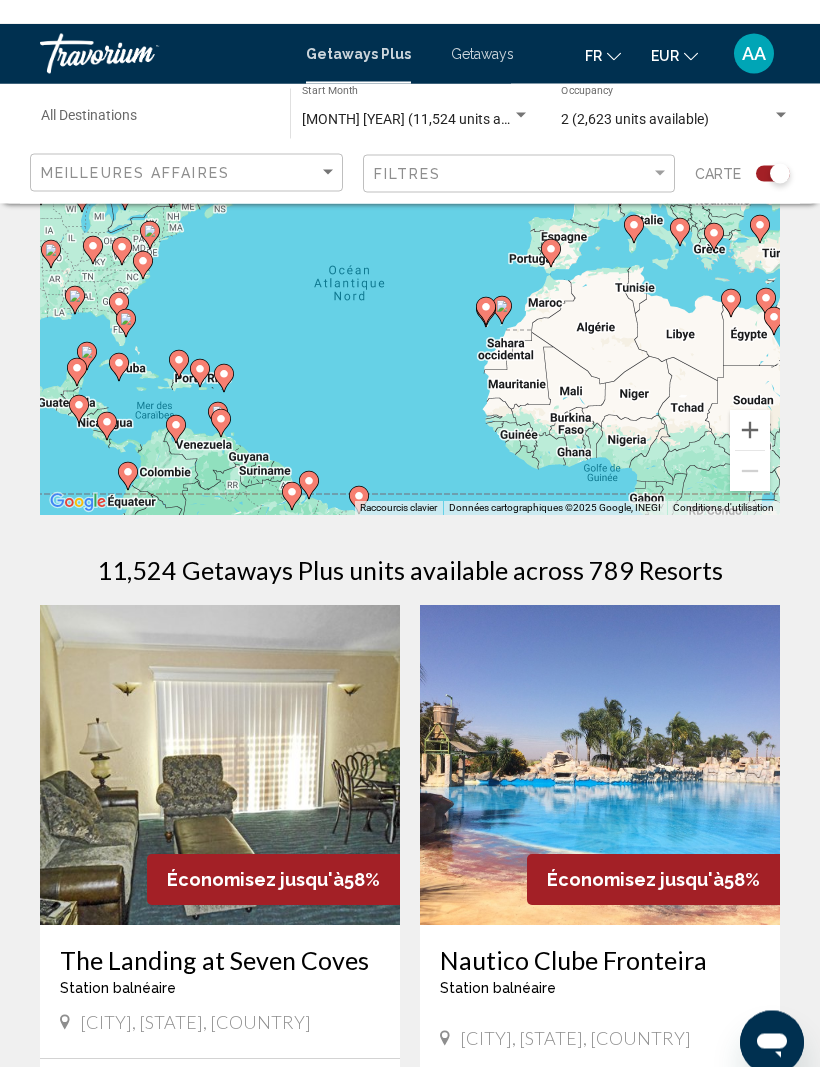 scroll, scrollTop: 0, scrollLeft: 0, axis: both 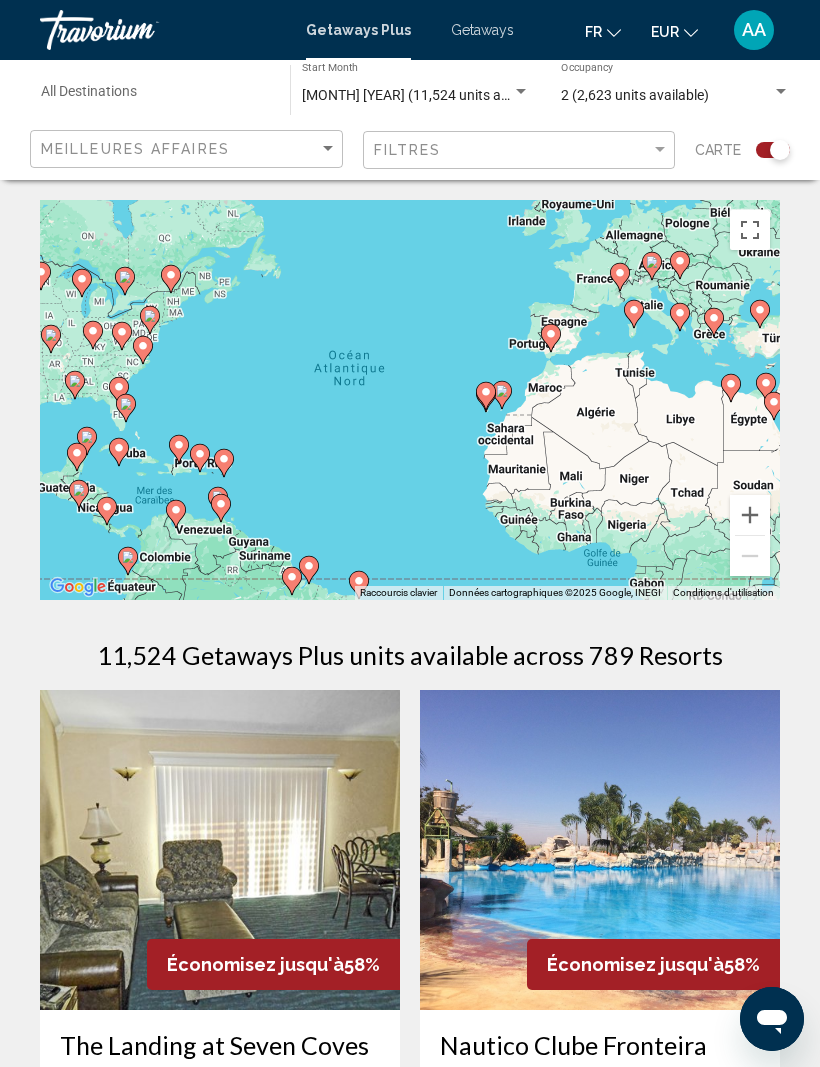 click at bounding box center (750, 515) 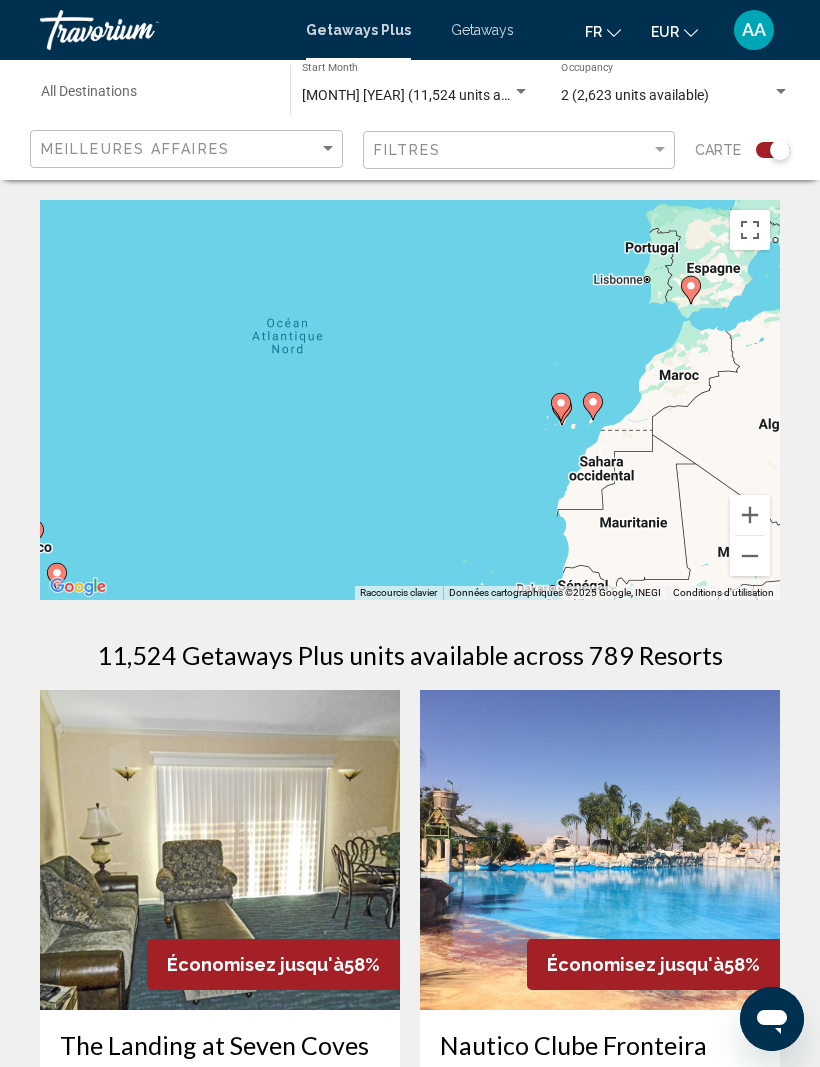 click at bounding box center (750, 556) 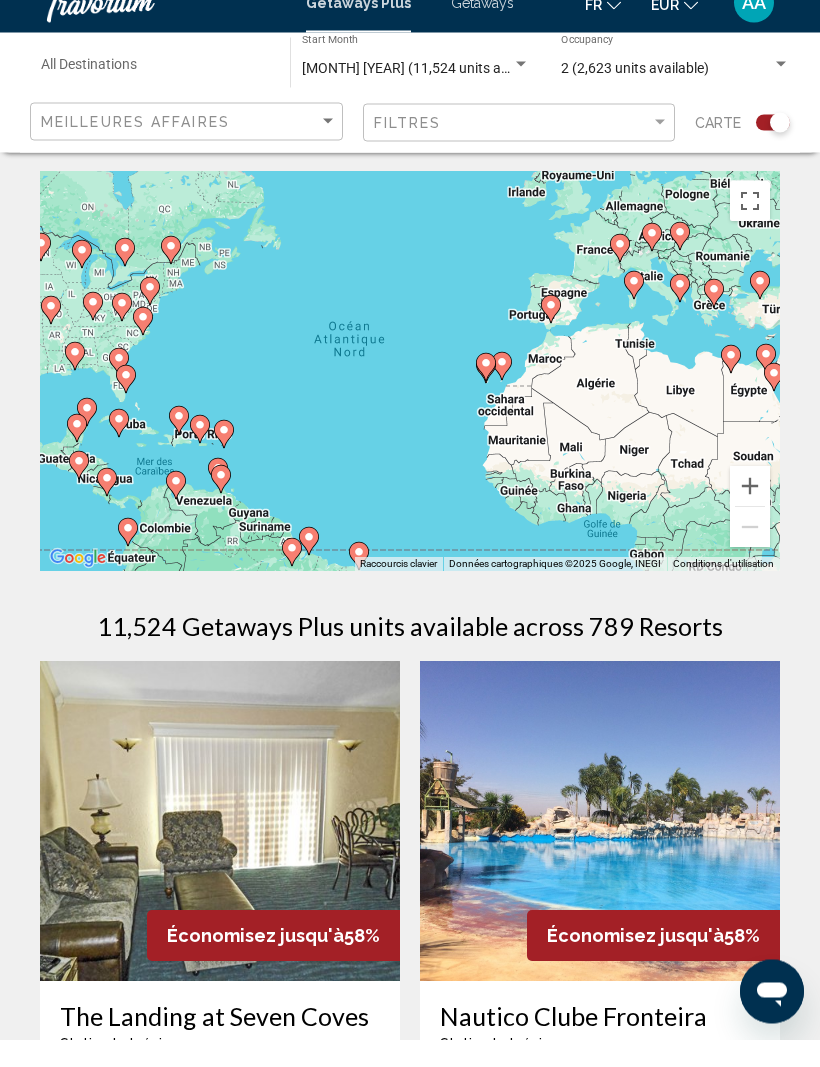 scroll, scrollTop: 31, scrollLeft: 0, axis: vertical 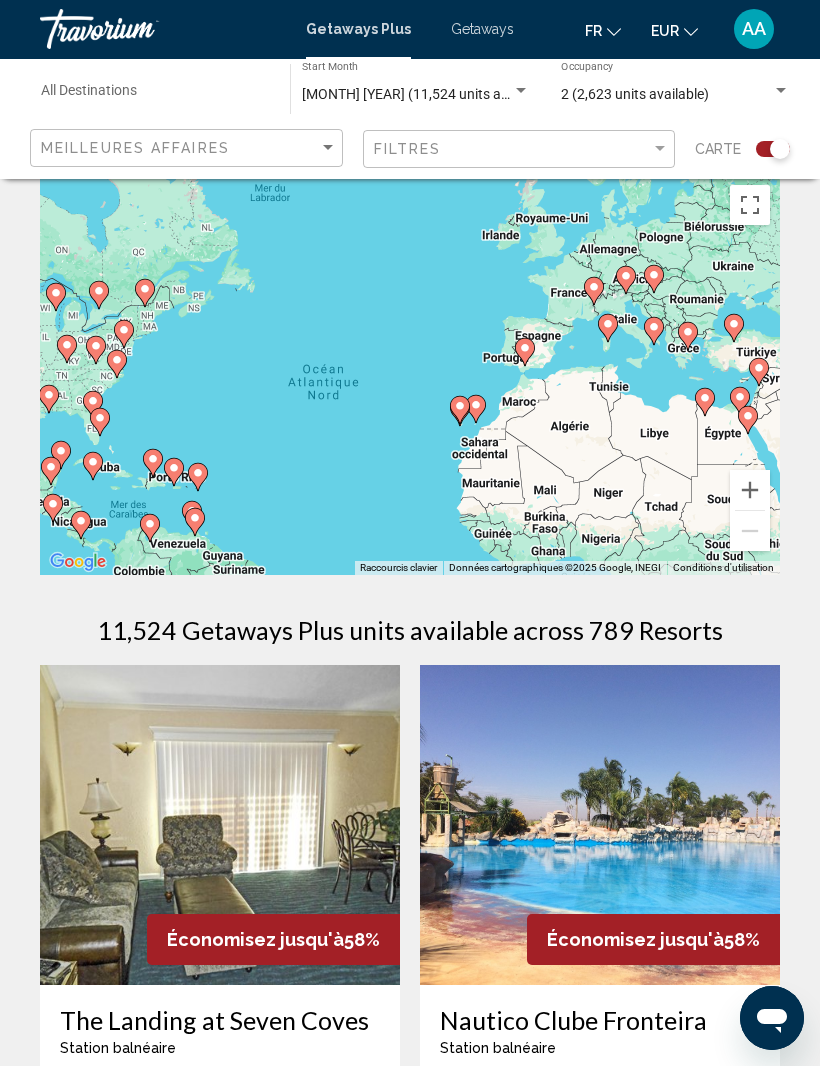 click on "Pour activer le glissement avec le clavier, appuyez sur Alt+Entrée. Une fois ce mode activé, utilisez les touches fléchées pour déplacer le repère. Pour valider le déplacement, appuyez sur Entrée. Pour annuler, appuyez sur Échap." at bounding box center [410, 376] 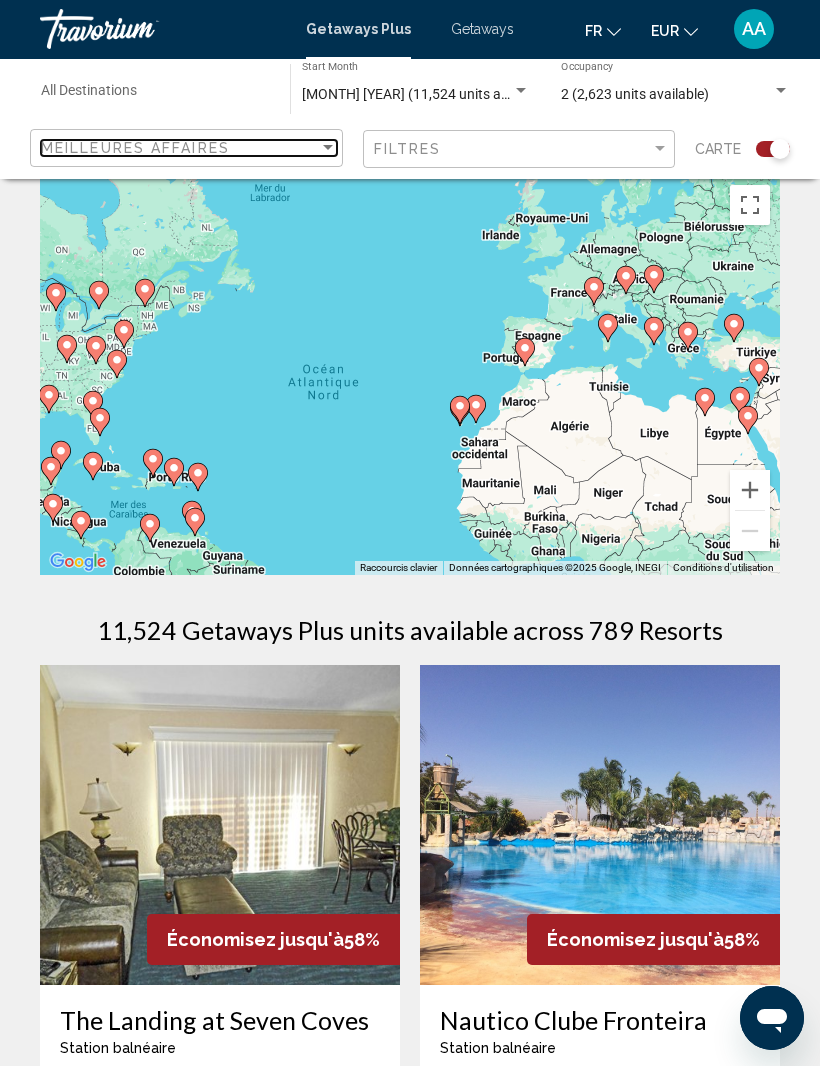 click at bounding box center [328, 149] 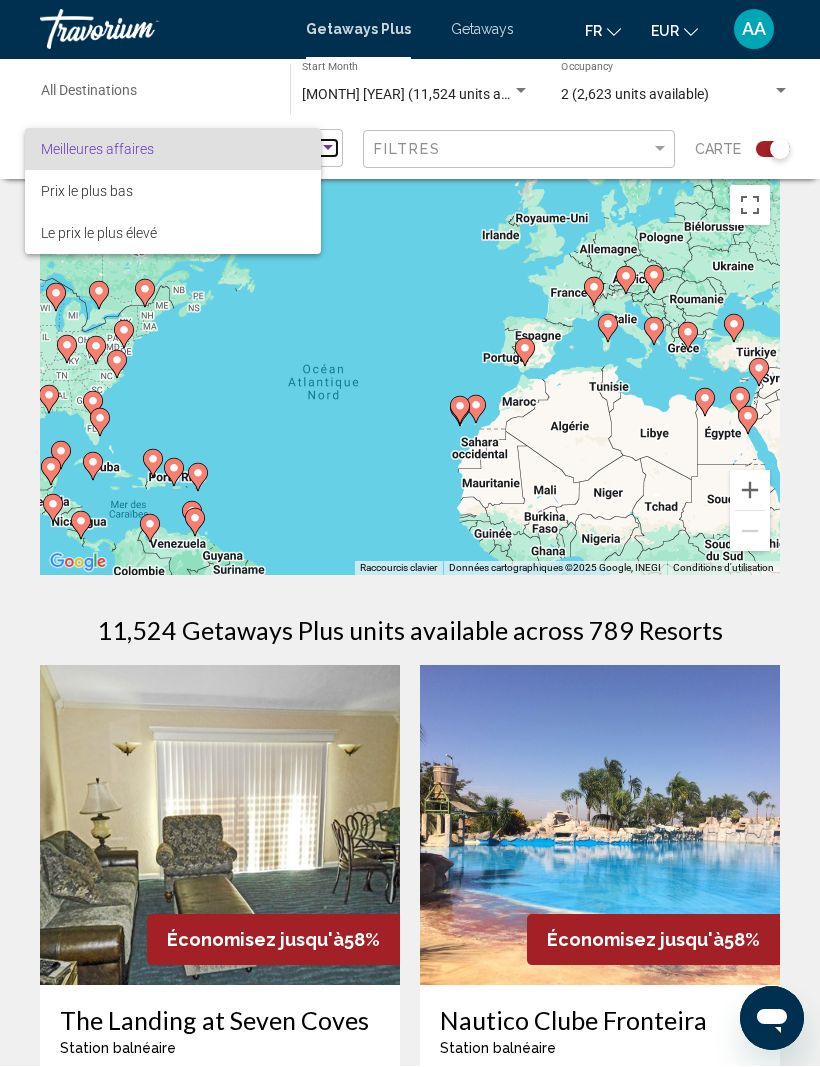 scroll, scrollTop: 25, scrollLeft: 0, axis: vertical 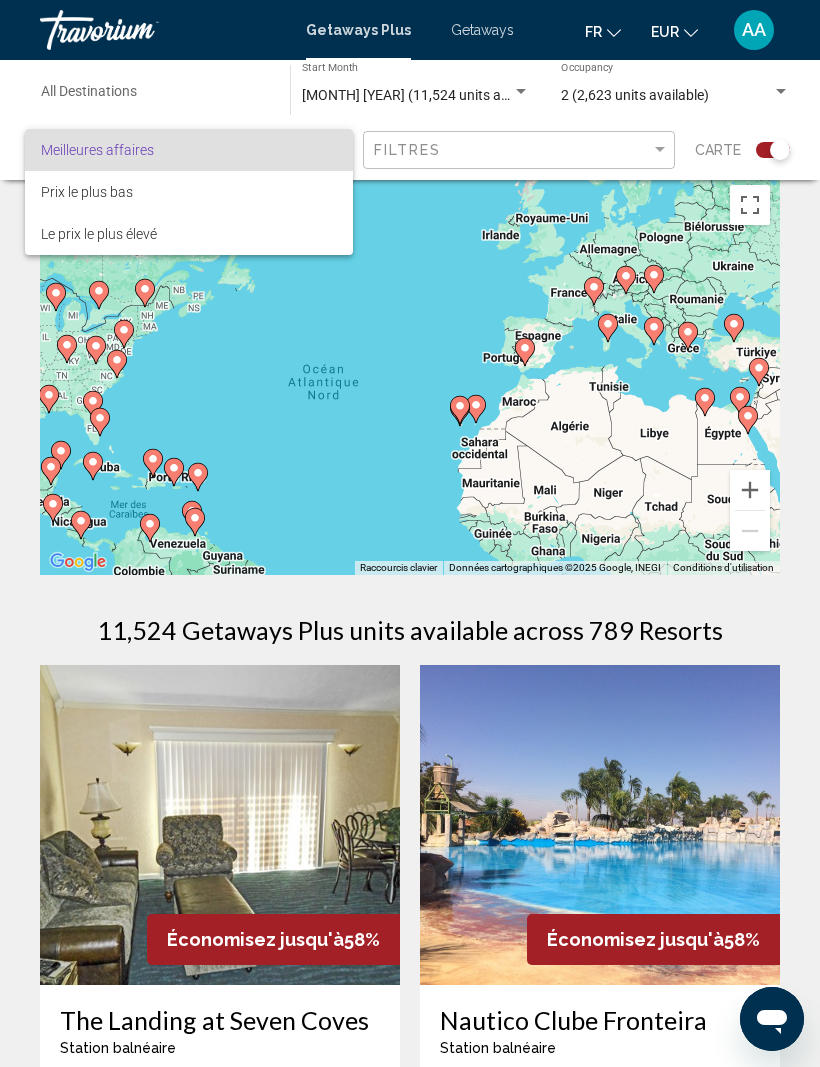 click at bounding box center [410, 533] 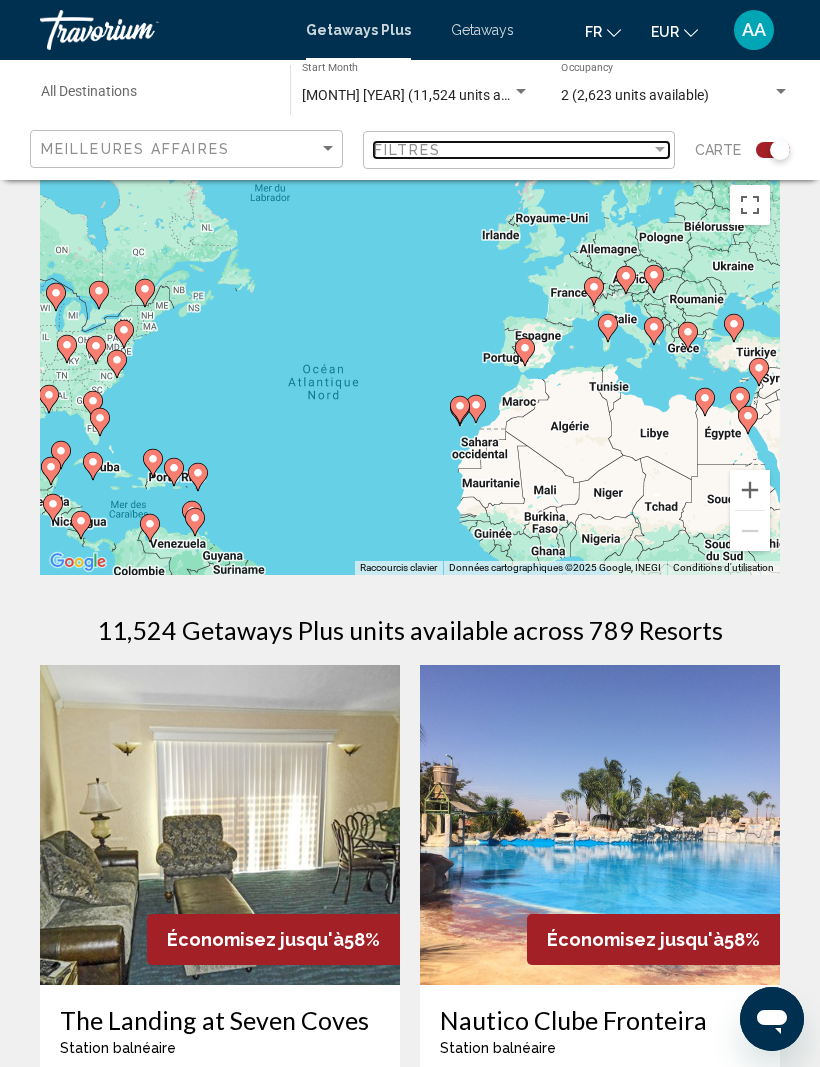 click at bounding box center [660, 150] 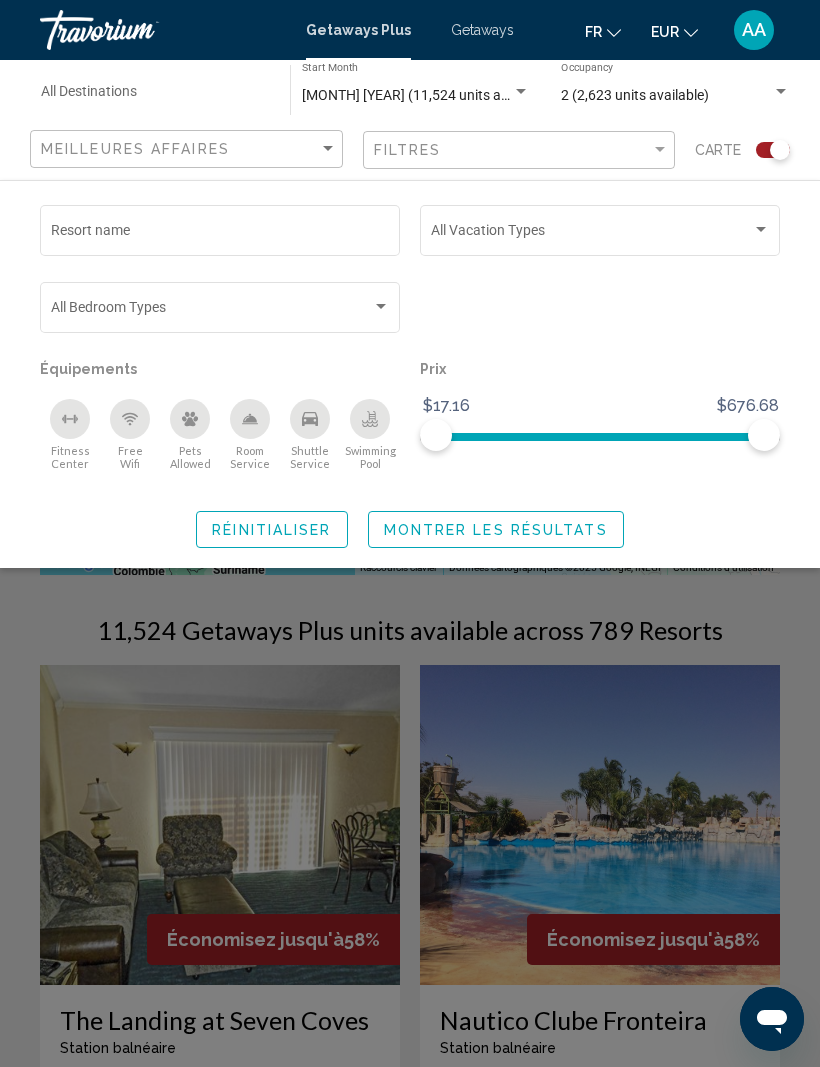 click 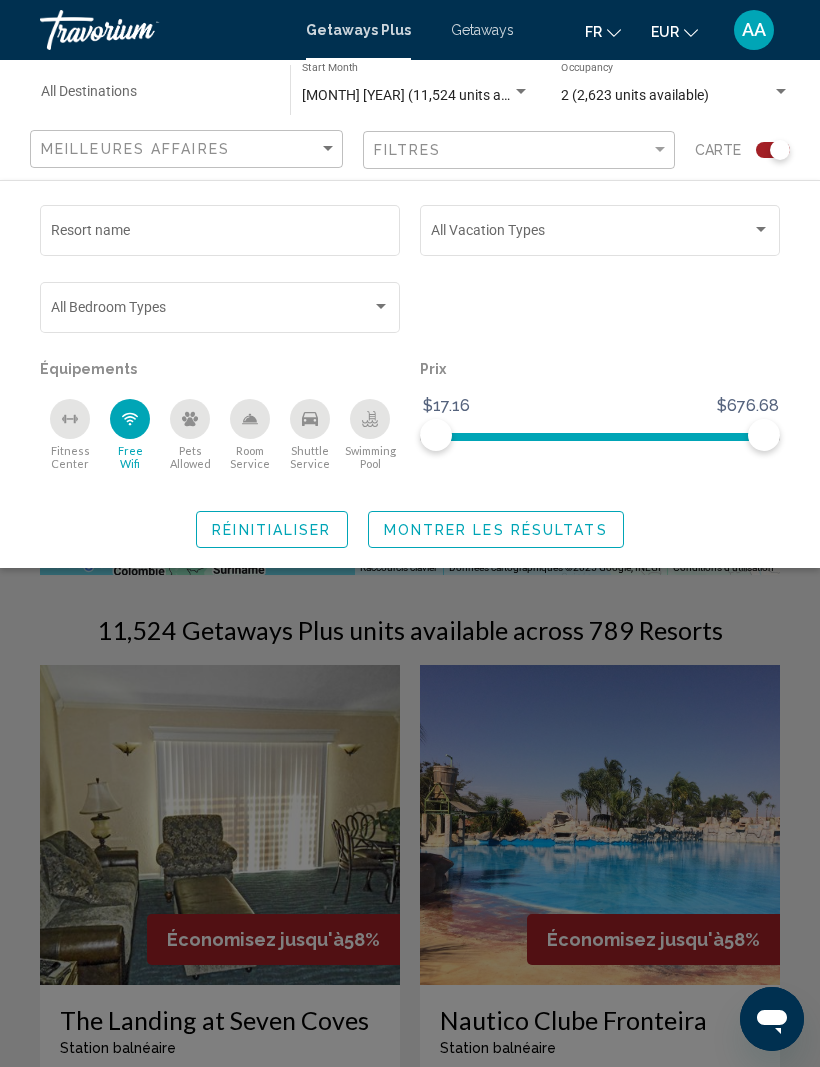 click 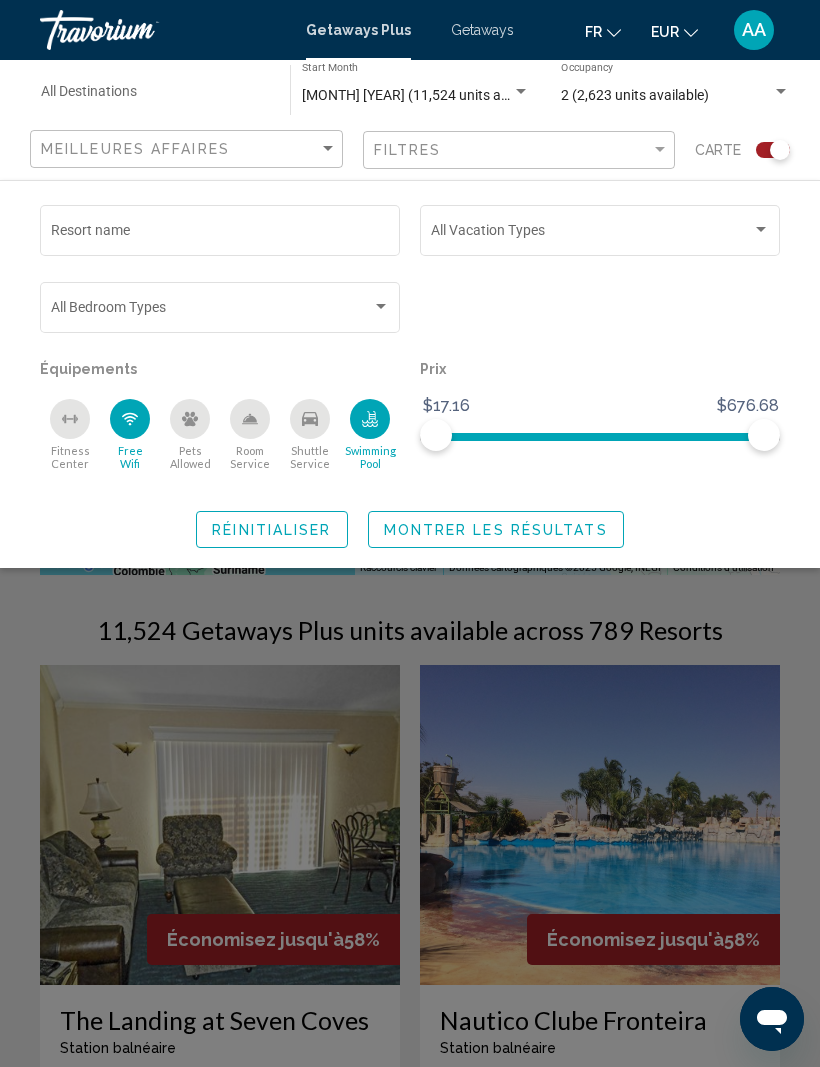 click at bounding box center [600, 234] 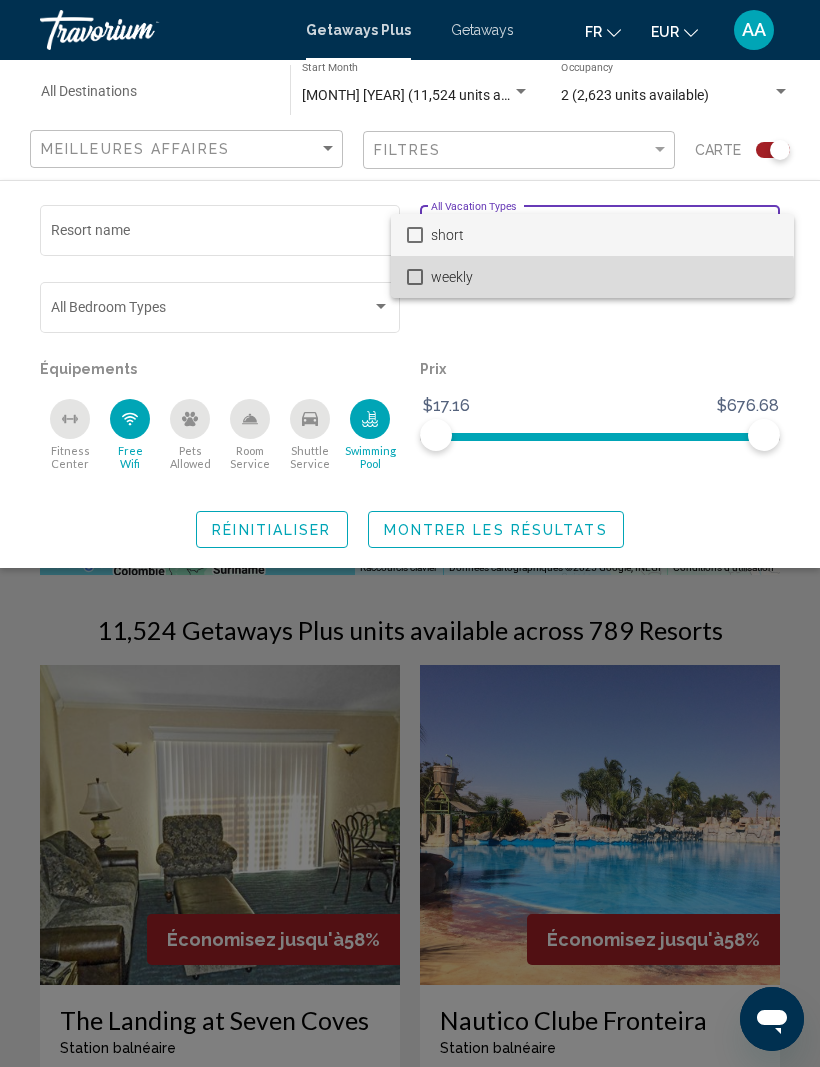 click on "weekly" at bounding box center (604, 277) 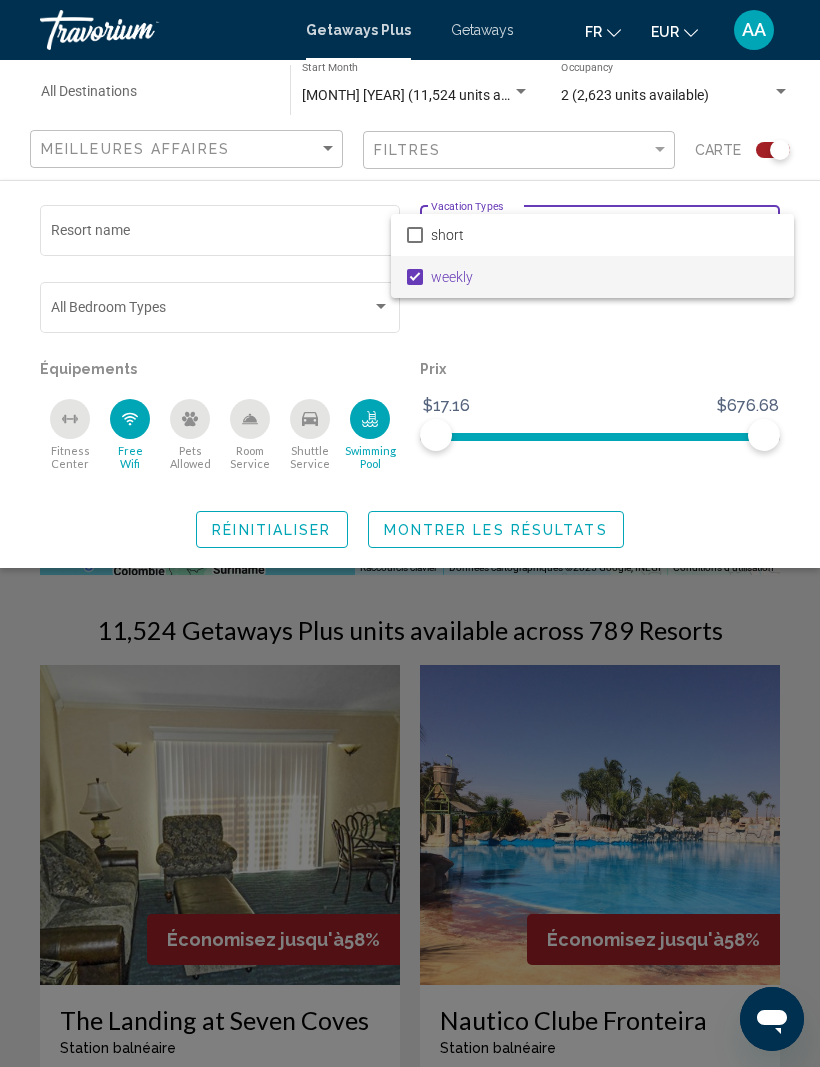 click at bounding box center [410, 533] 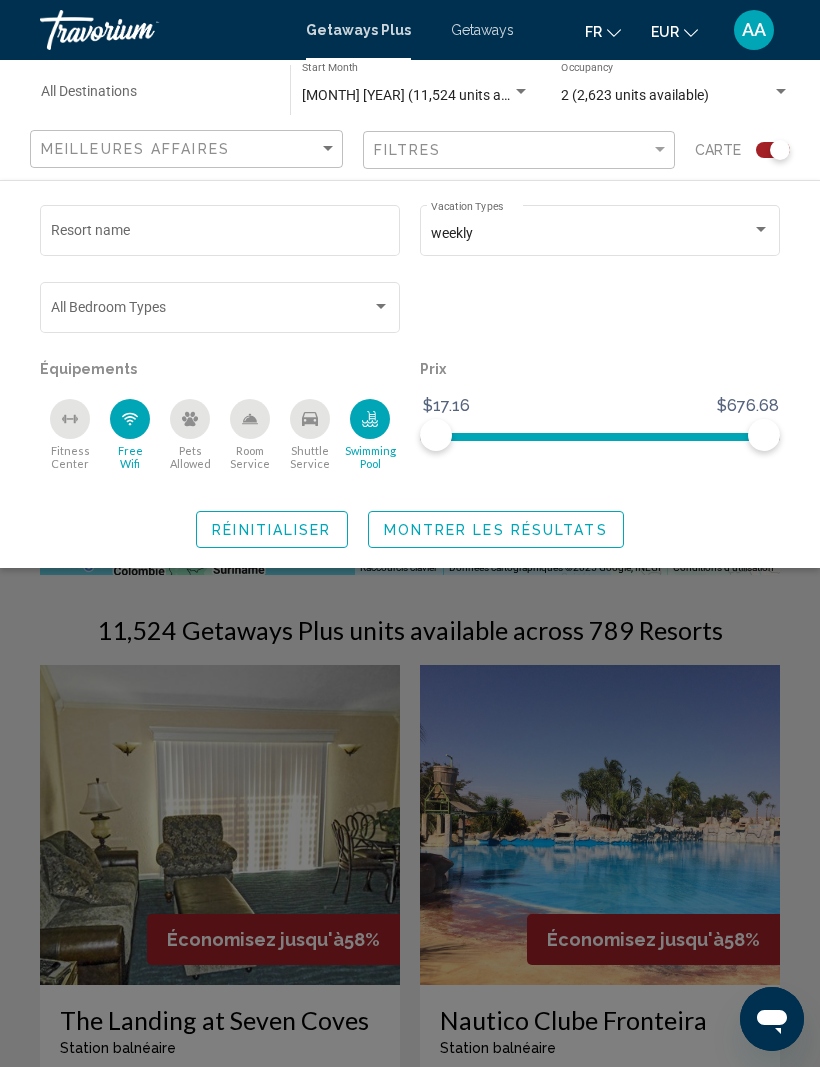 click 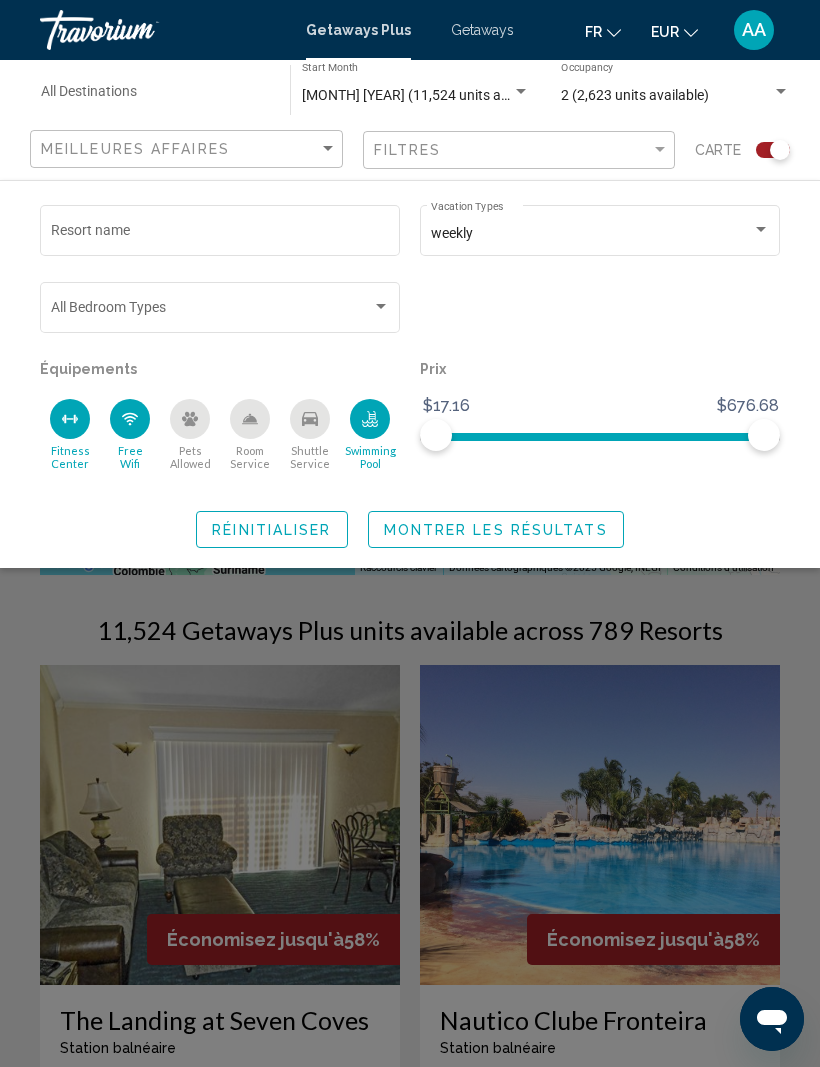 click at bounding box center [381, 306] 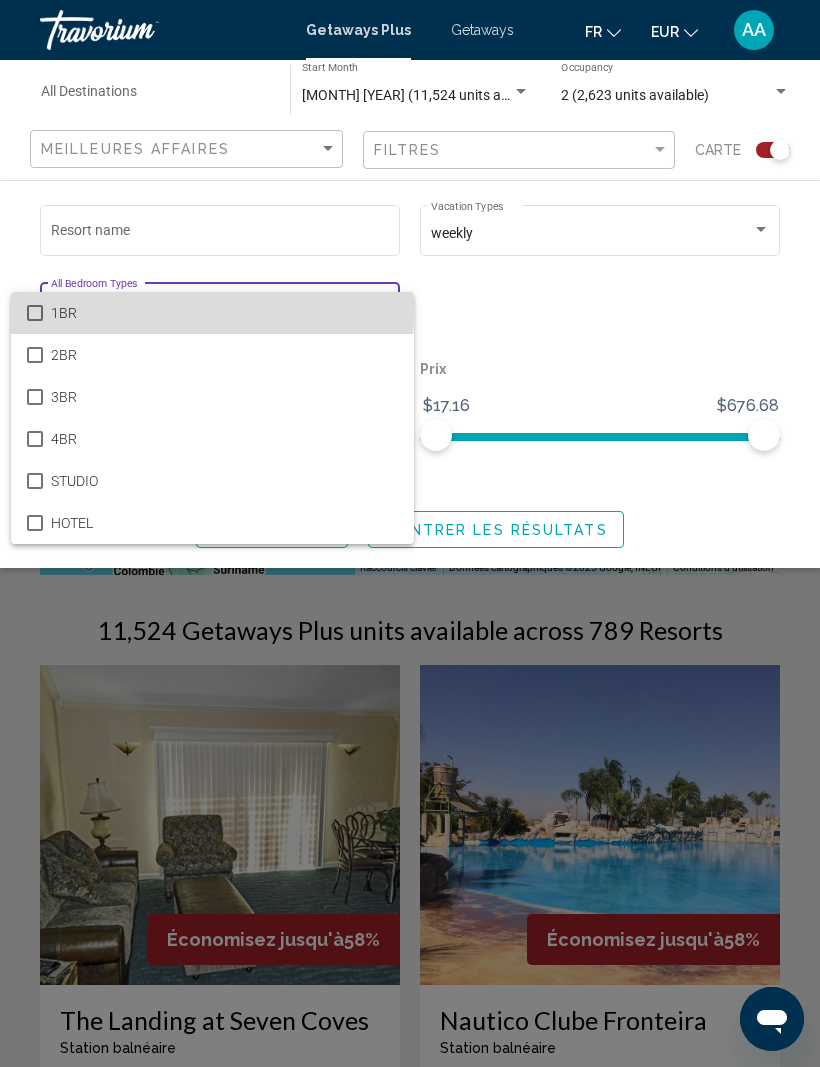click at bounding box center (35, 313) 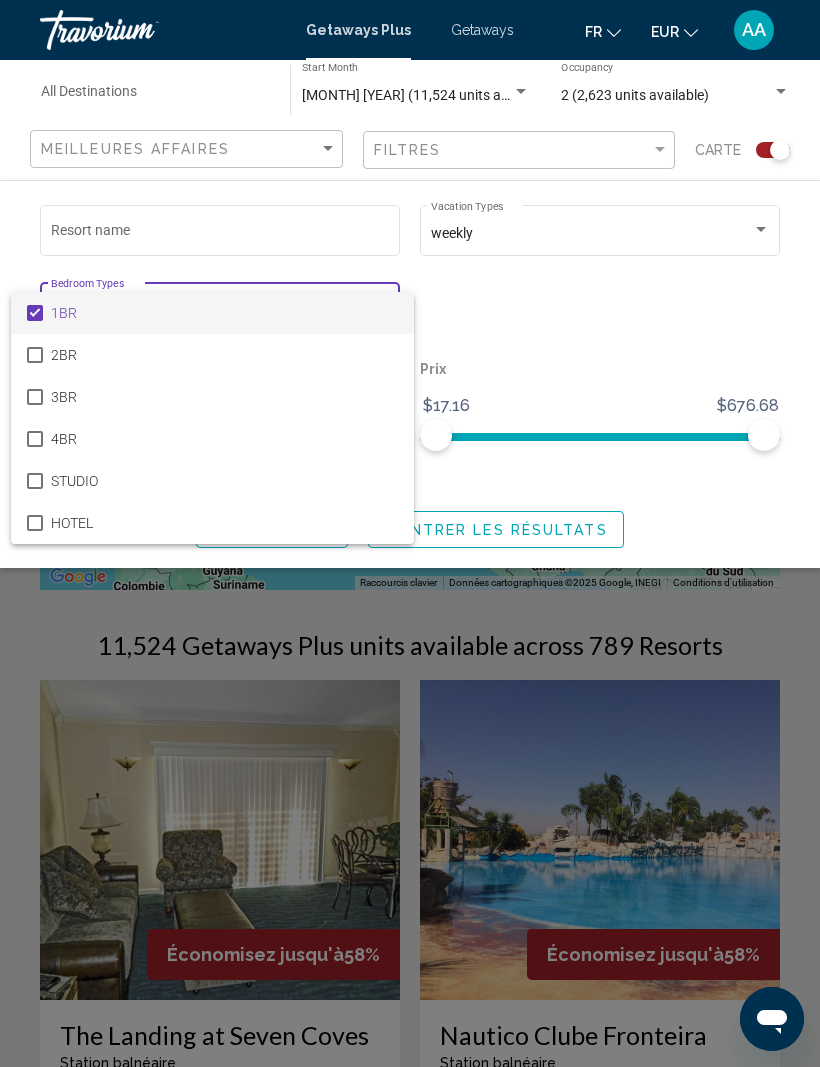 scroll, scrollTop: 0, scrollLeft: 0, axis: both 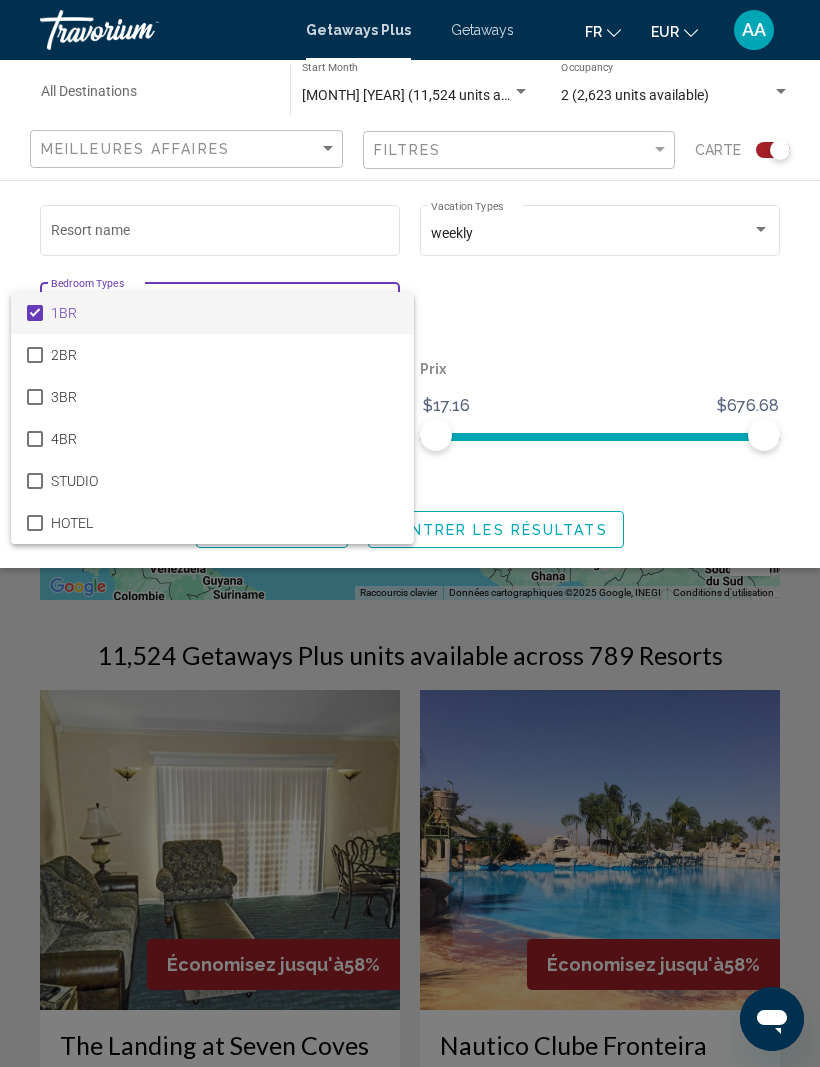 click at bounding box center [410, 533] 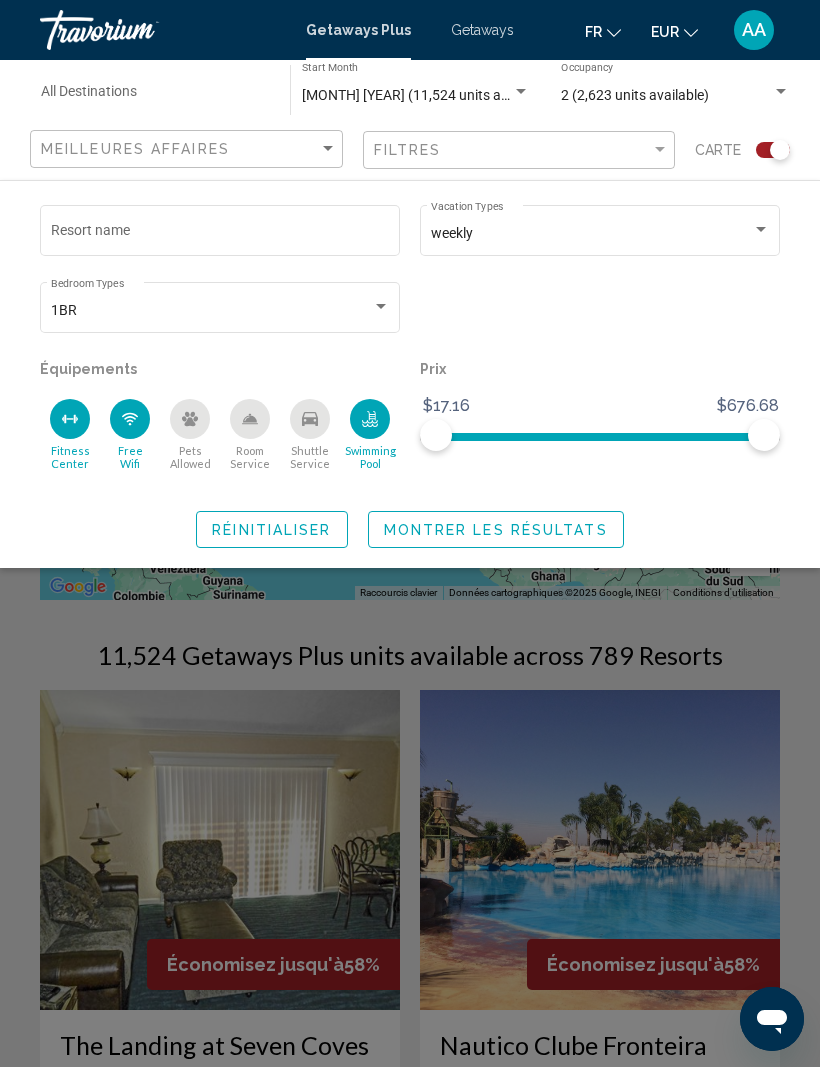 click at bounding box center (381, 307) 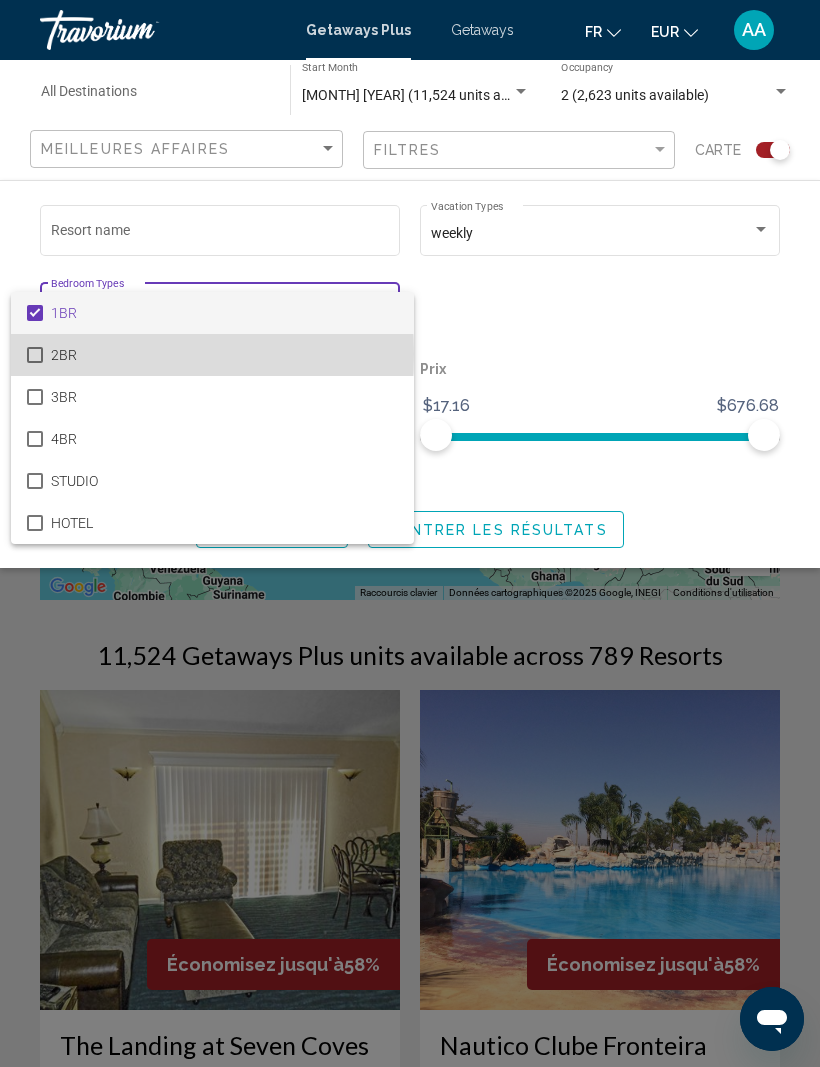 click on "2BR" at bounding box center (212, 355) 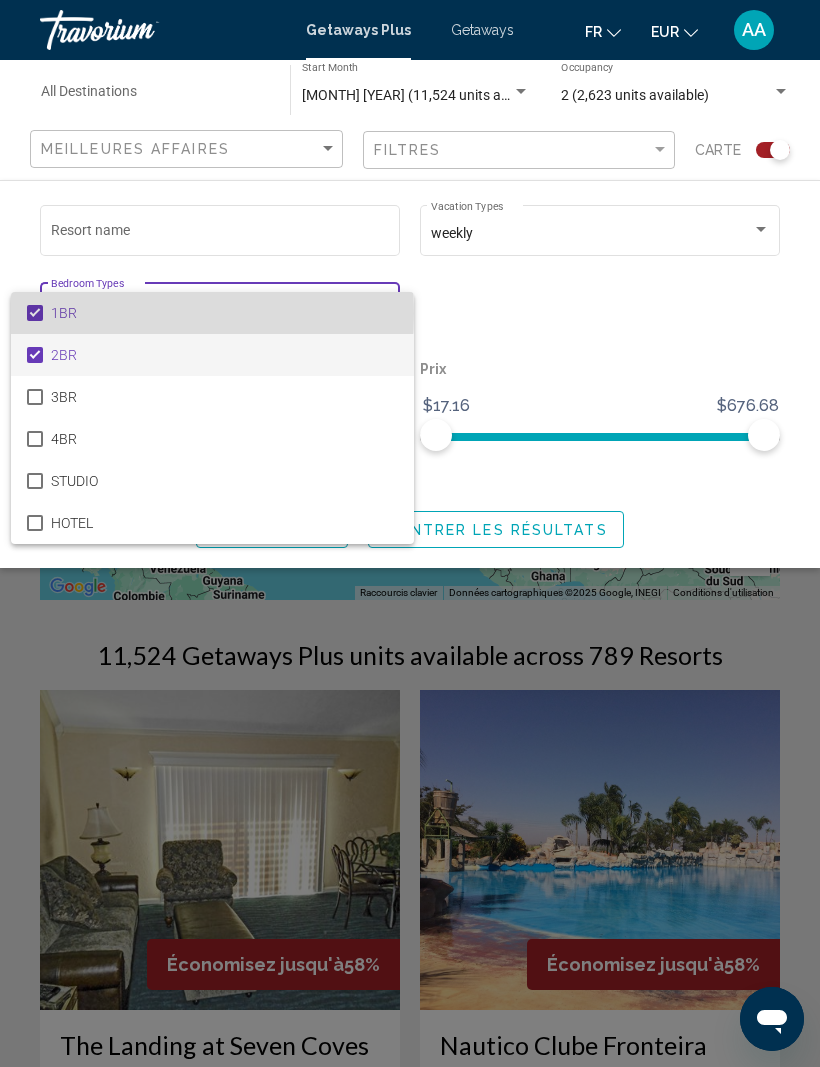 click at bounding box center [35, 313] 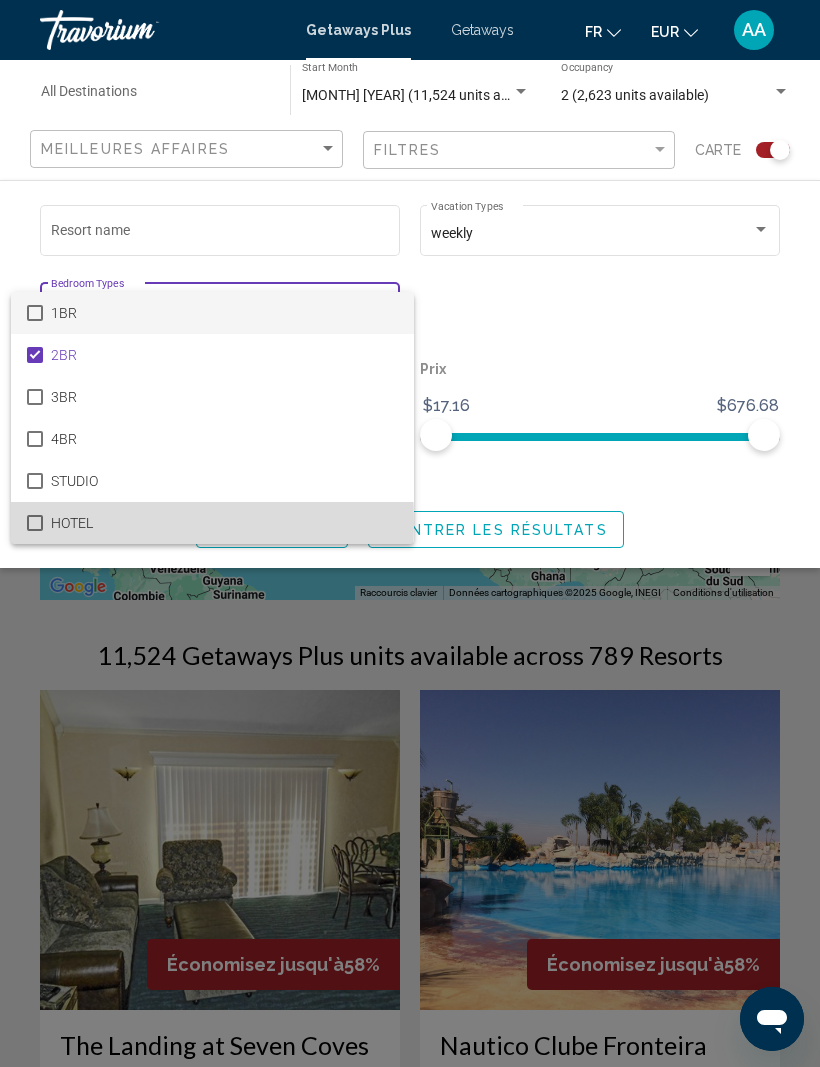 click at bounding box center (35, 523) 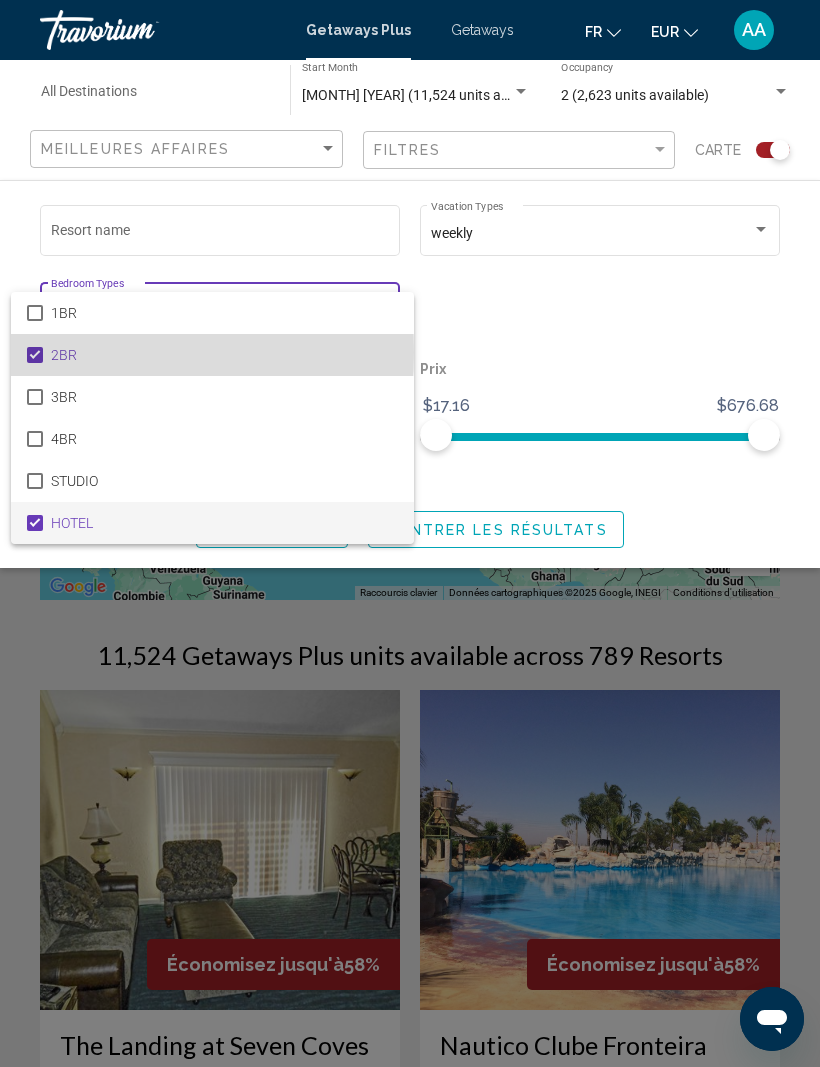 click on "2BR" at bounding box center [212, 355] 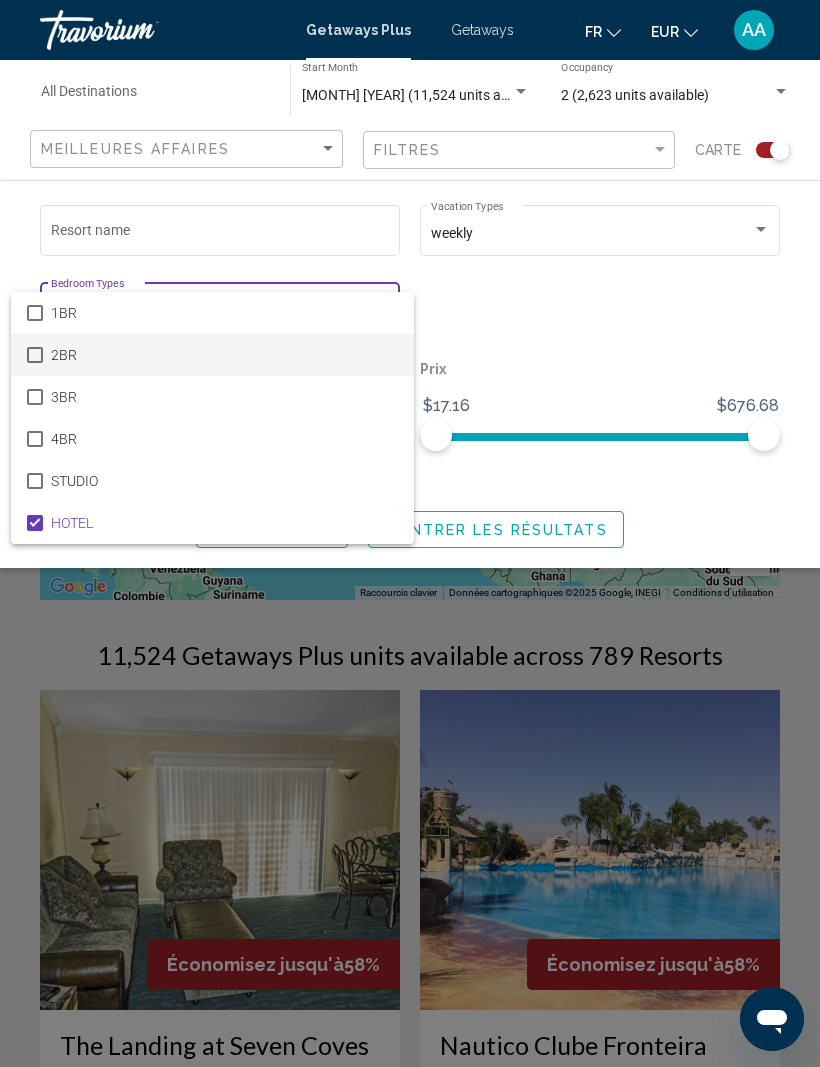 click at bounding box center [410, 533] 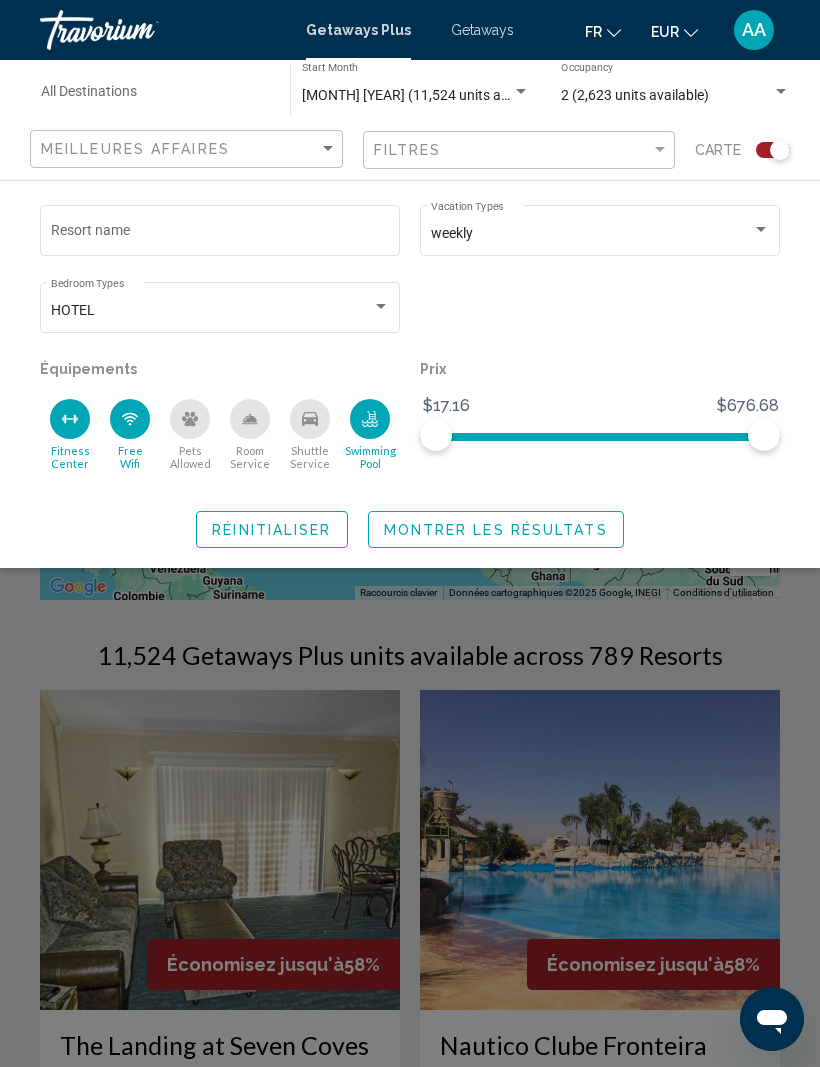 click on "Montrer les résultats" 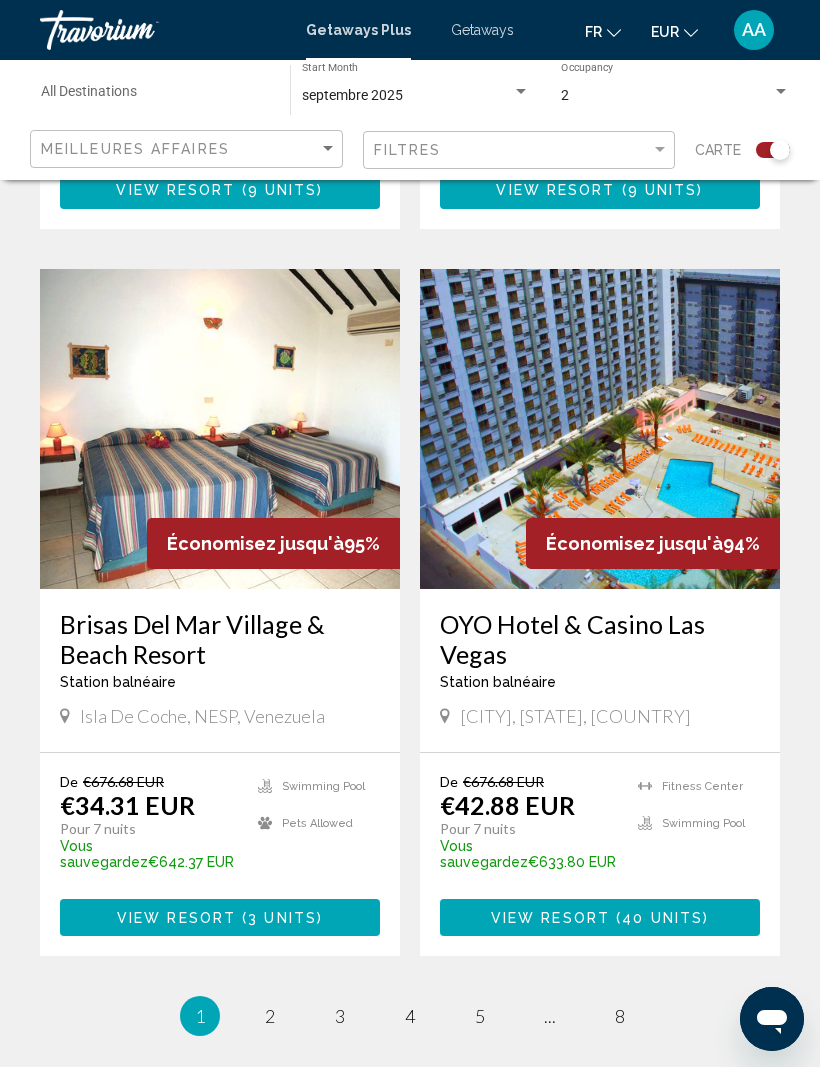scroll, scrollTop: 4000, scrollLeft: 0, axis: vertical 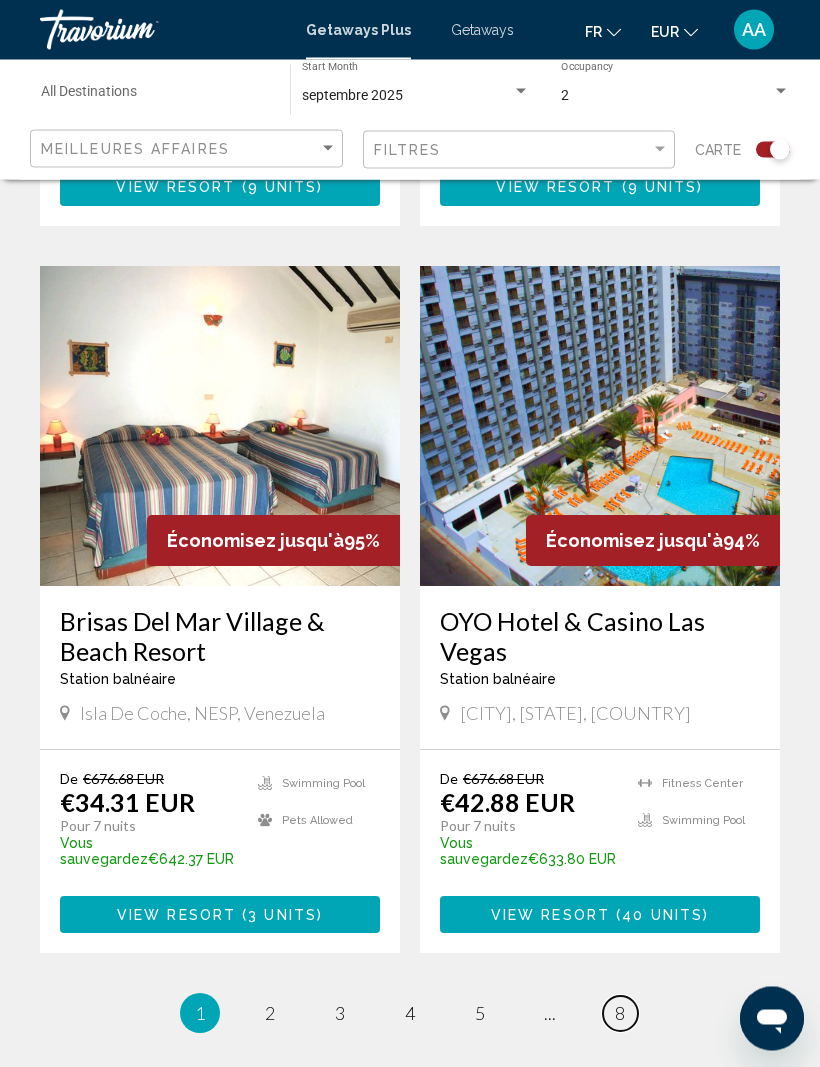 click on "8" at bounding box center [620, 1014] 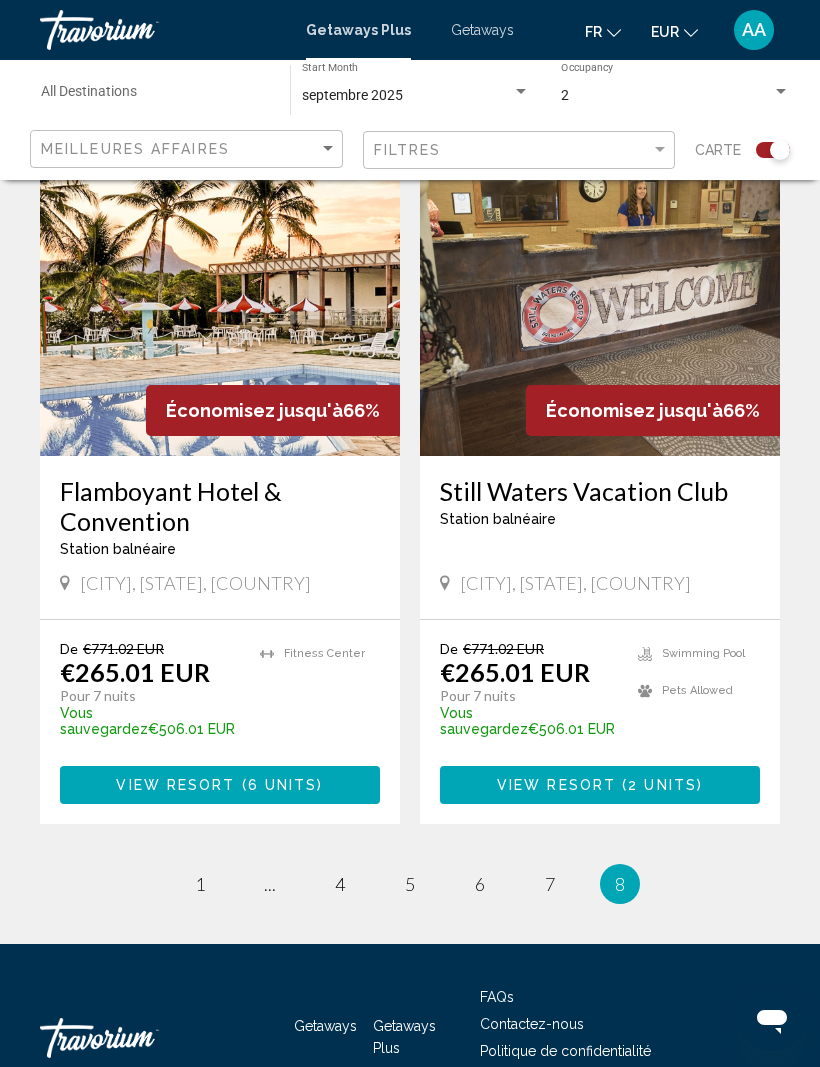 scroll, scrollTop: 1268, scrollLeft: 0, axis: vertical 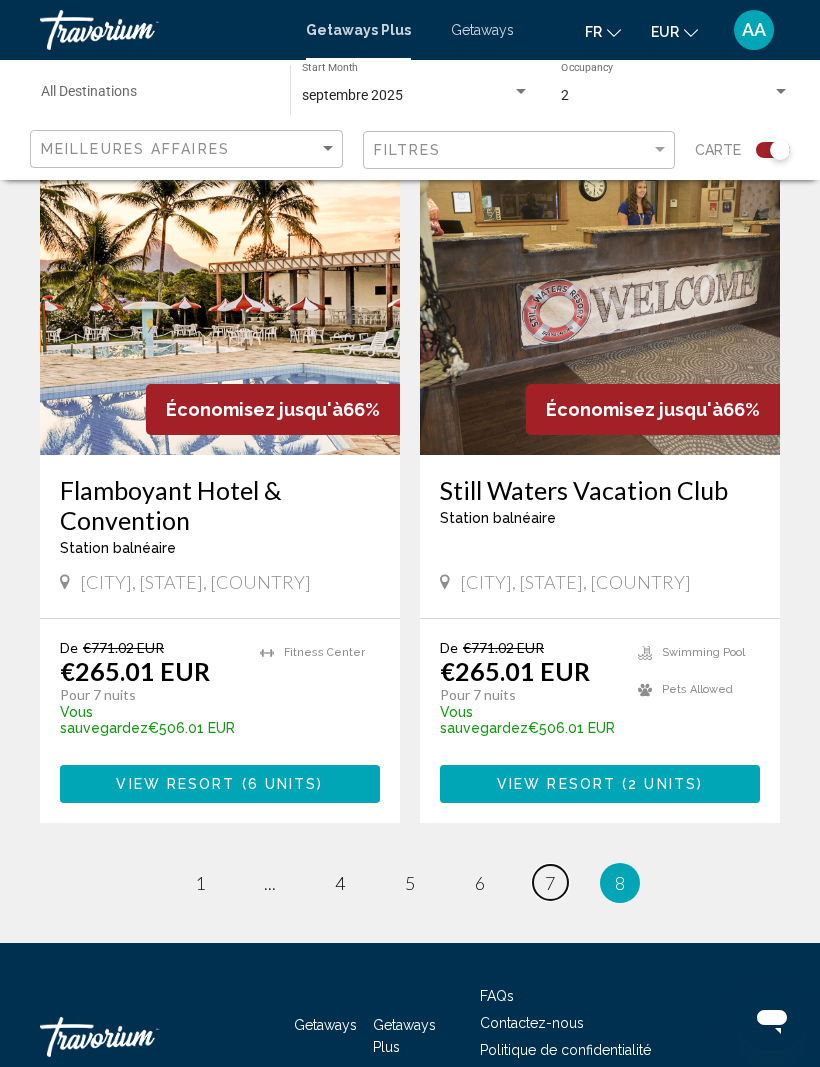 click on "page  7" at bounding box center [550, 882] 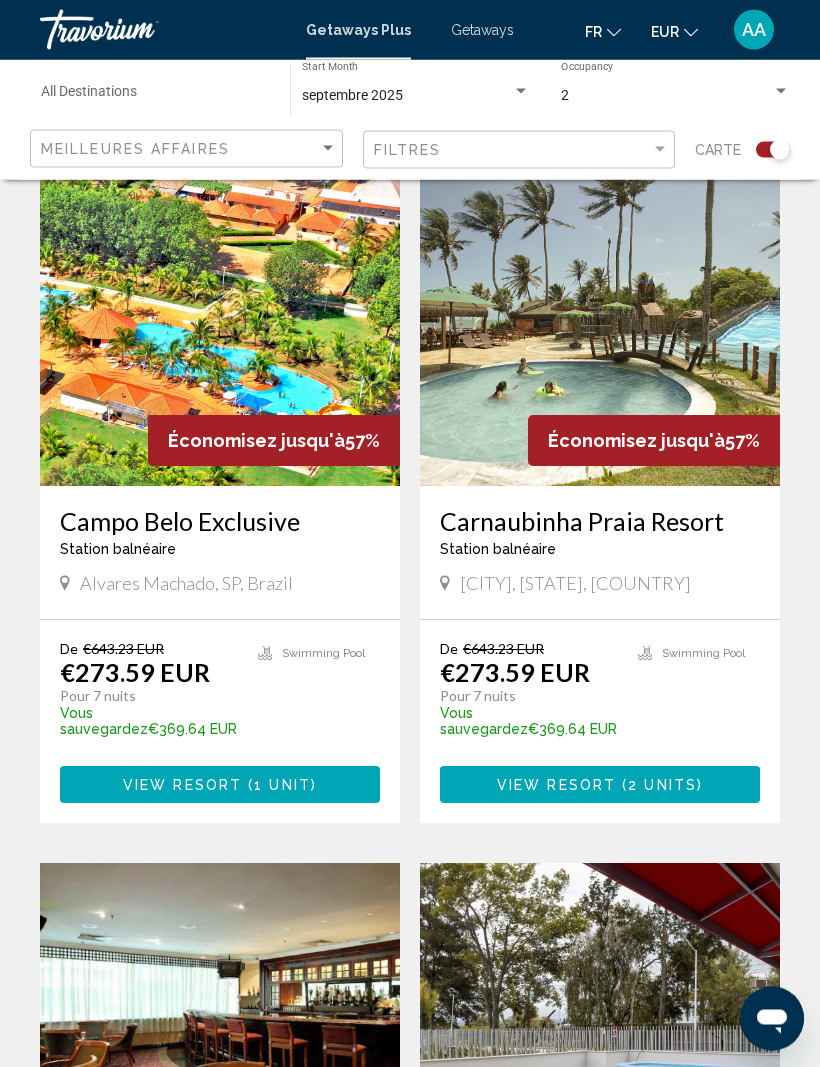 scroll, scrollTop: 1951, scrollLeft: 0, axis: vertical 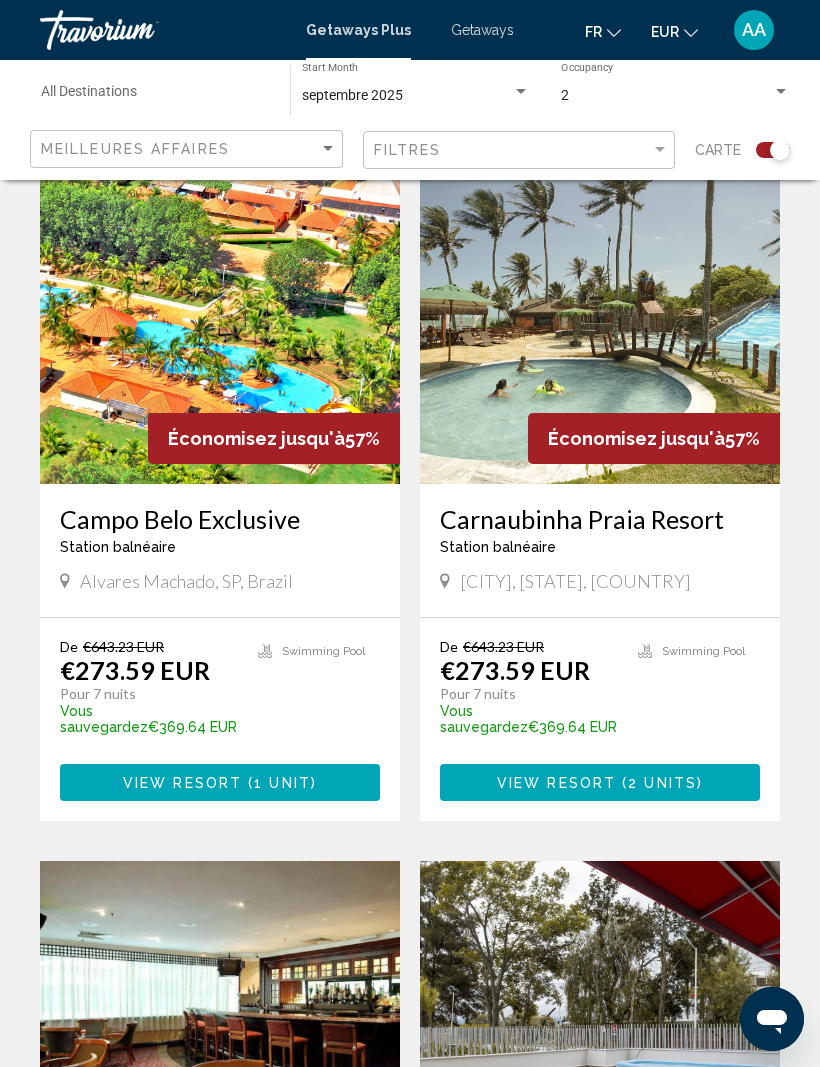 click at bounding box center (600, 1021) 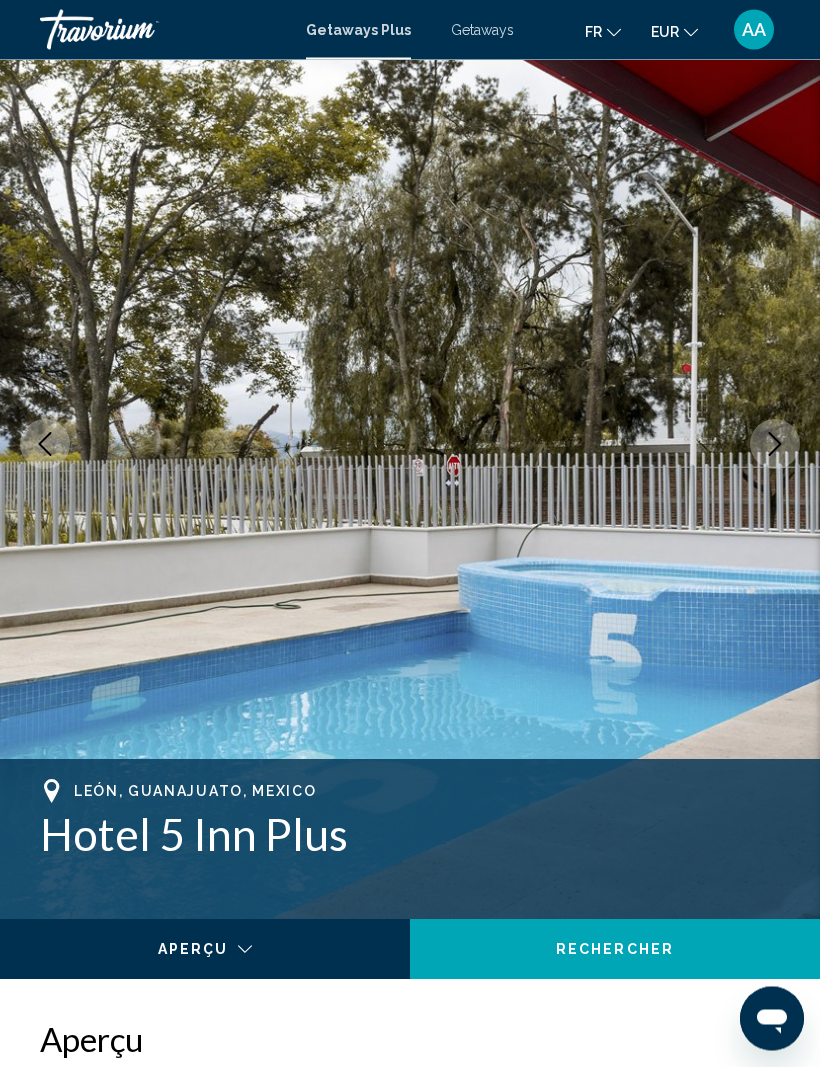 scroll, scrollTop: 0, scrollLeft: 0, axis: both 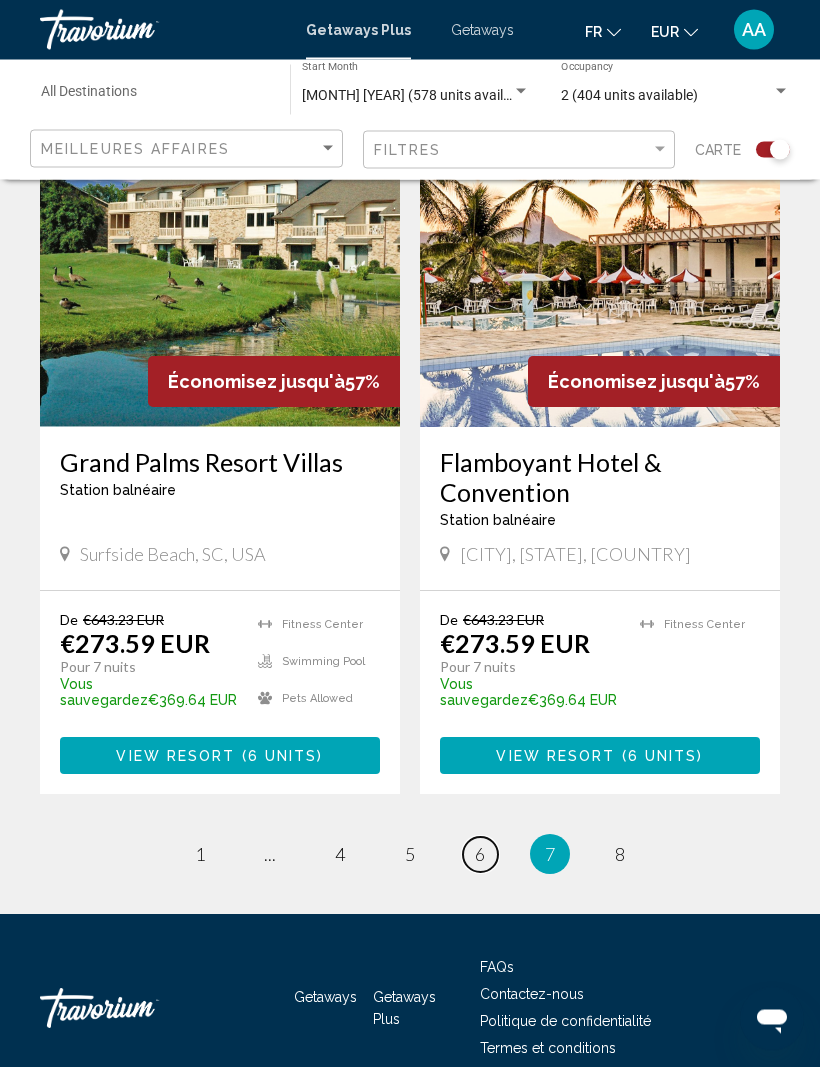 click on "6" at bounding box center [480, 855] 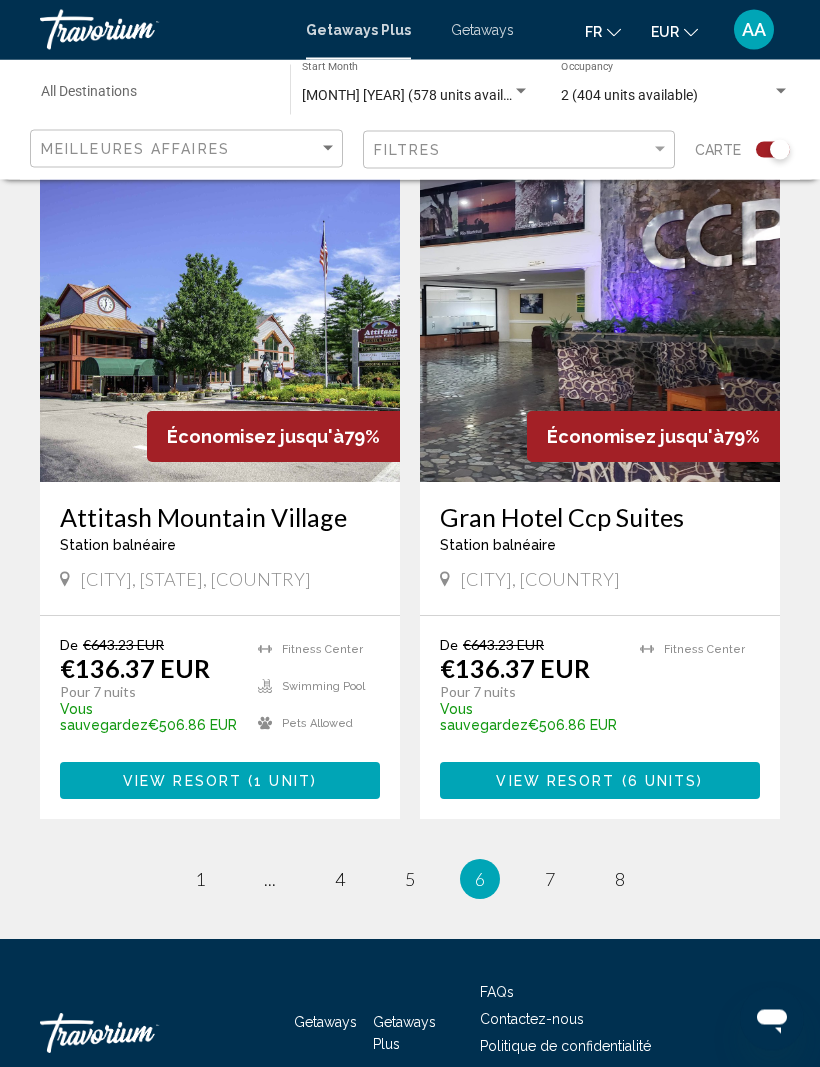 scroll, scrollTop: 4132, scrollLeft: 0, axis: vertical 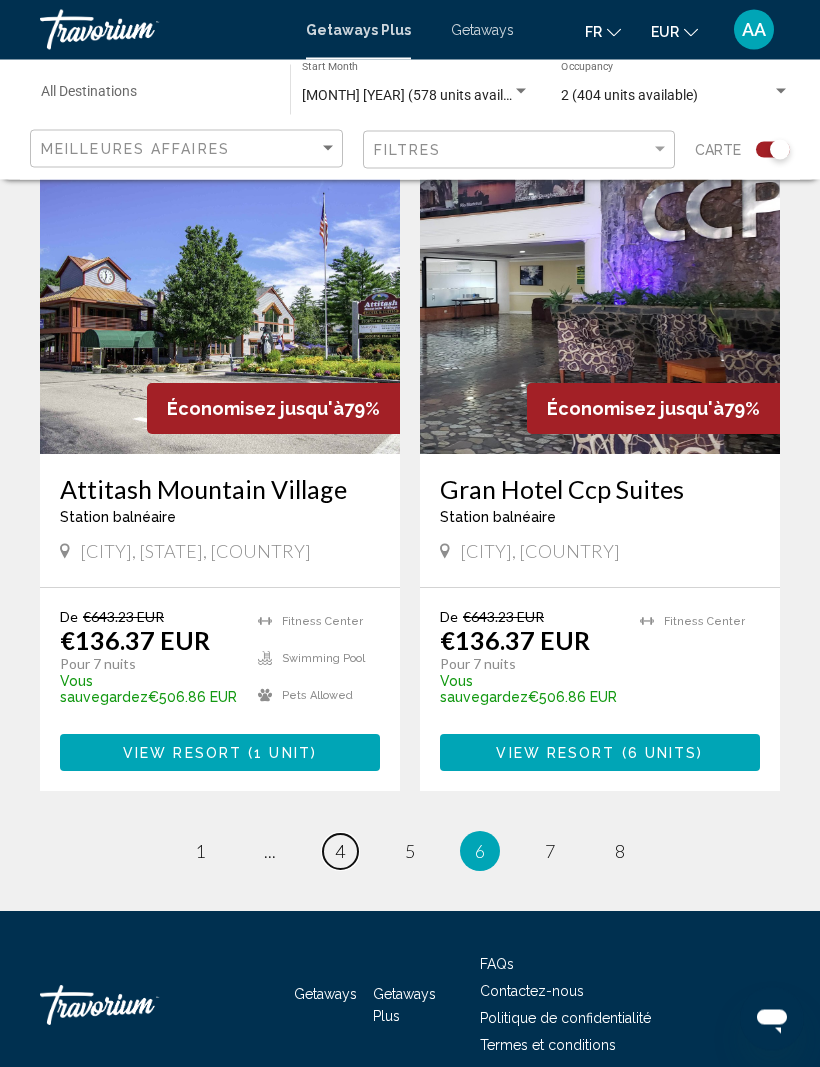 click on "4" at bounding box center [340, 852] 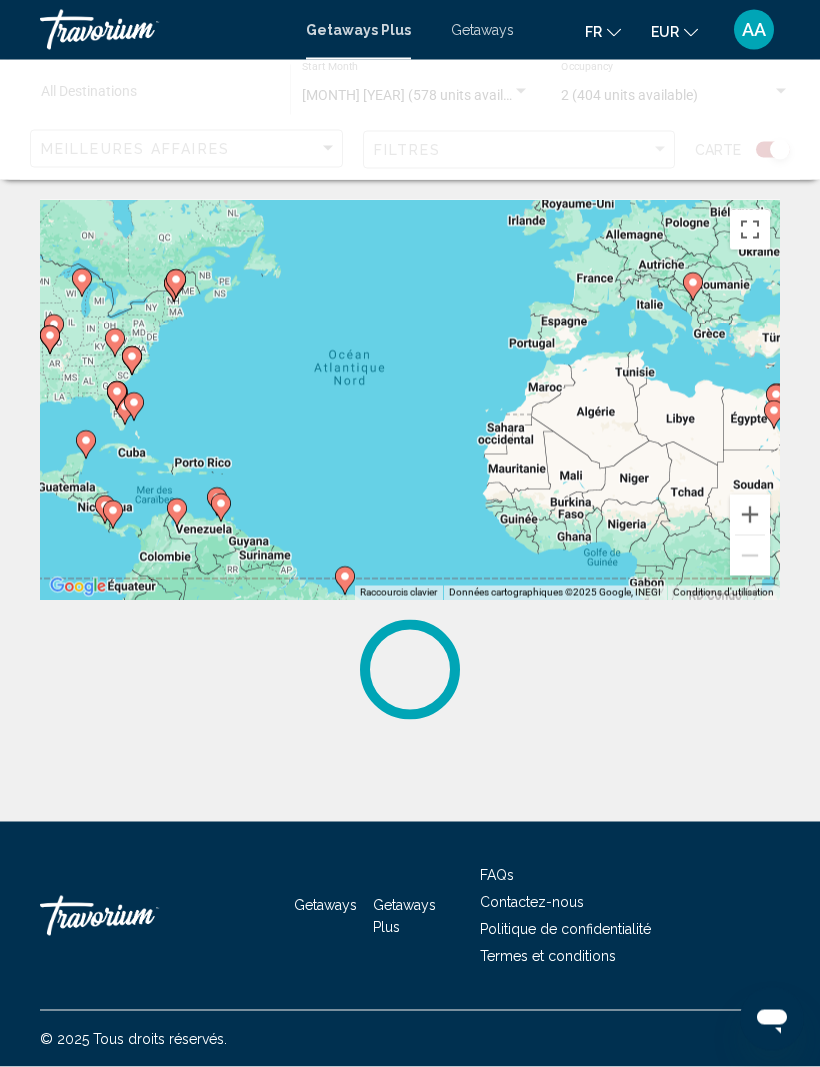 scroll, scrollTop: 0, scrollLeft: 0, axis: both 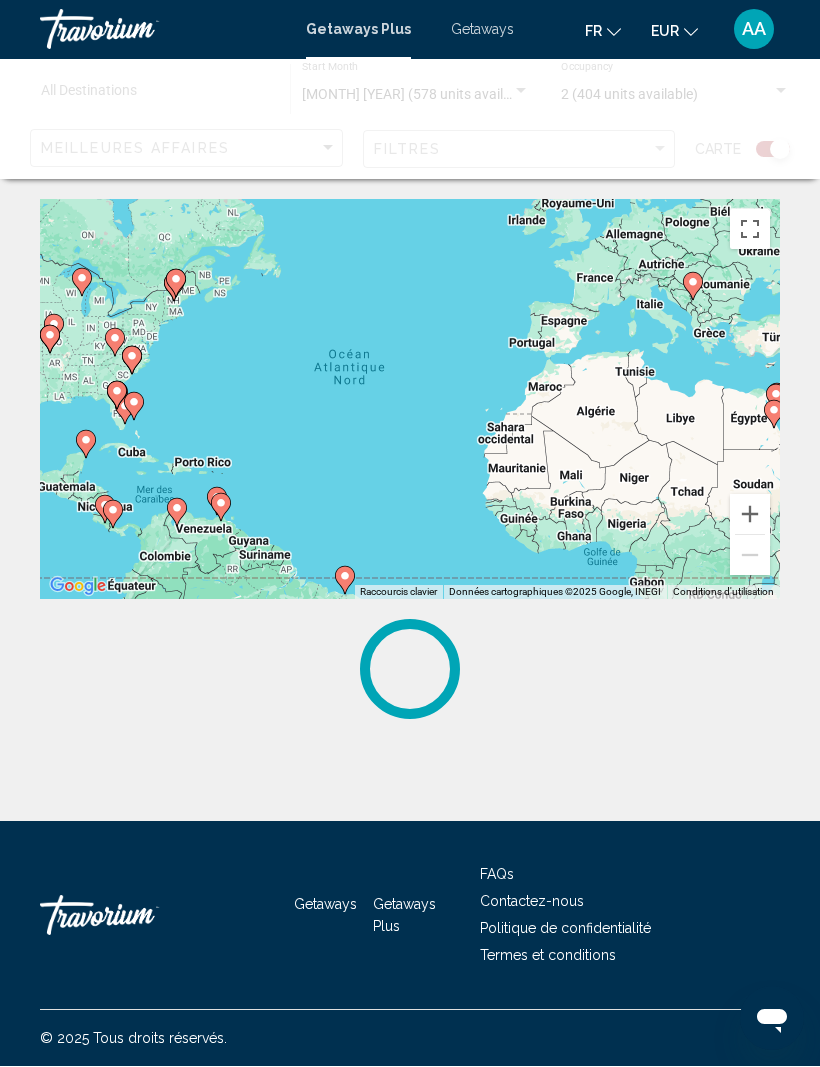 click on "Getaways Getaways Plus FAQs Contactez-nous Politique de confidentialité Termes et conditions" at bounding box center (410, 916) 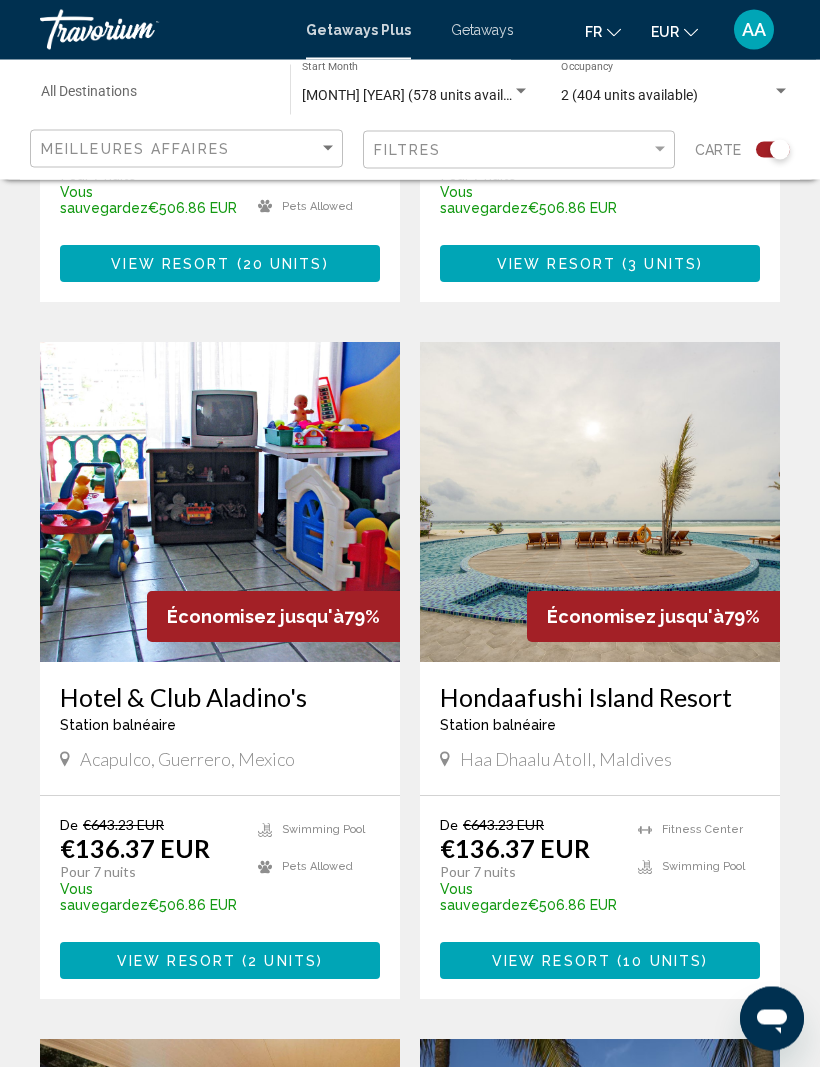 scroll, scrollTop: 2470, scrollLeft: 0, axis: vertical 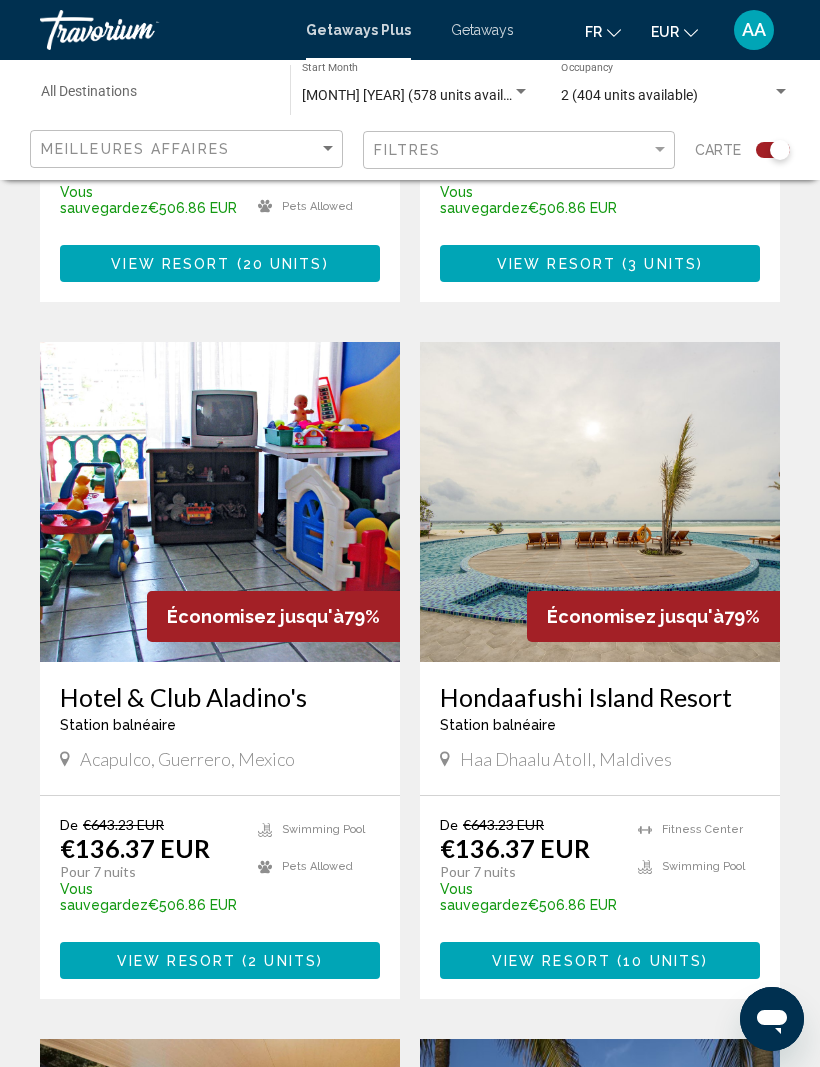 click on "Économisez jusqu'à  79%   Hondaafushi Island Resort  Station balnéaire  -  Ceci est une station d'adultes seulement
Haa Dhaalu Atoll, Maldives  De €643.23 EUR €136.37 EUR  Pour 7 nuits Vous sauvegardez  €506.86 EUR   temp
Fitness Center
Swimming Pool View Resort    ( 10 units )" at bounding box center [600, 670] 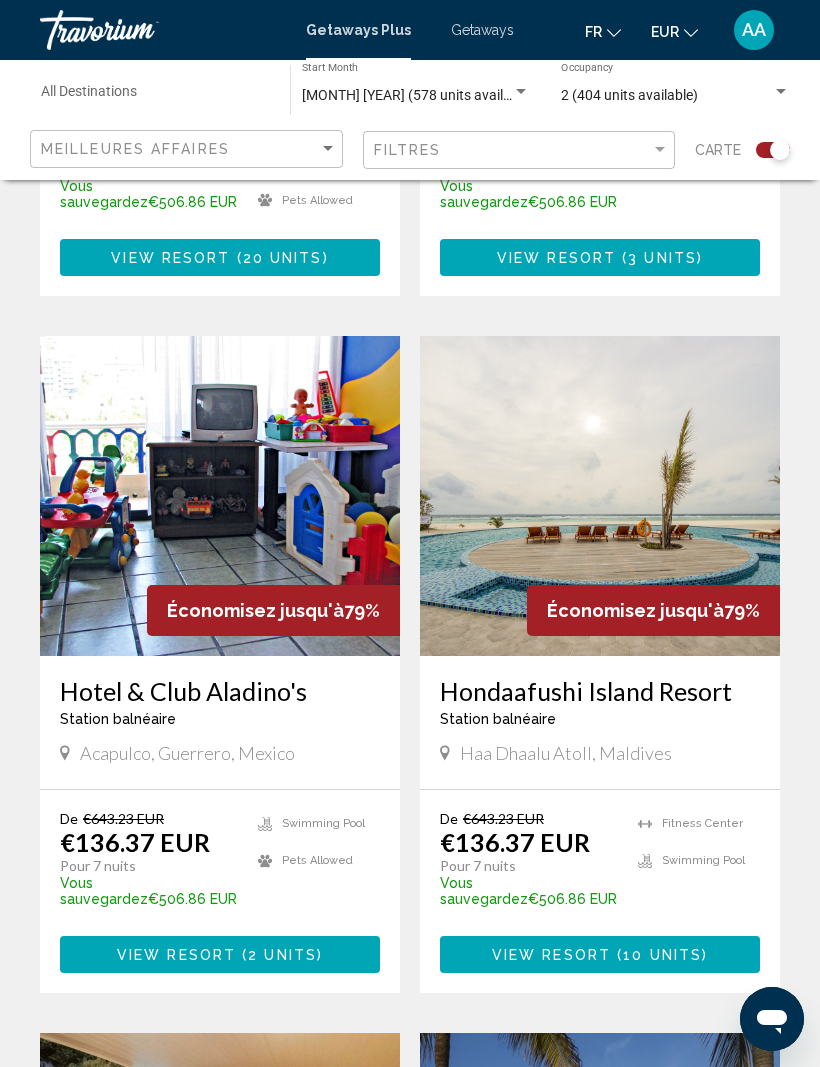 scroll, scrollTop: 2506, scrollLeft: 0, axis: vertical 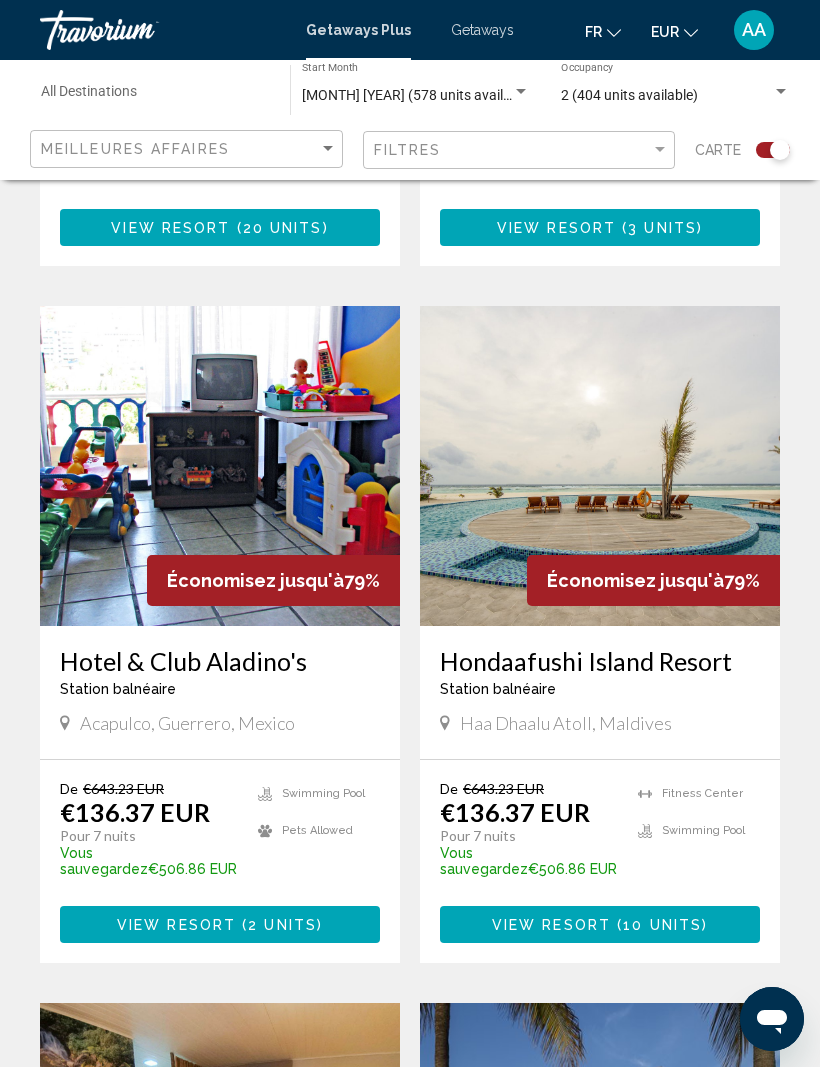 click on "Pour parcourir la carte en mode tactile, appuyez deux fois dessus et maintenez la pression, puis faites-la glisser. ← Déplacement vers la gauche → Déplacement vers la droite ↑ Déplacement vers le haut ↓ Déplacement vers le bas + Zoom avant - Zoom arrière Accueil Déplacement de 75 % vers la gauche Fin Déplacement de 75 % vers la droite Page précédente Déplacement de 75 % vers le haut Page suivante Déplacement de 75 % vers le bas Pour activer le glissement avec le clavier, appuyez sur Alt+Entrée. Une fois ce mode activé, utilisez les touches fléchées pour déplacer le repère. Pour valider le déplacement, appuyez sur Entrée. Pour annuler, appuyez sur Échap. Raccourcis clavier Données cartographiques Données cartographiques ©2025 Google, INEGI Données cartographiques ©2025 Google, INEGI 1000 km  Cliquez pour basculer entre les unités métriques et impériales Conditions d'utilisation Signaler une erreur cartographique 578 Getaways Plus units available across 88 Resorts  79%" at bounding box center [410, 96] 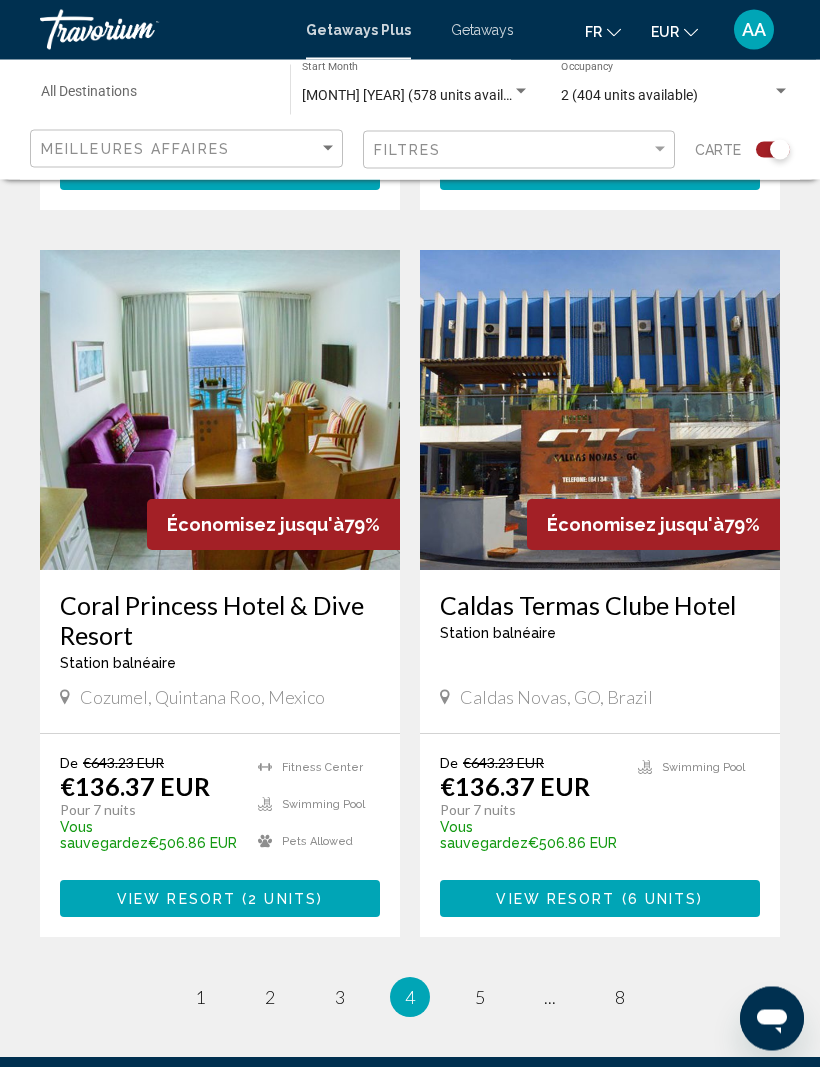 scroll, scrollTop: 3986, scrollLeft: 0, axis: vertical 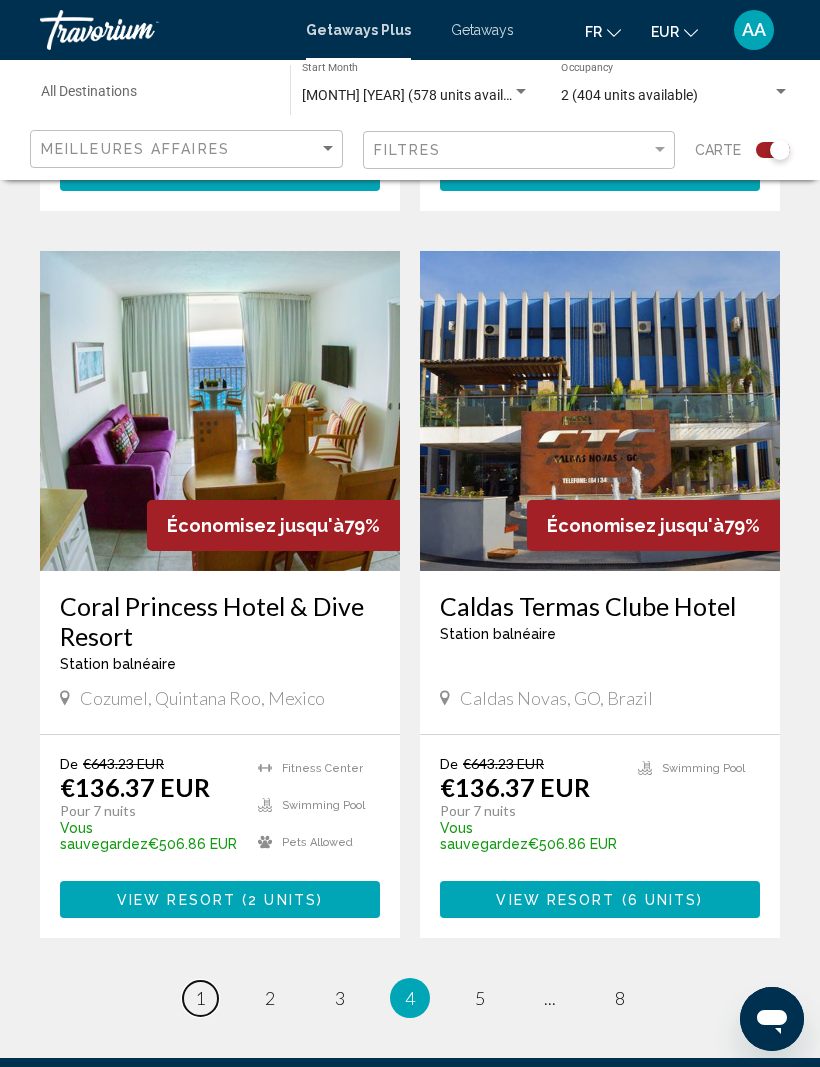 click on "page  1" at bounding box center (200, 998) 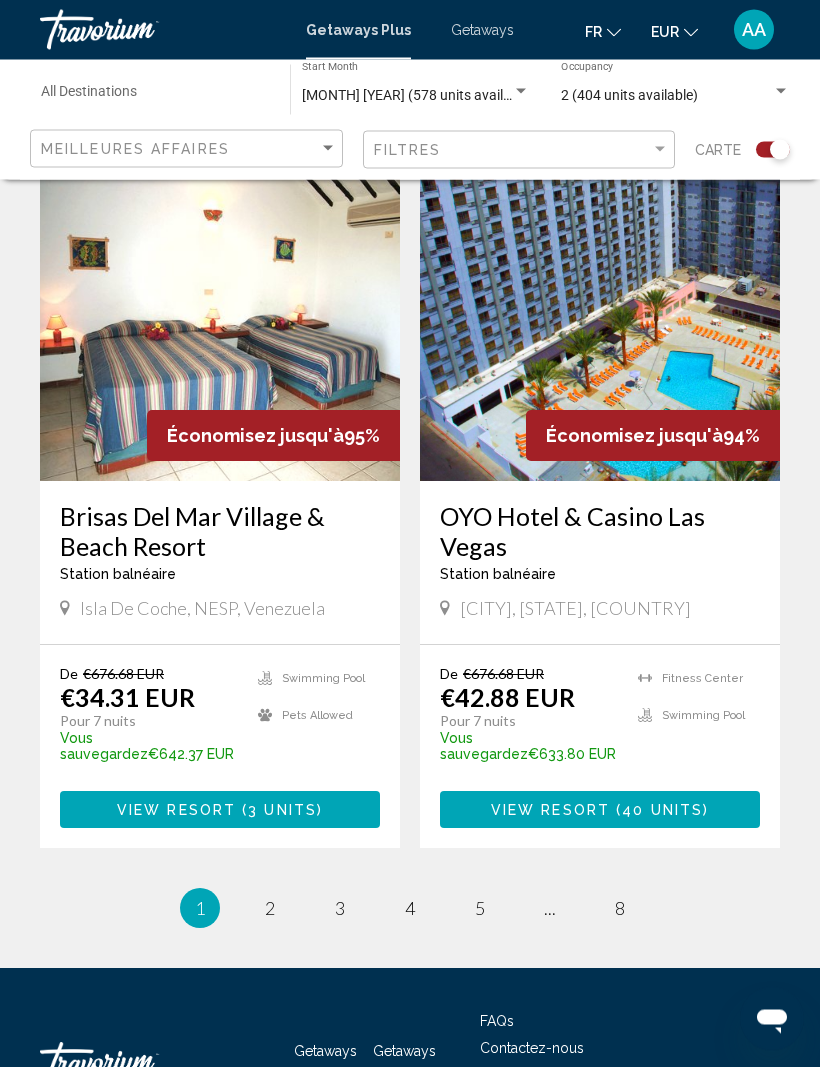 scroll, scrollTop: 4164, scrollLeft: 0, axis: vertical 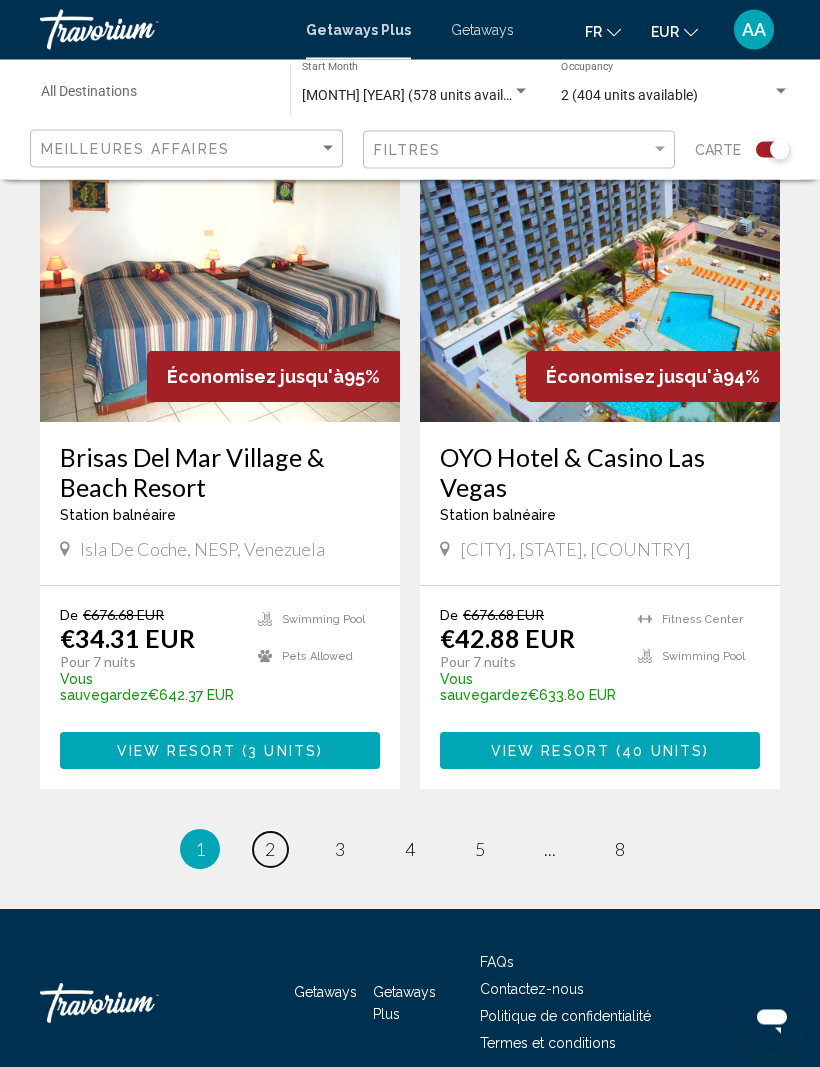 click on "page  2" at bounding box center (270, 850) 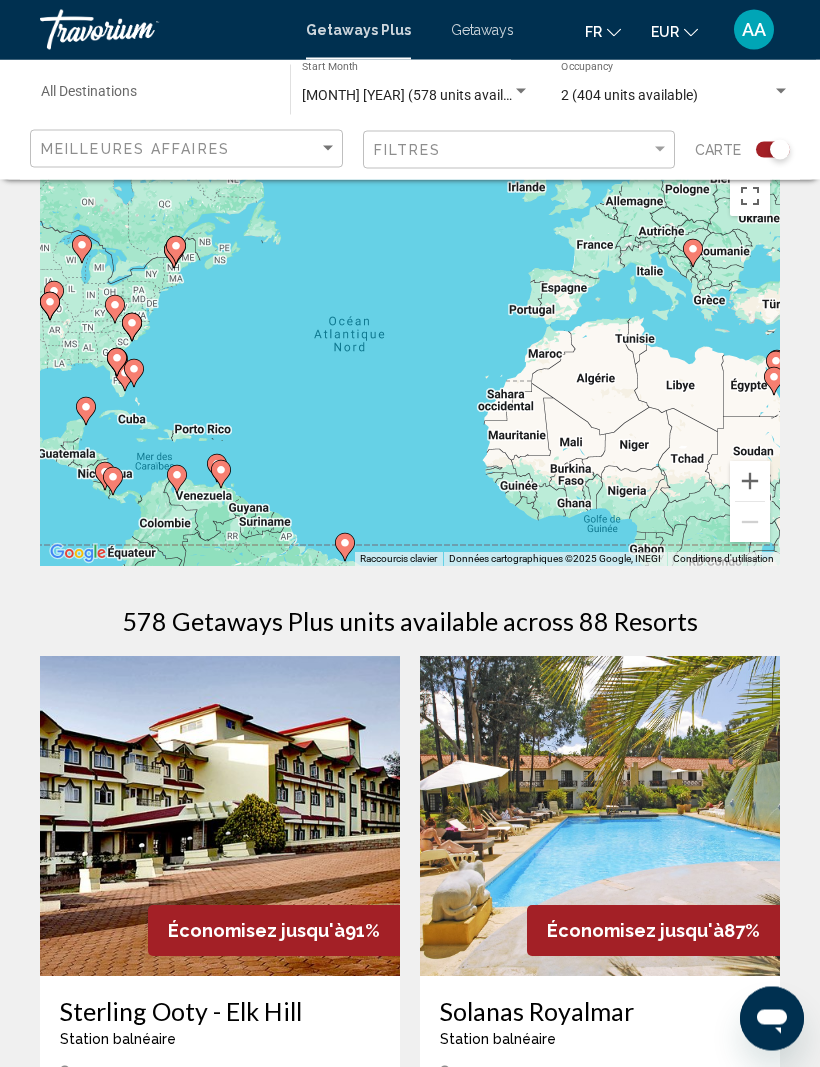 scroll, scrollTop: 0, scrollLeft: 0, axis: both 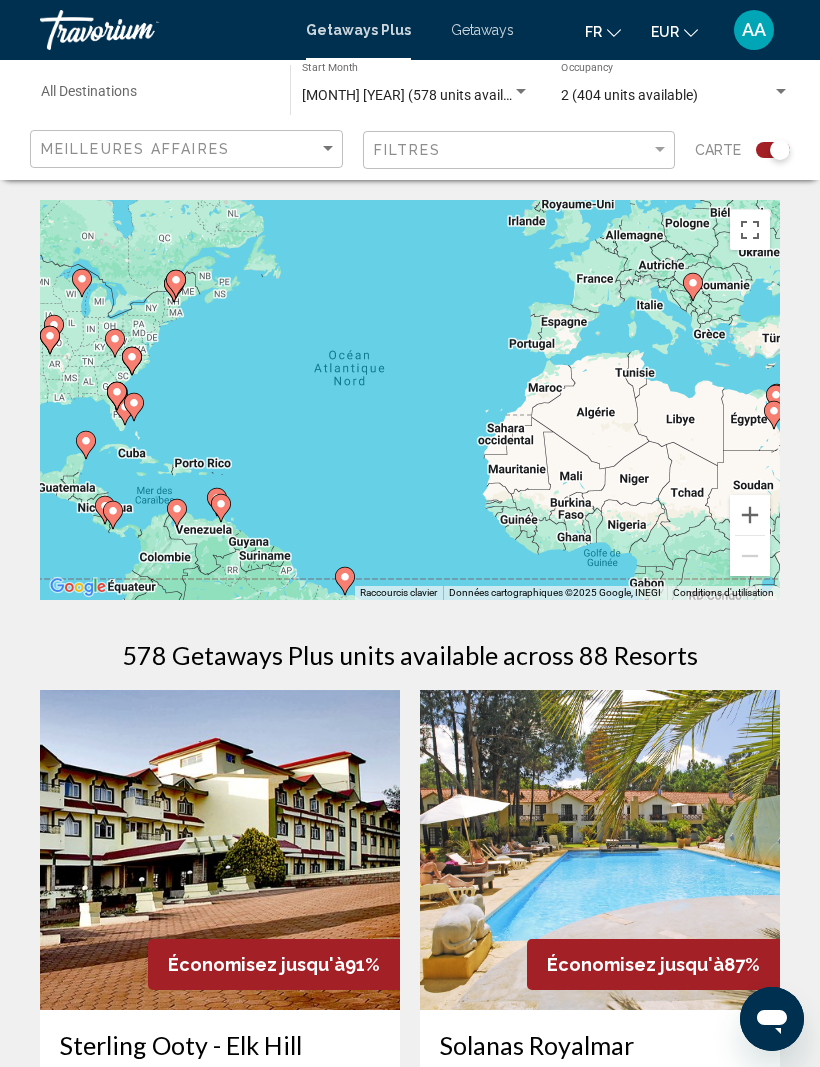 click 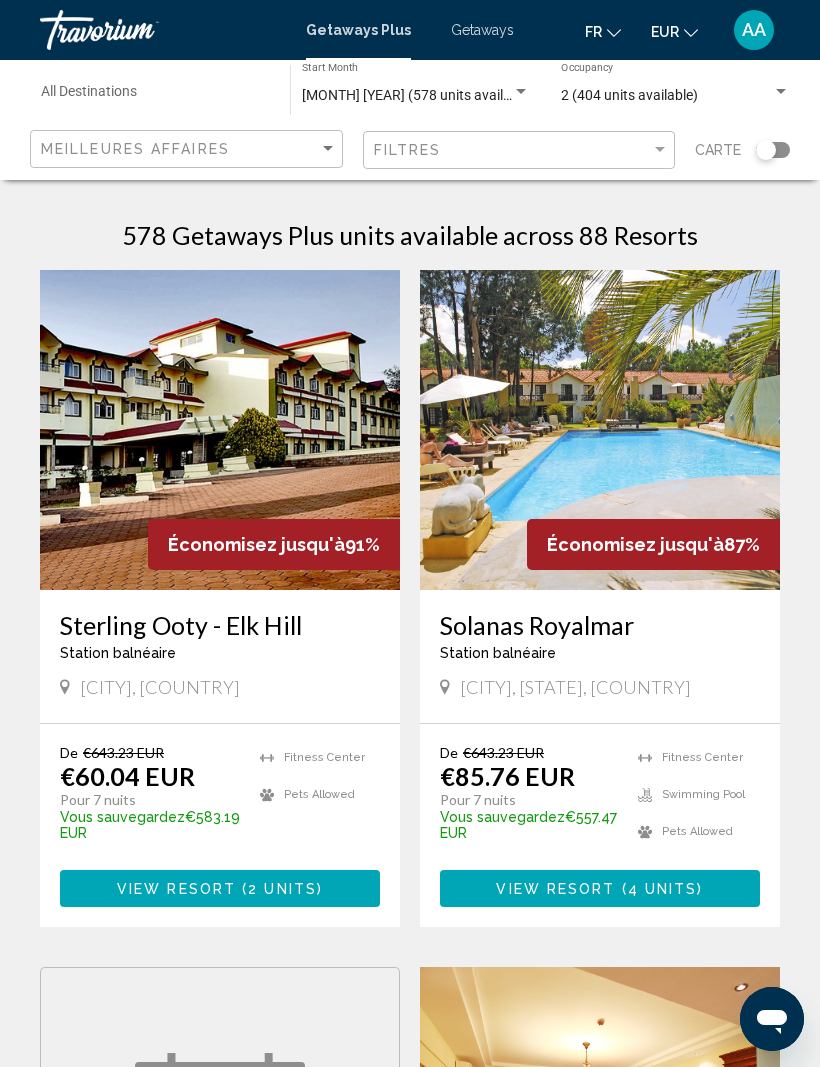 click 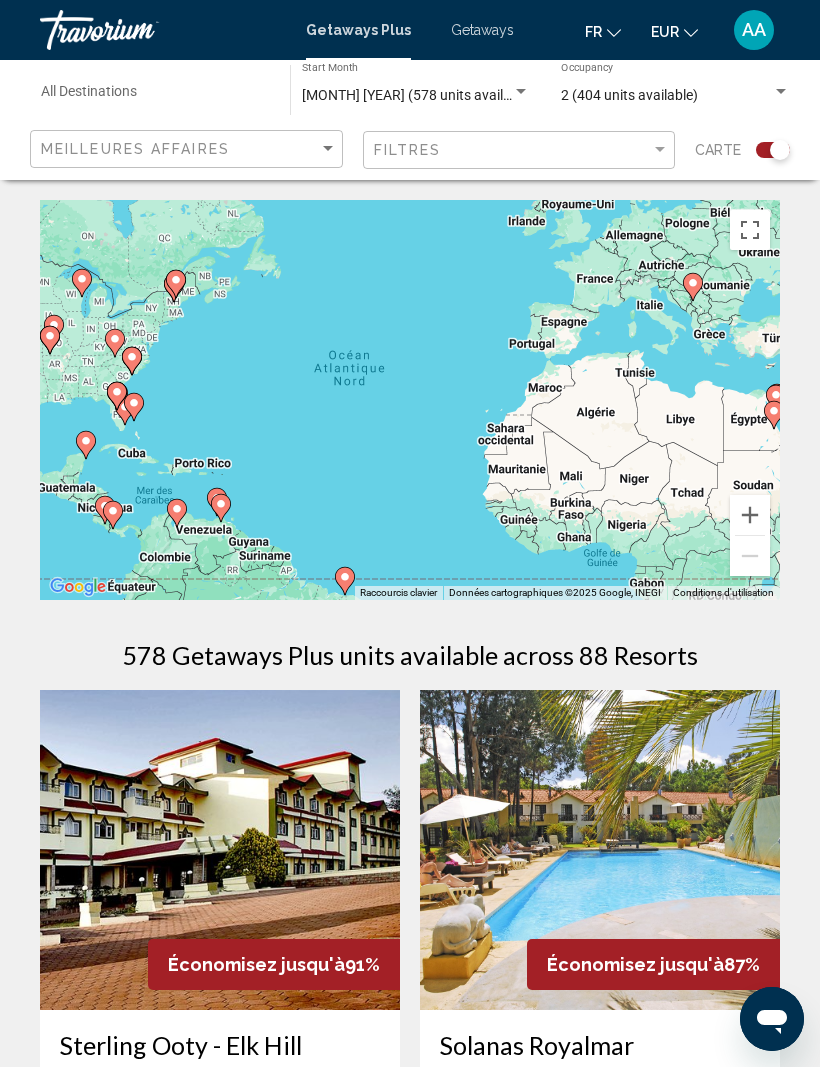 click at bounding box center [750, 230] 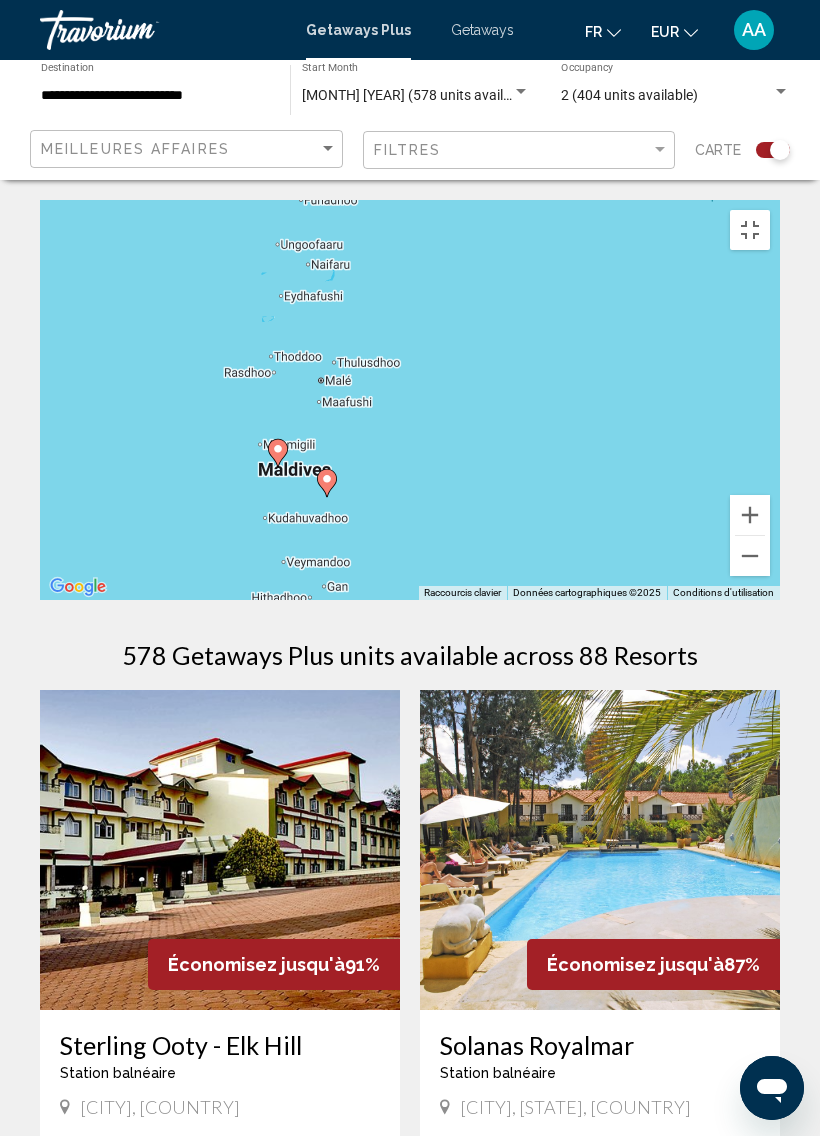 type on "**********" 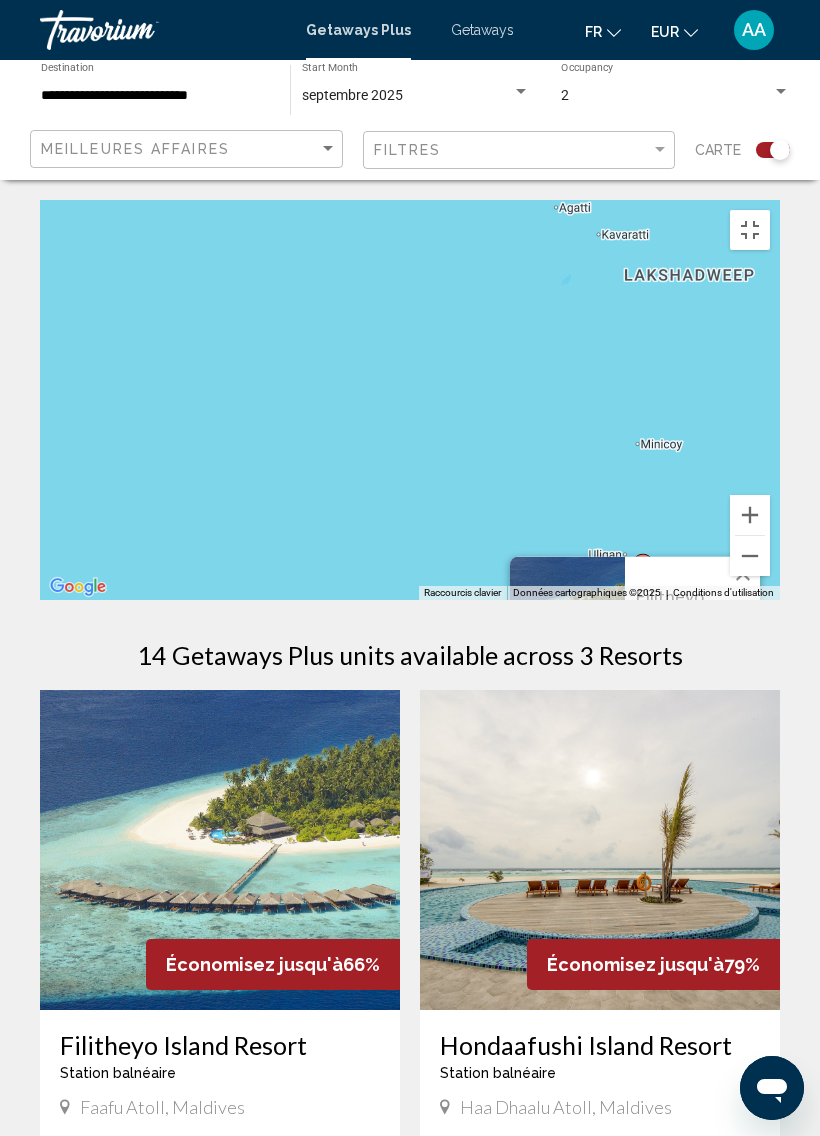 click on "View Resort" at bounding box center (634, 839) 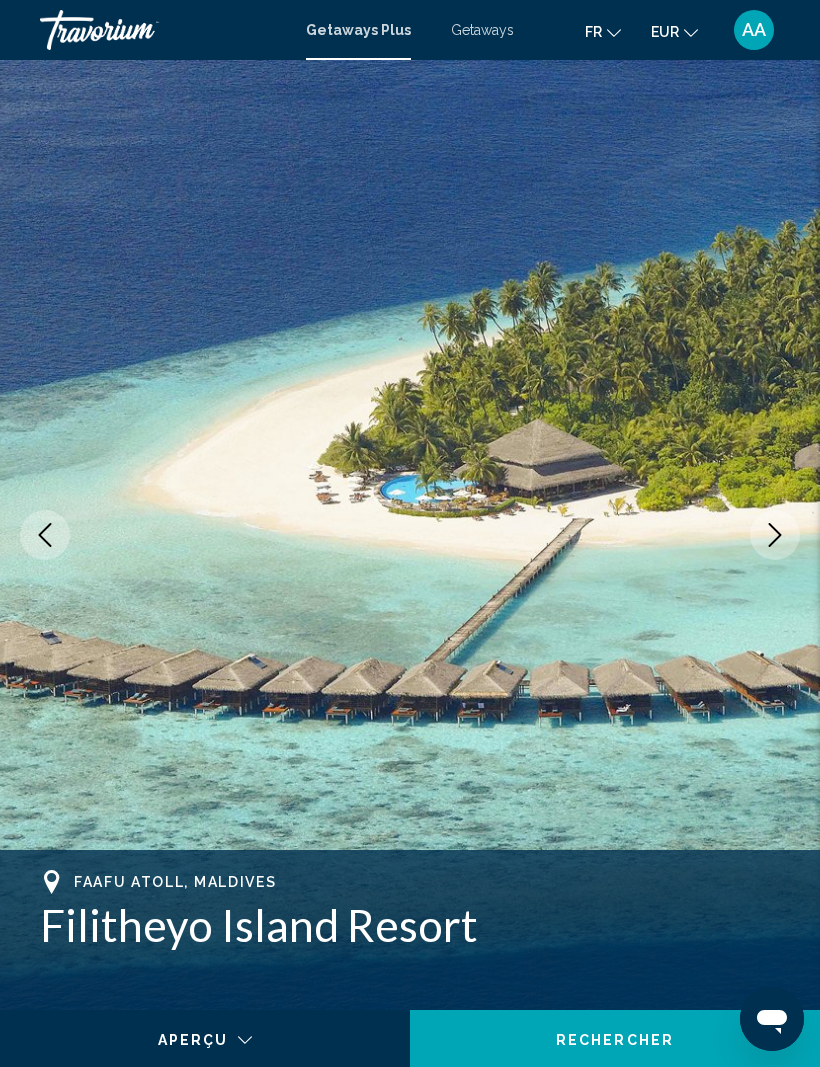 click 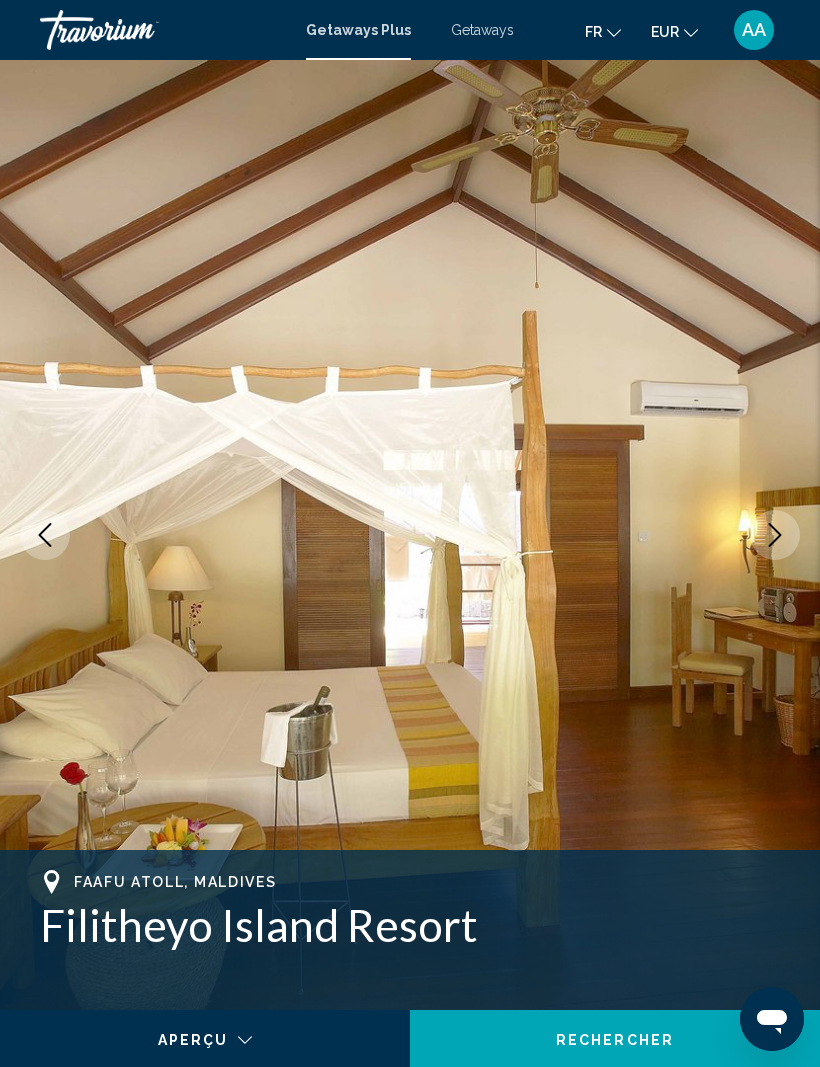 click at bounding box center [775, 535] 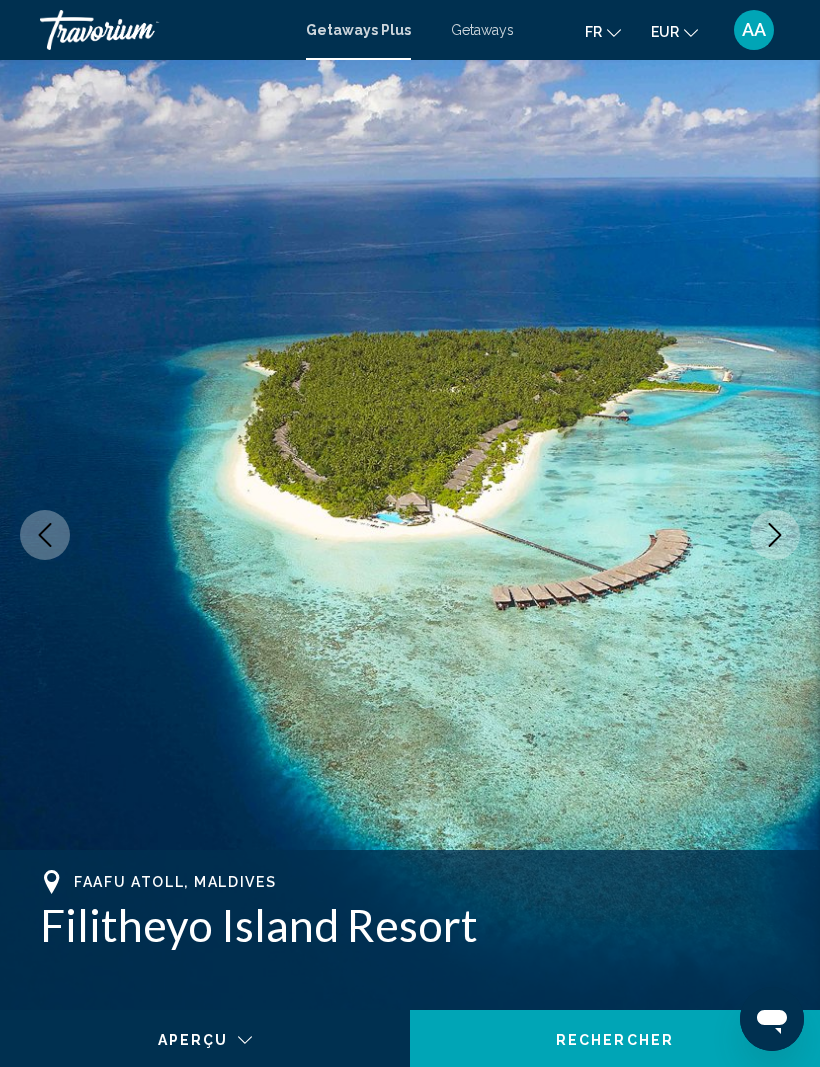 click 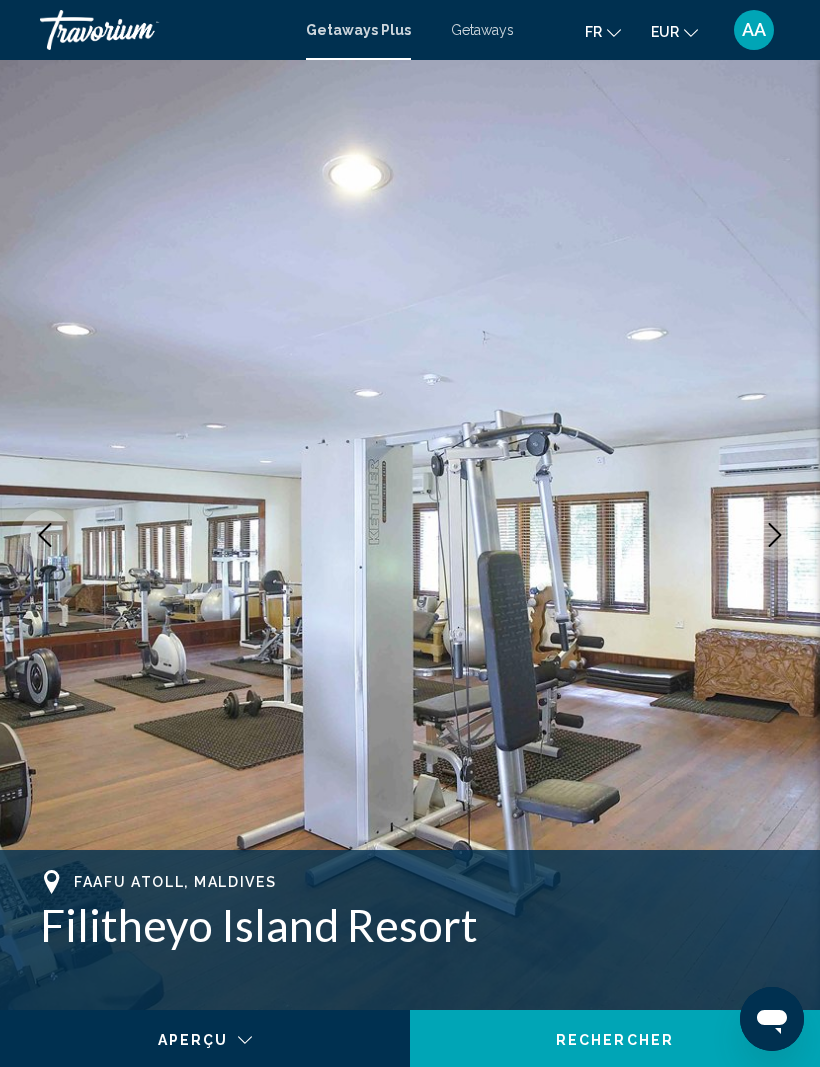 click 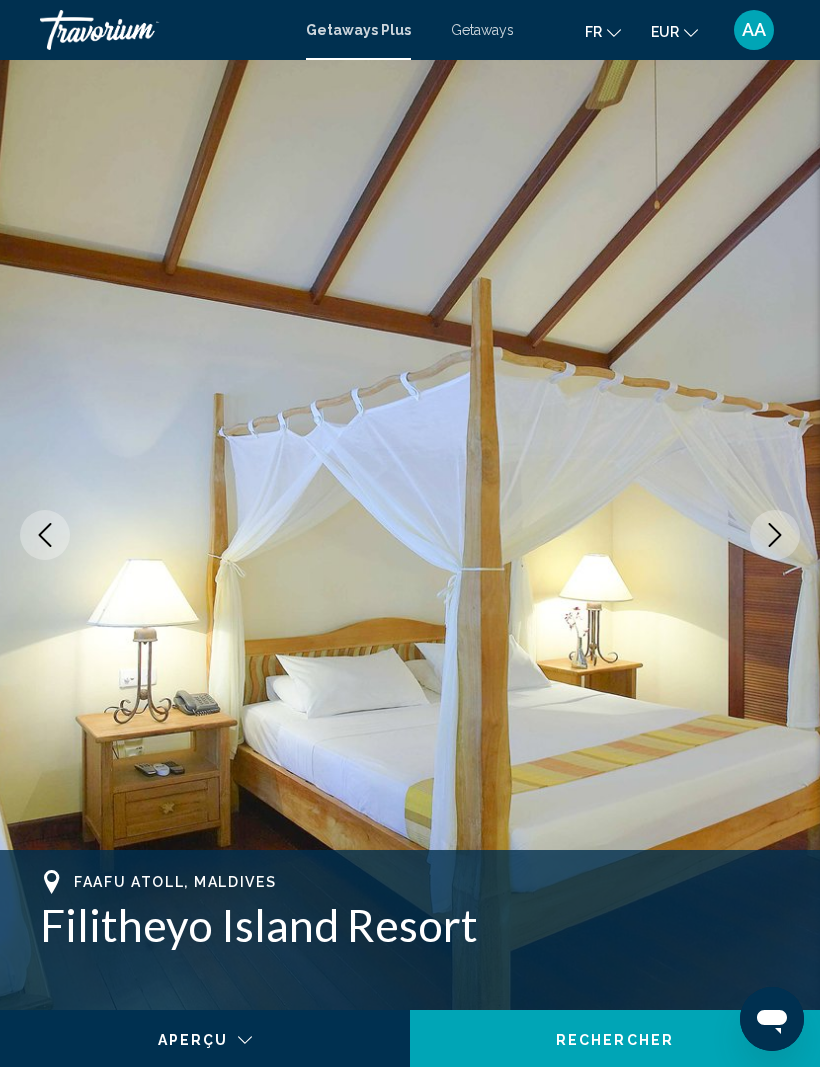 click 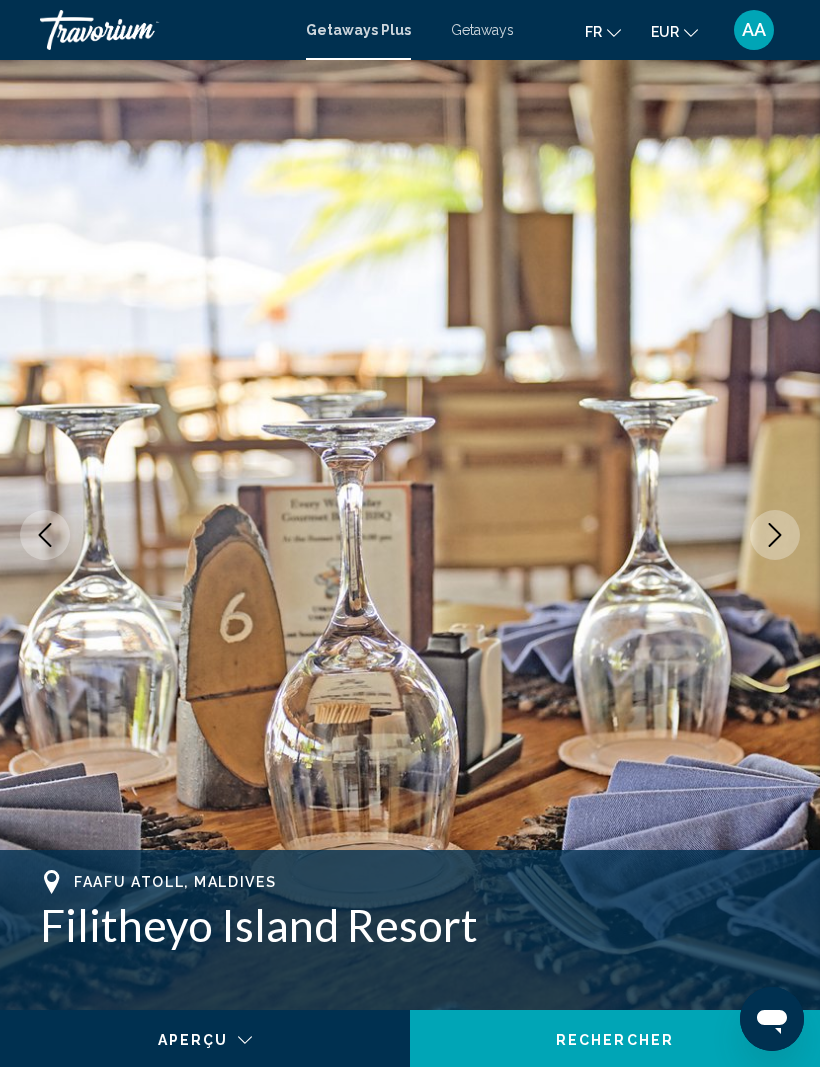 click 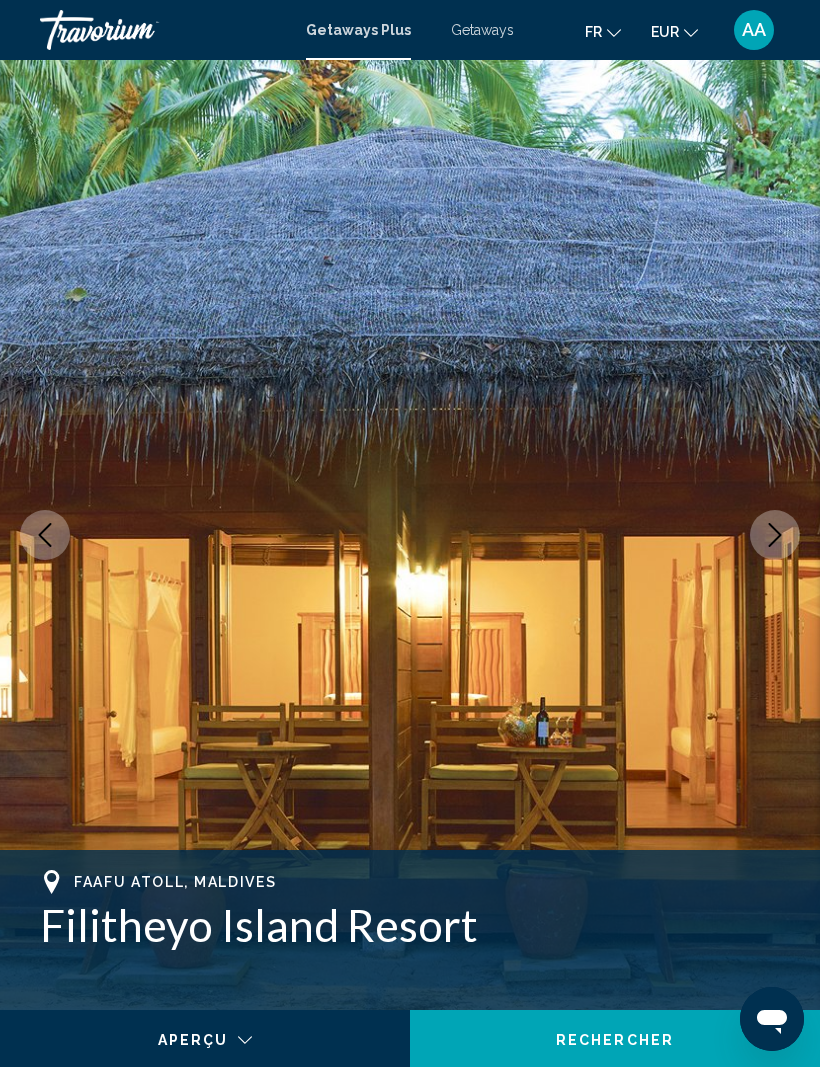 click at bounding box center [775, 535] 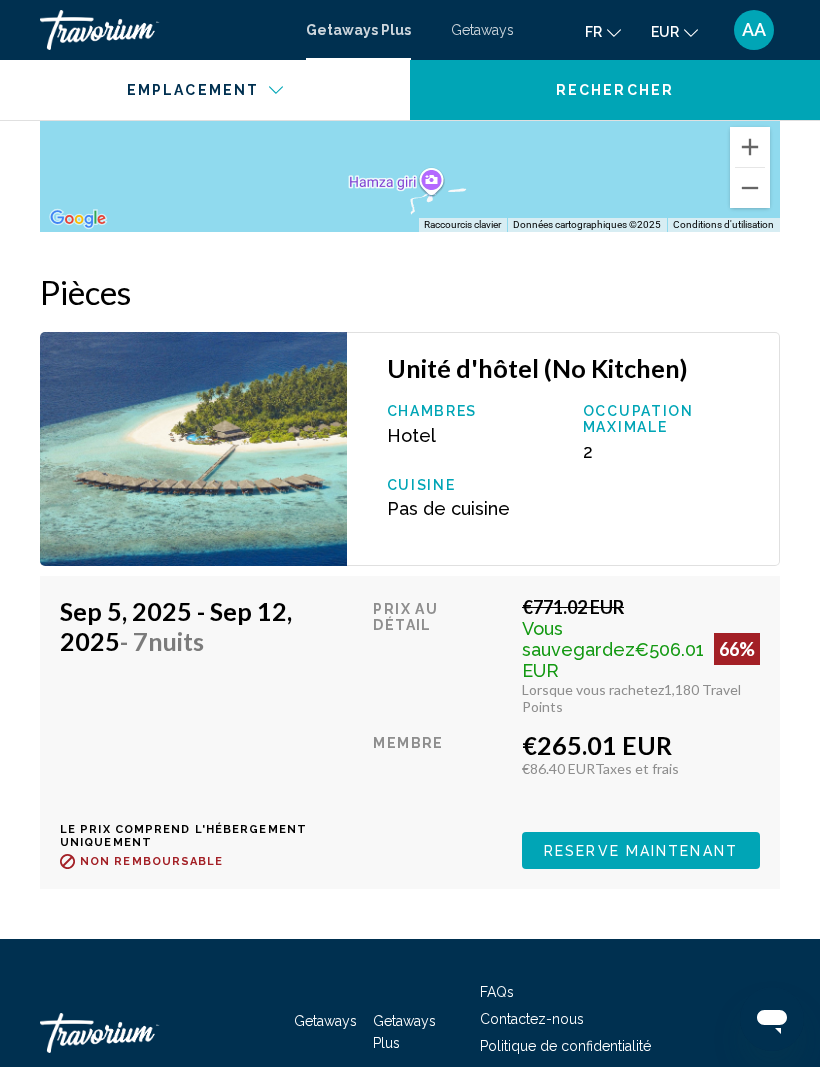 scroll, scrollTop: 4382, scrollLeft: 0, axis: vertical 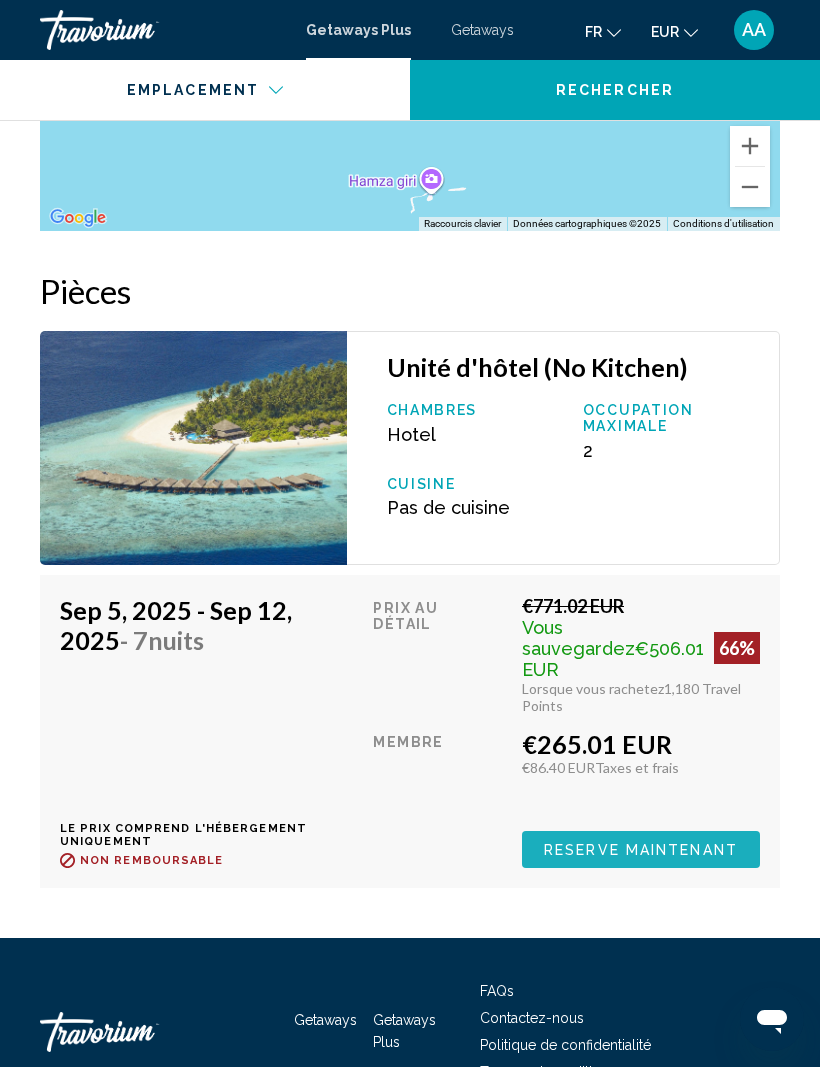 click on "Reserve maintenant" at bounding box center [641, 849] 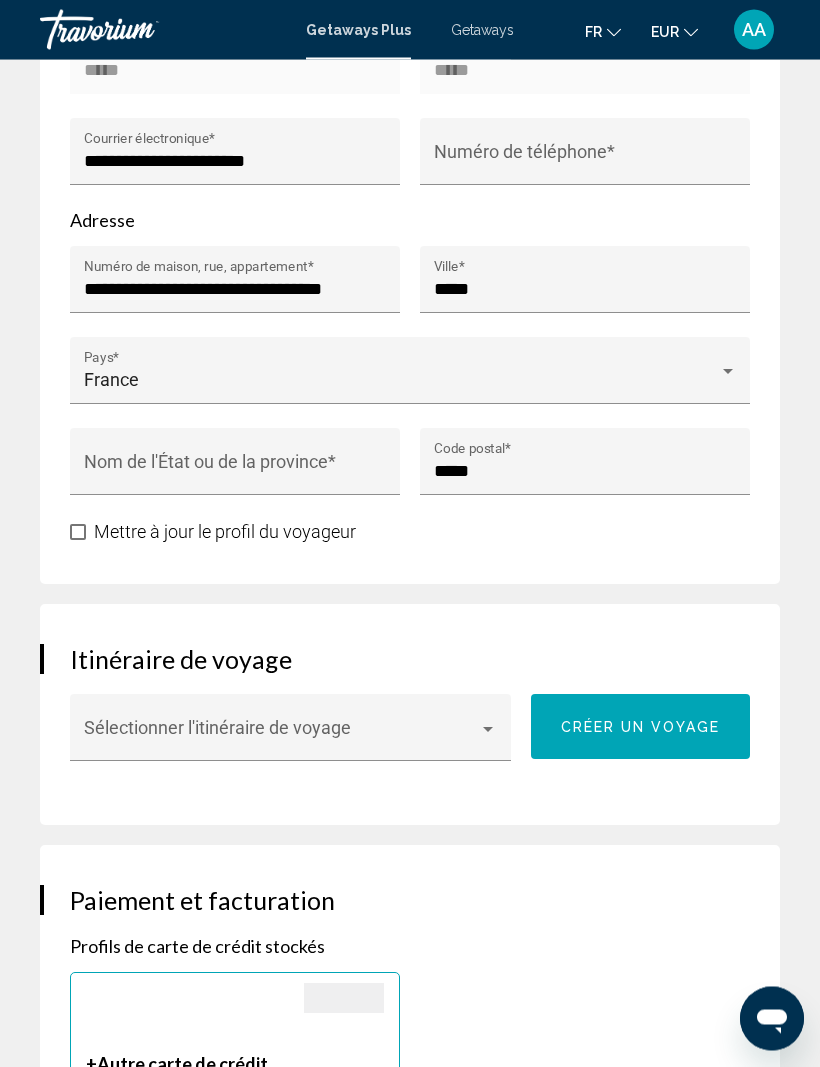 scroll, scrollTop: 1239, scrollLeft: 0, axis: vertical 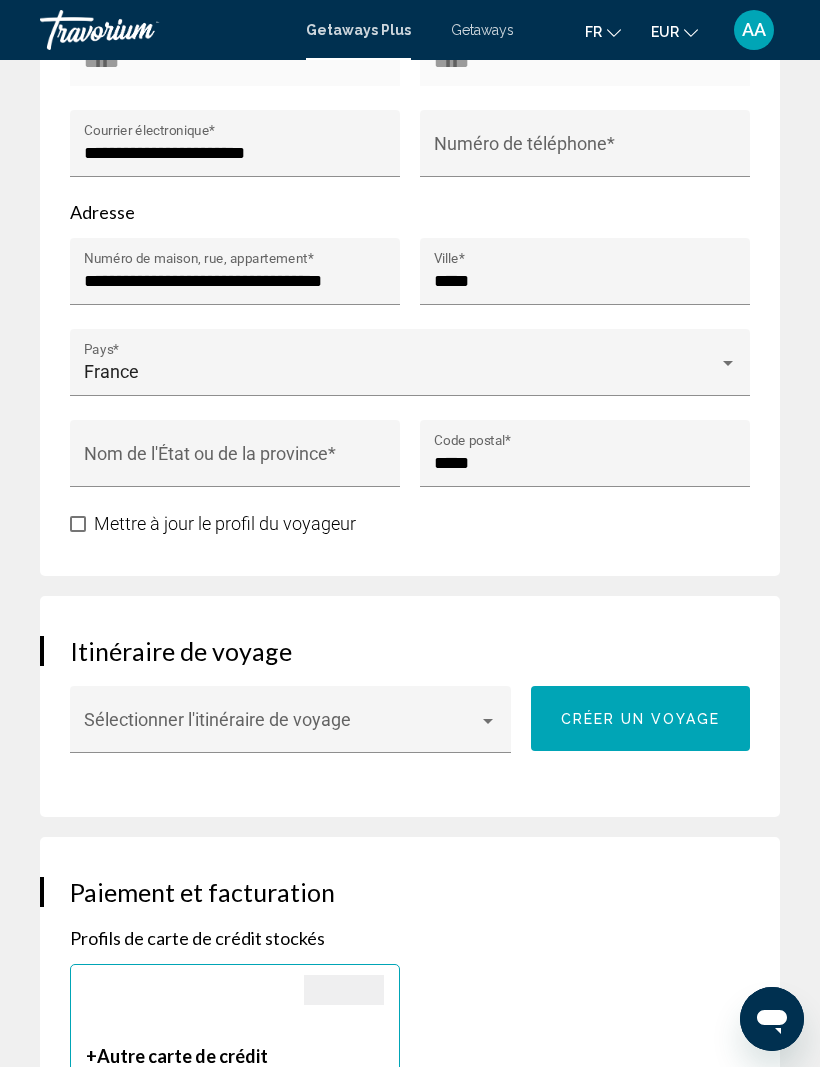 click at bounding box center [488, 721] 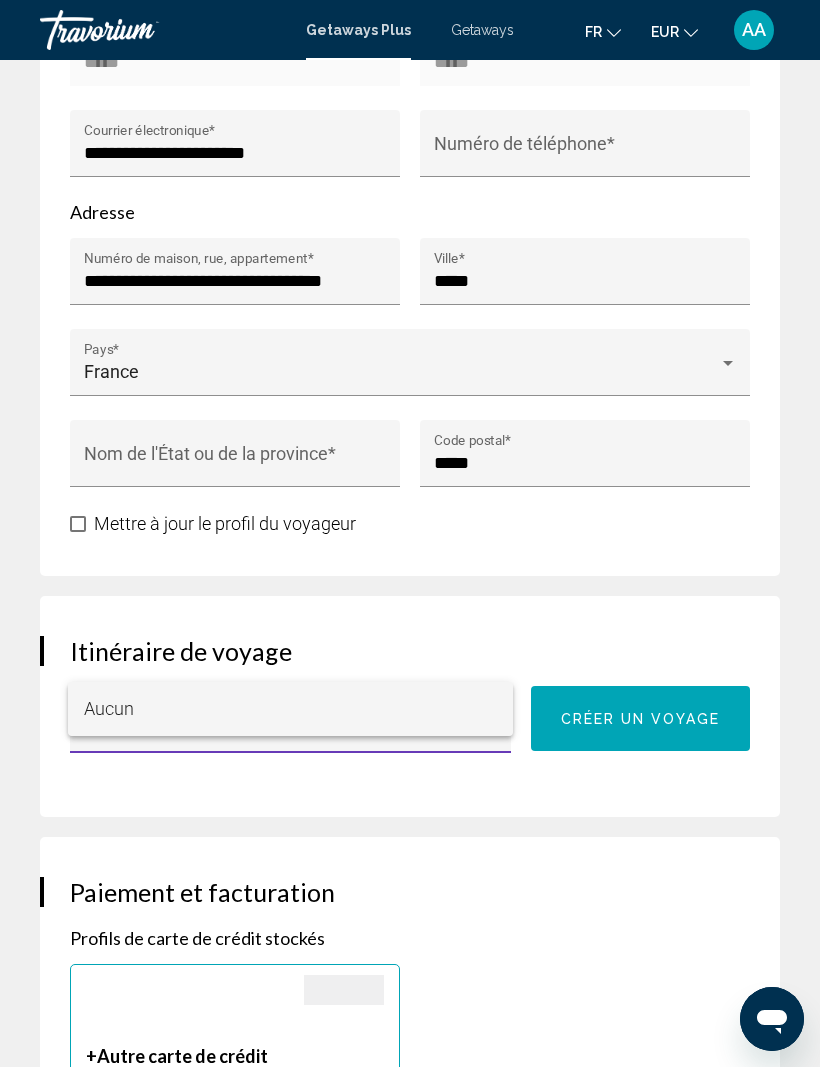 click at bounding box center (410, 533) 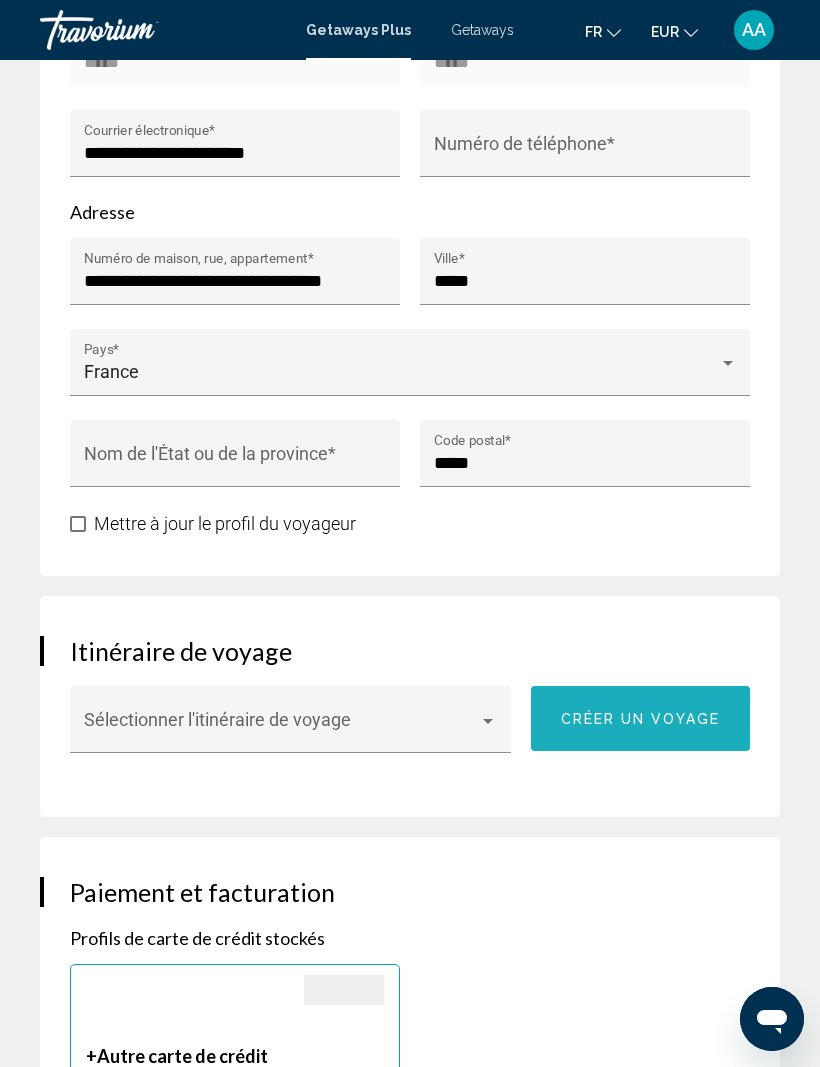 click on "Créer un voyage" at bounding box center [641, 719] 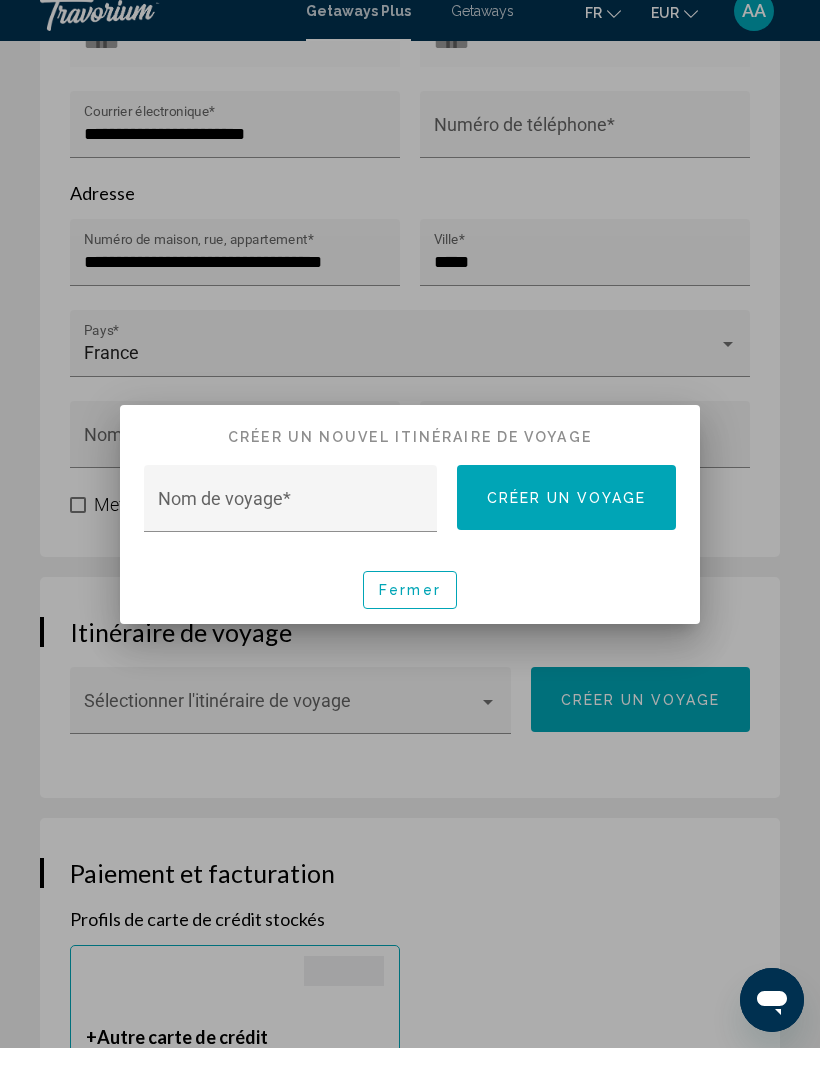 scroll, scrollTop: 1, scrollLeft: 0, axis: vertical 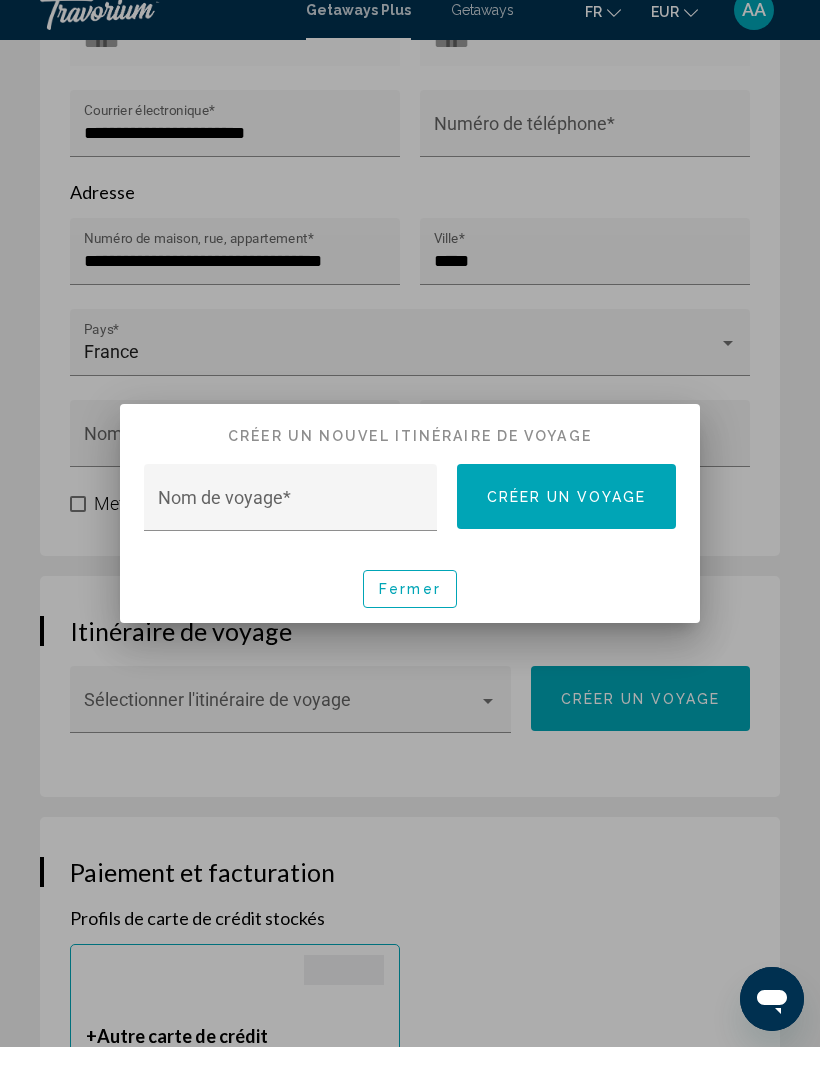 click at bounding box center (410, 533) 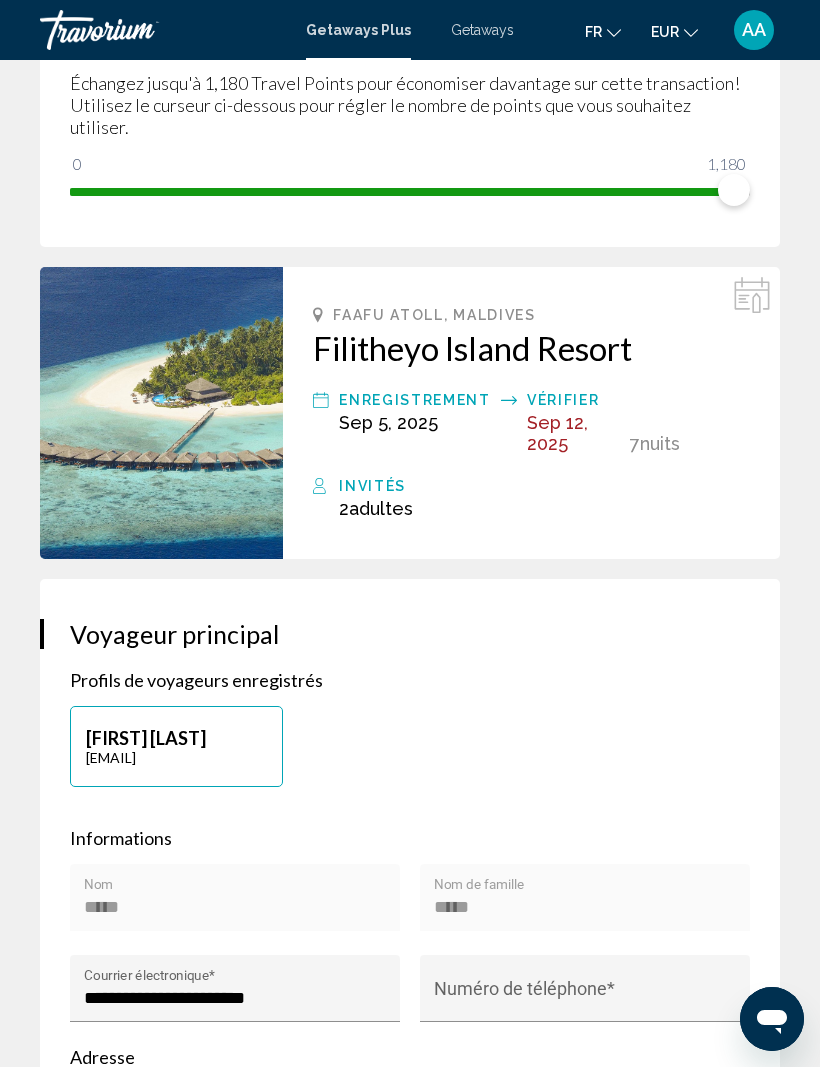 scroll, scrollTop: 393, scrollLeft: 0, axis: vertical 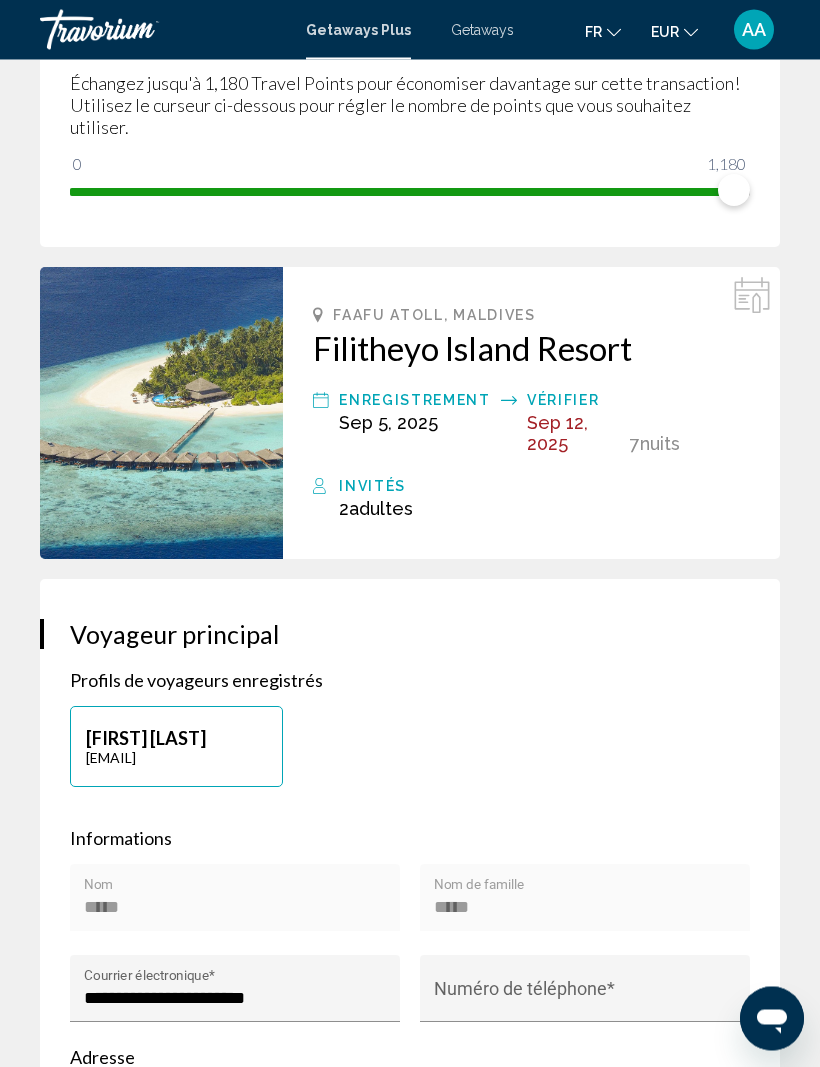 click on "Aicha Azouz  azouz.aicha@outlook.com" at bounding box center [176, 747] 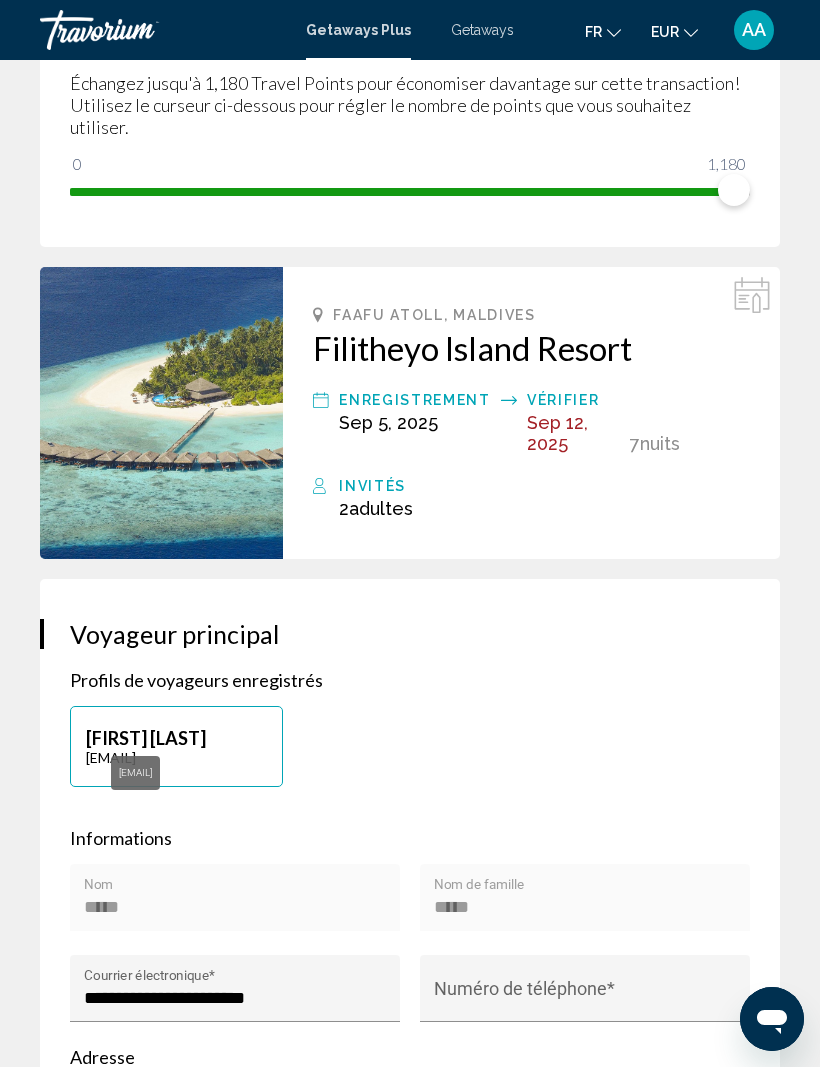 click on "azouz.aicha@outlook.com" at bounding box center (176, 757) 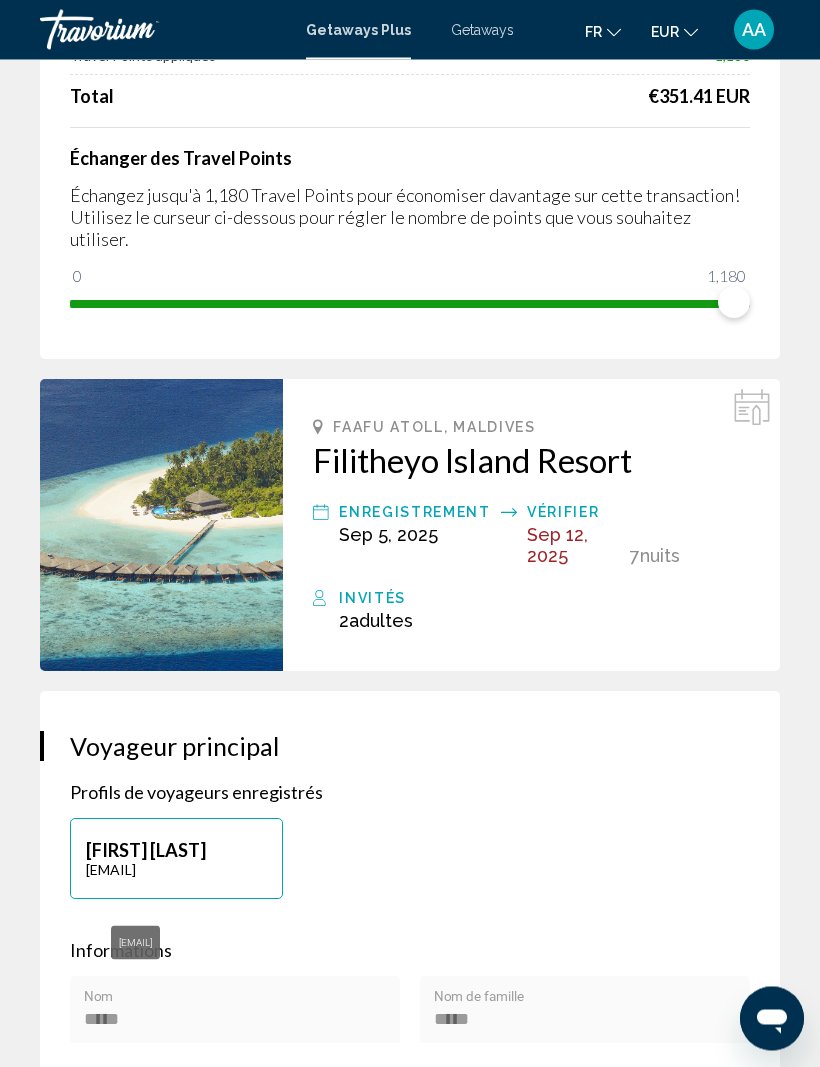 scroll, scrollTop: 0, scrollLeft: 0, axis: both 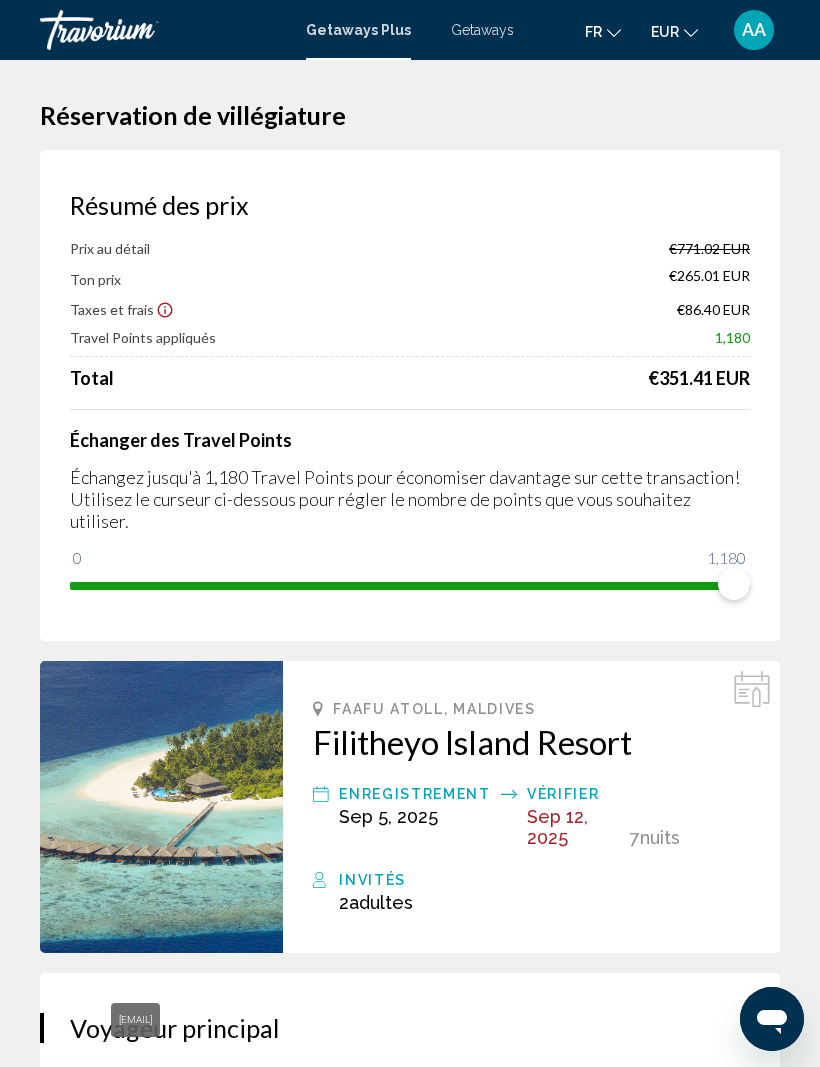 click 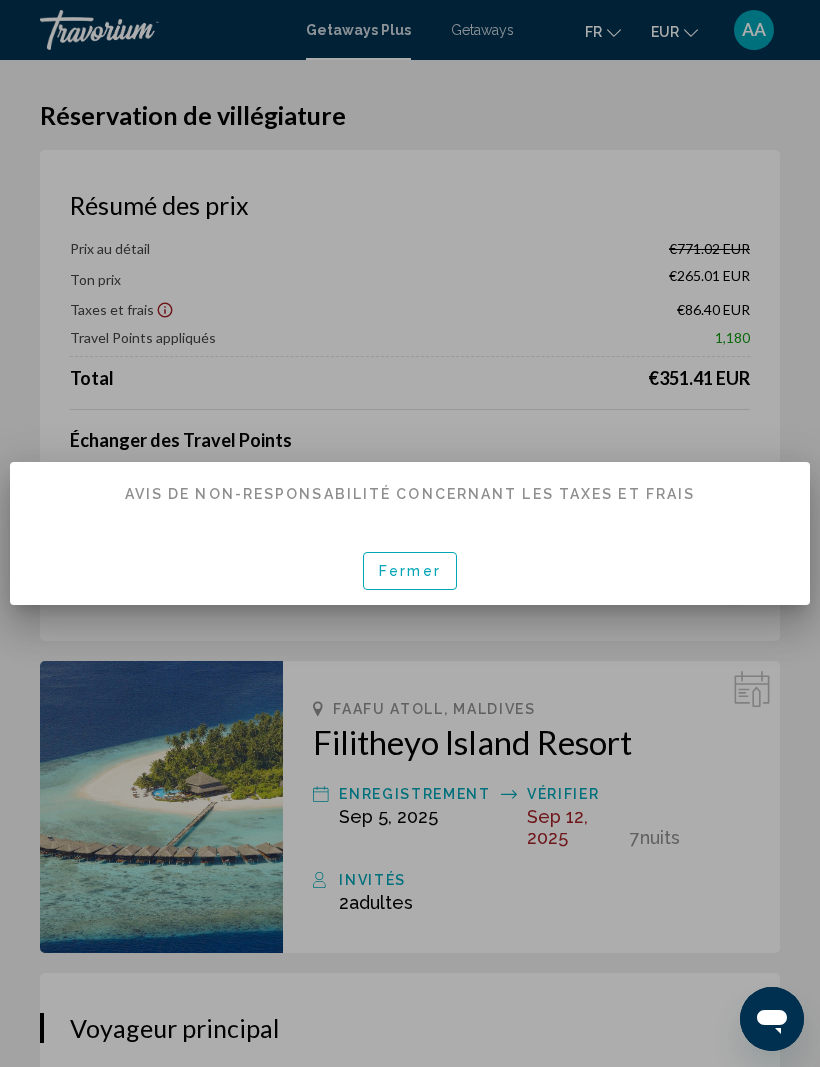 click at bounding box center (410, 533) 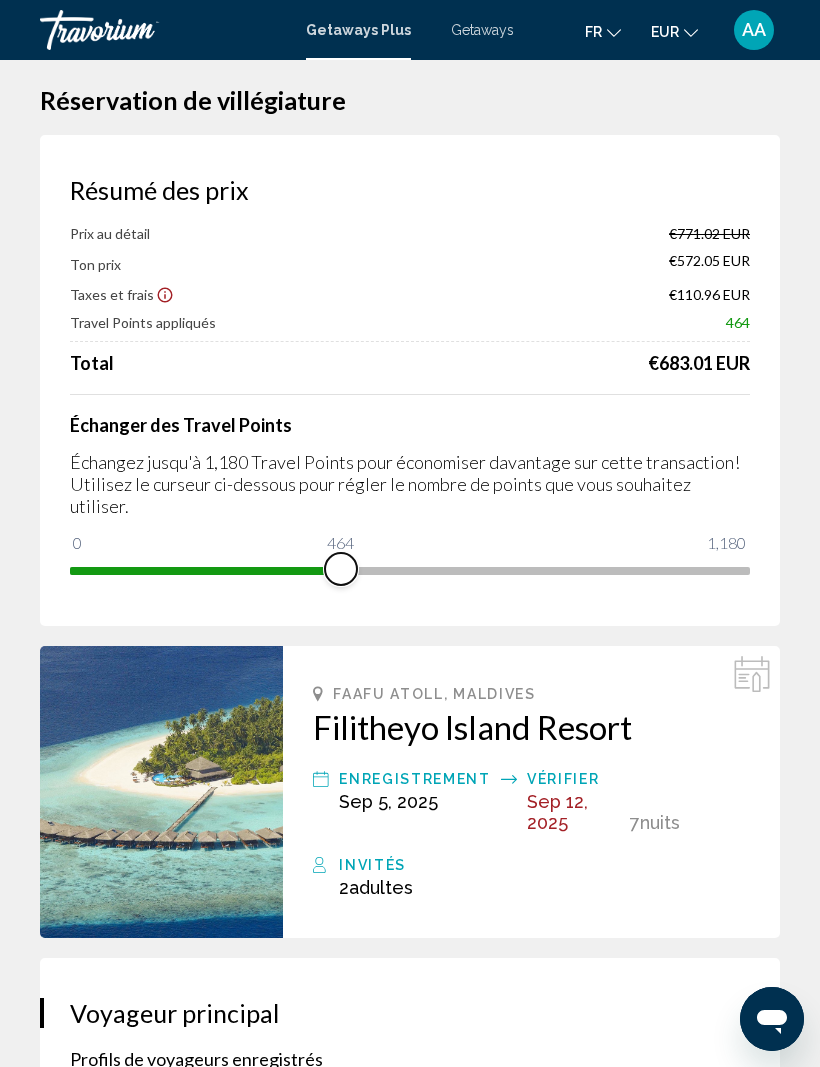 scroll, scrollTop: 0, scrollLeft: 0, axis: both 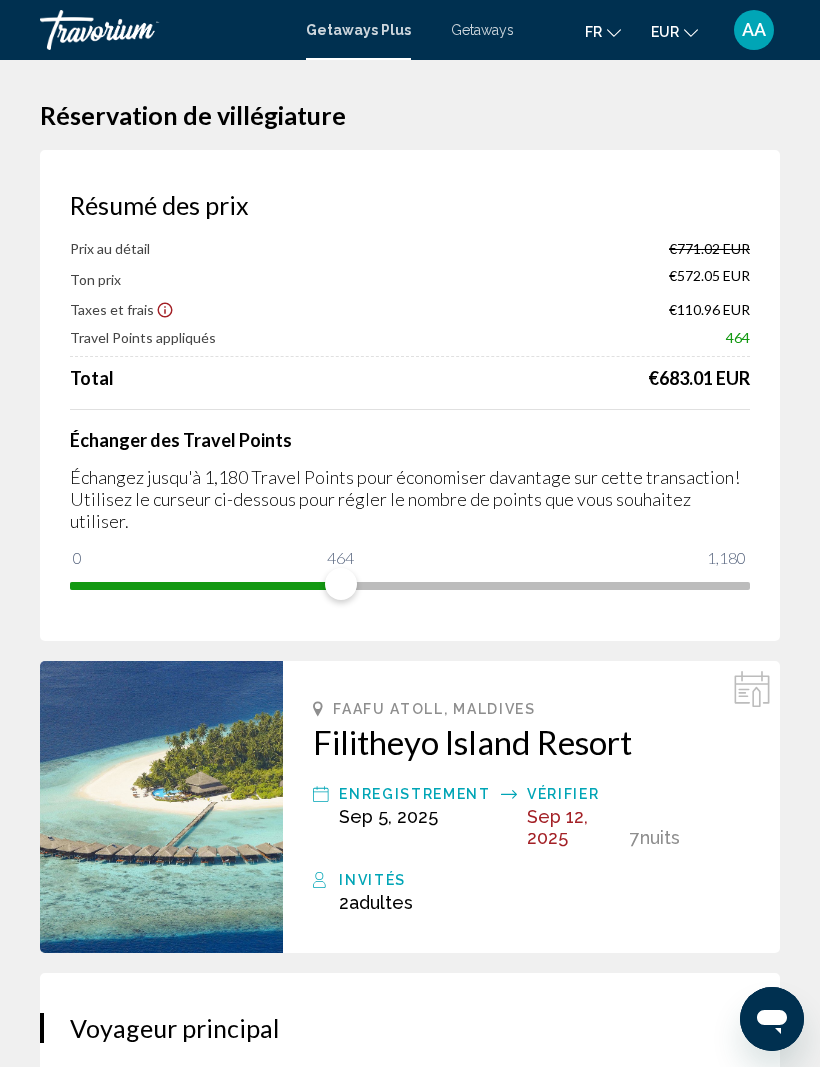 click on "AA" at bounding box center [754, 30] 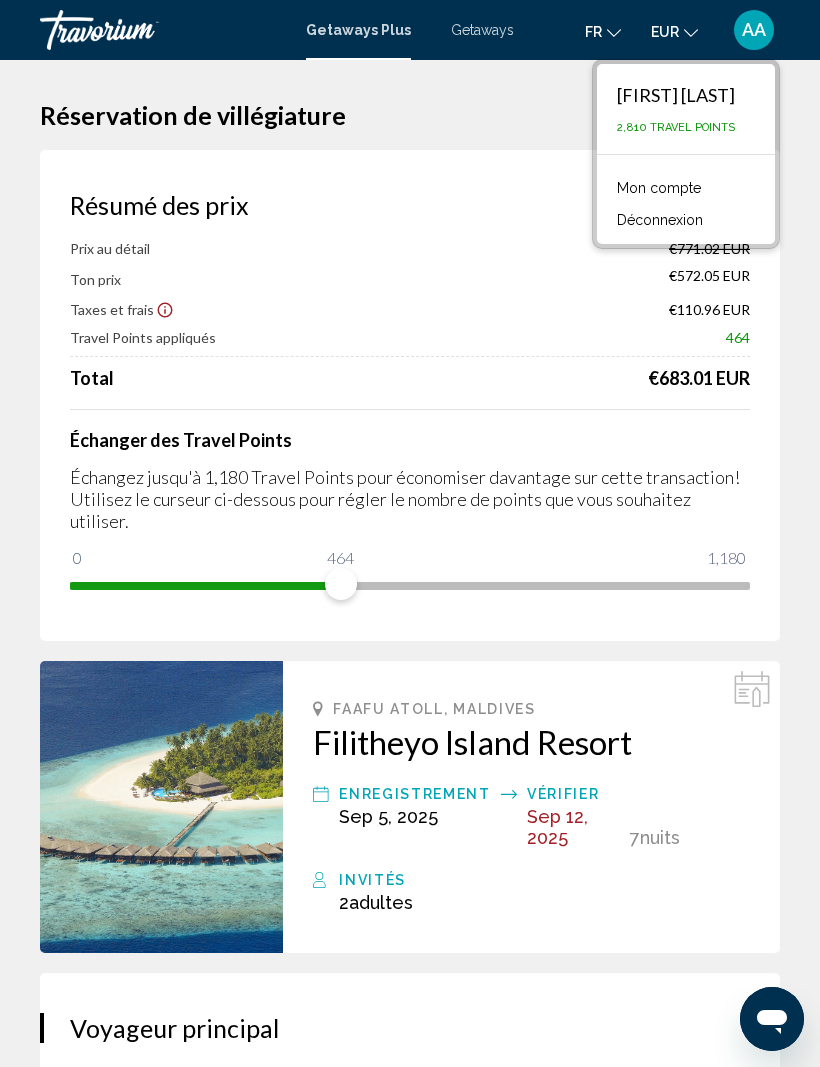 click on "2,810  Travel Points" at bounding box center (676, 127) 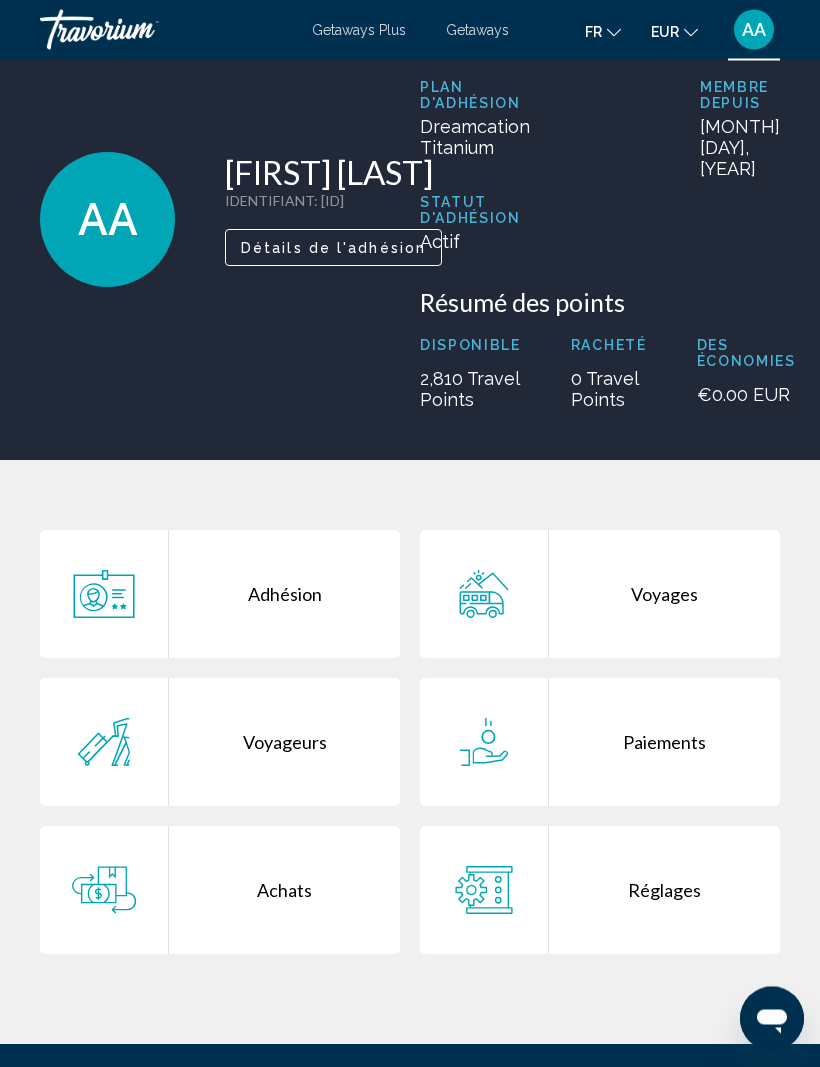 scroll, scrollTop: 82, scrollLeft: 0, axis: vertical 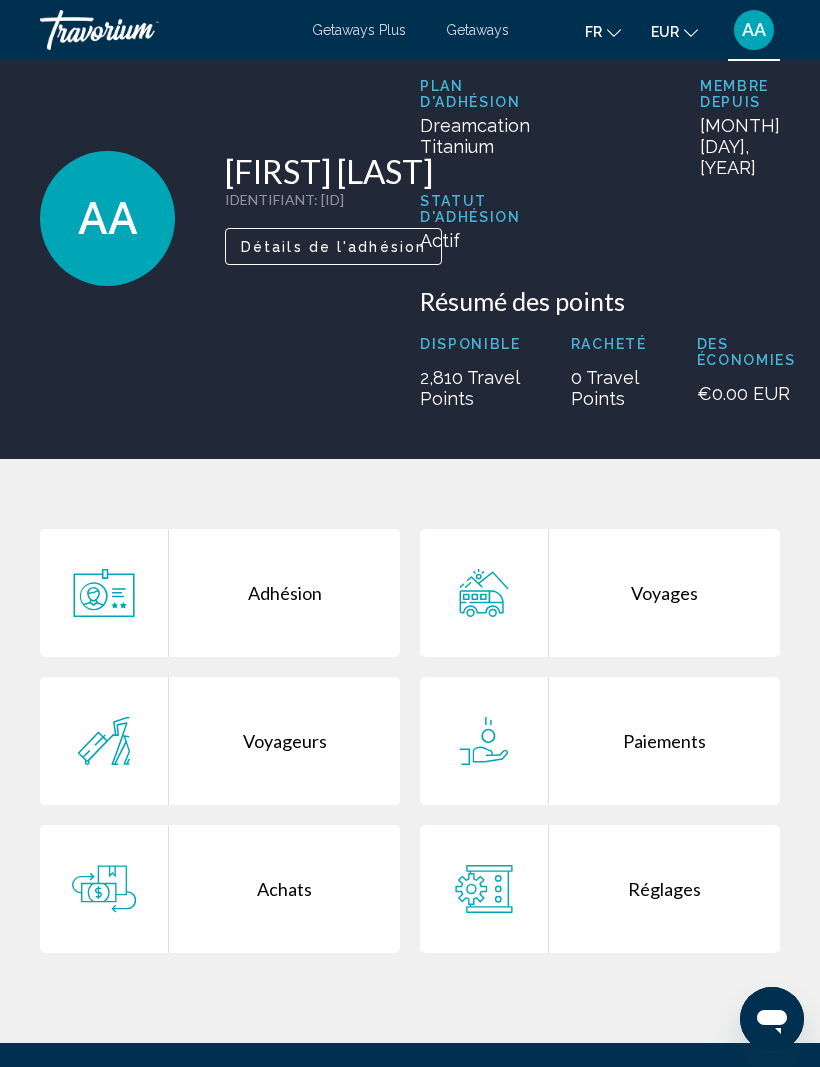 click on "Adhésion" at bounding box center (284, 593) 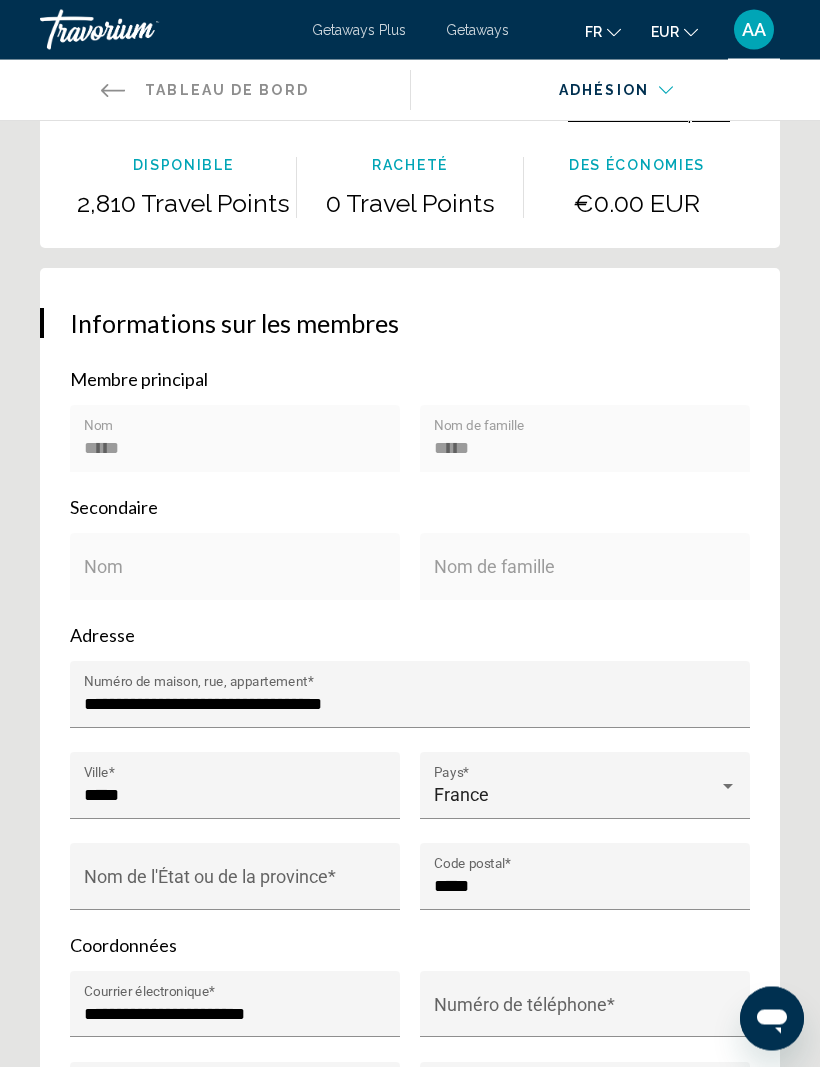 scroll, scrollTop: 522, scrollLeft: 0, axis: vertical 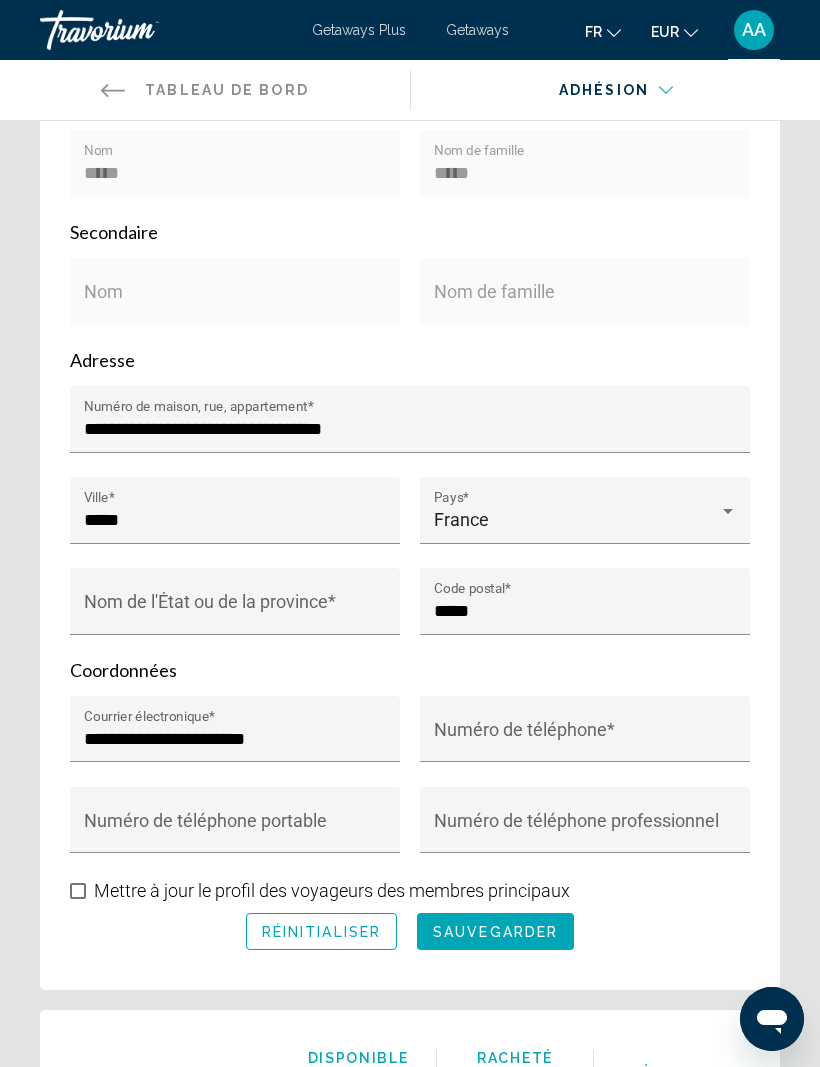 click on "**********" at bounding box center (235, 739) 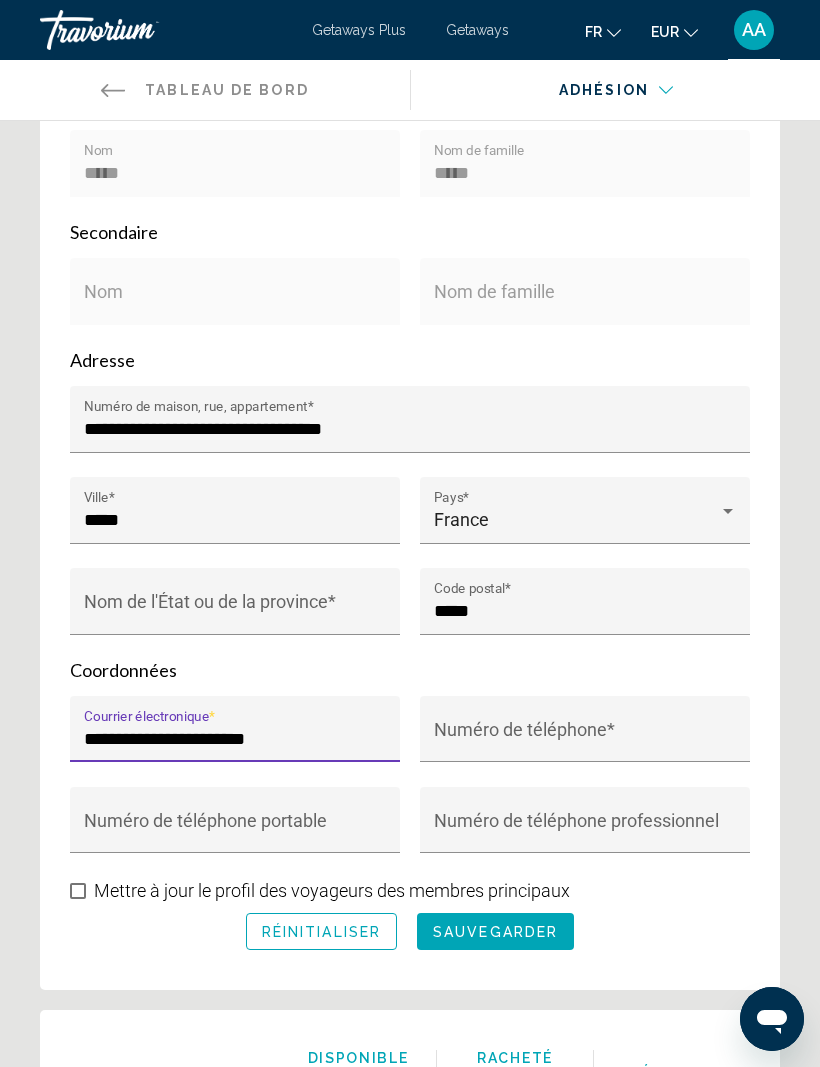scroll, scrollTop: 804, scrollLeft: 0, axis: vertical 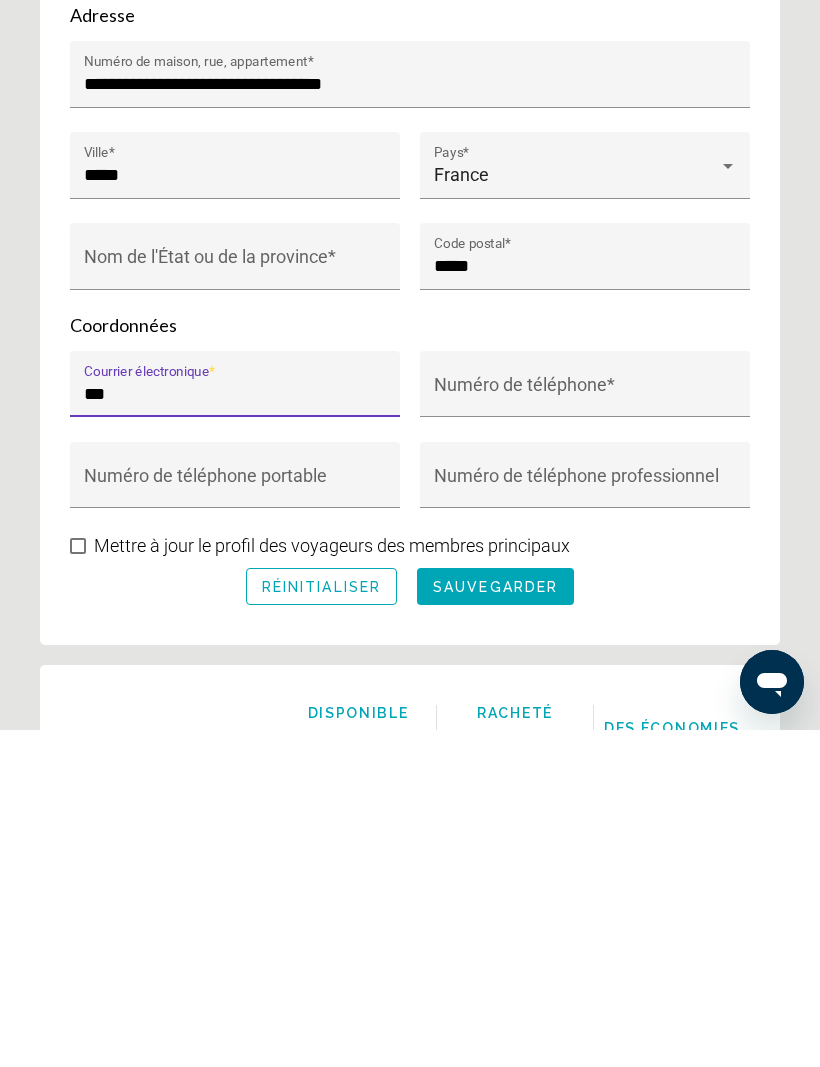 type on "**" 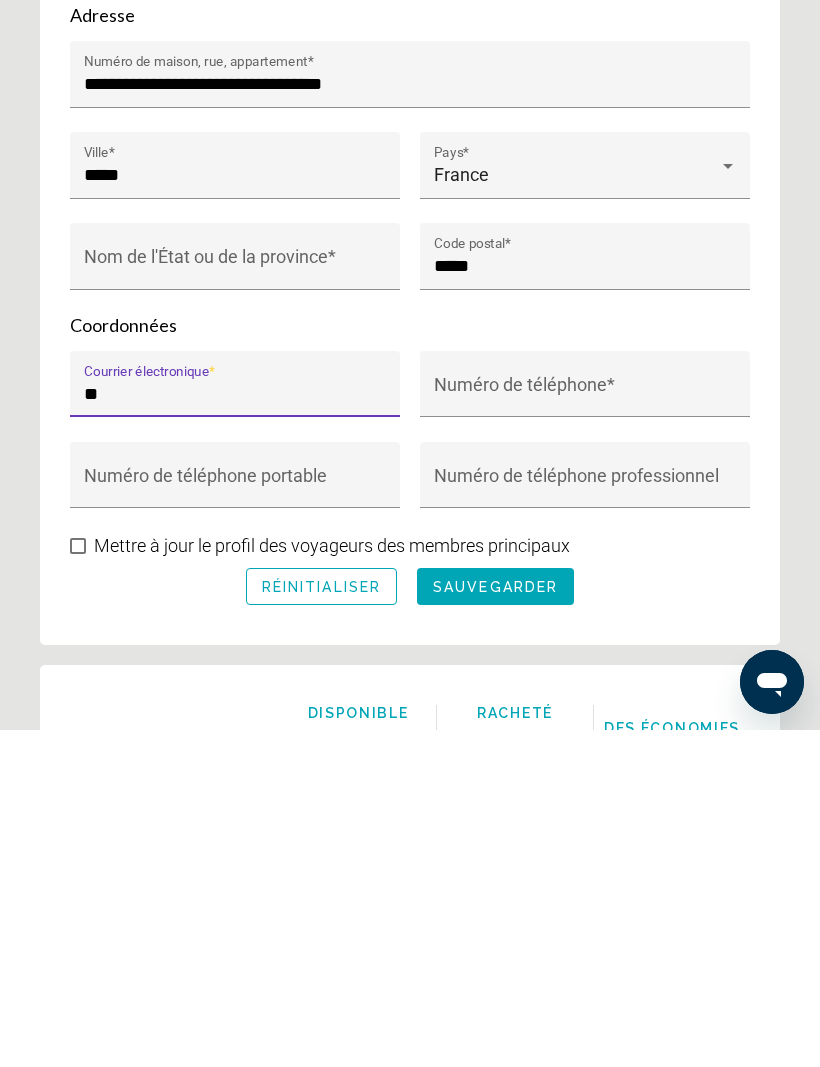 type on "*" 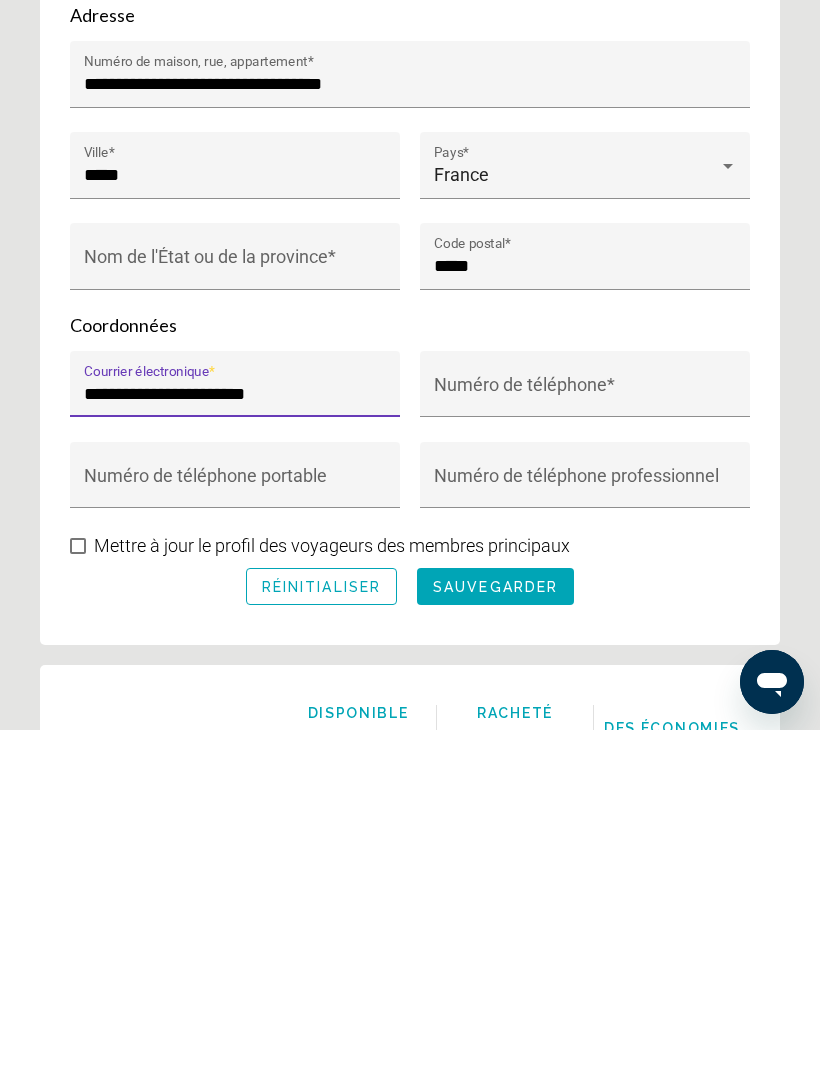 type on "**********" 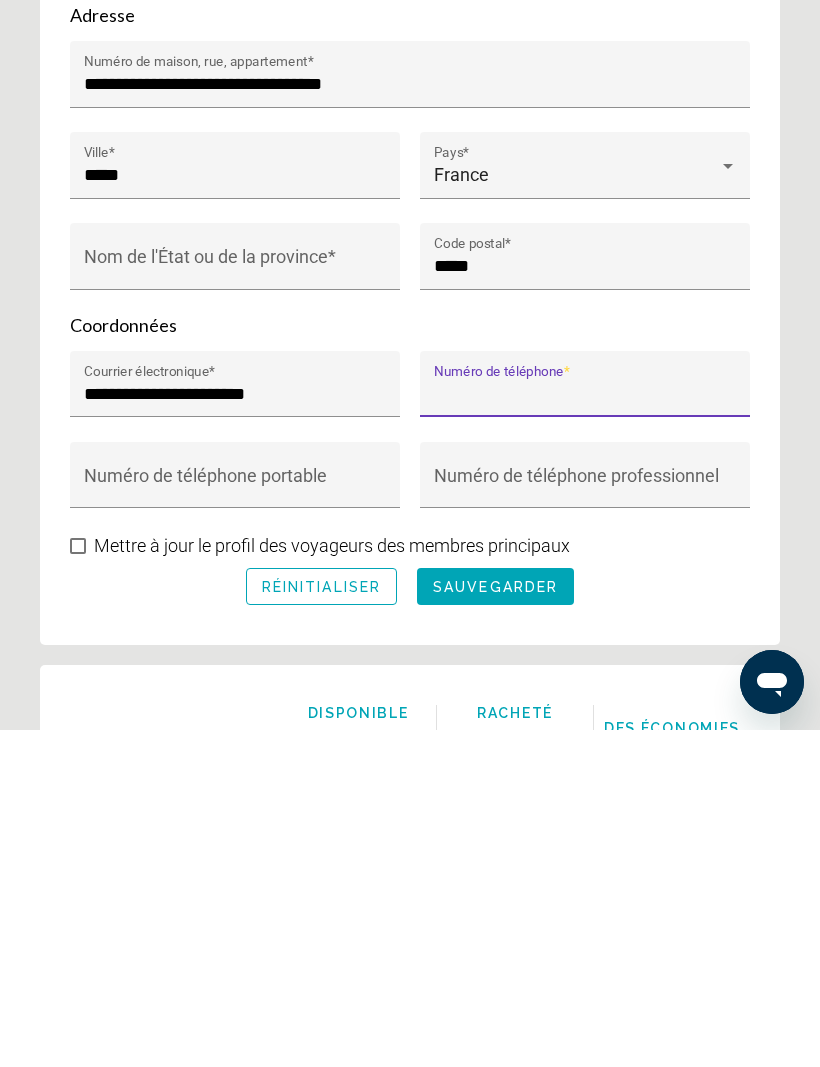 type on "**********" 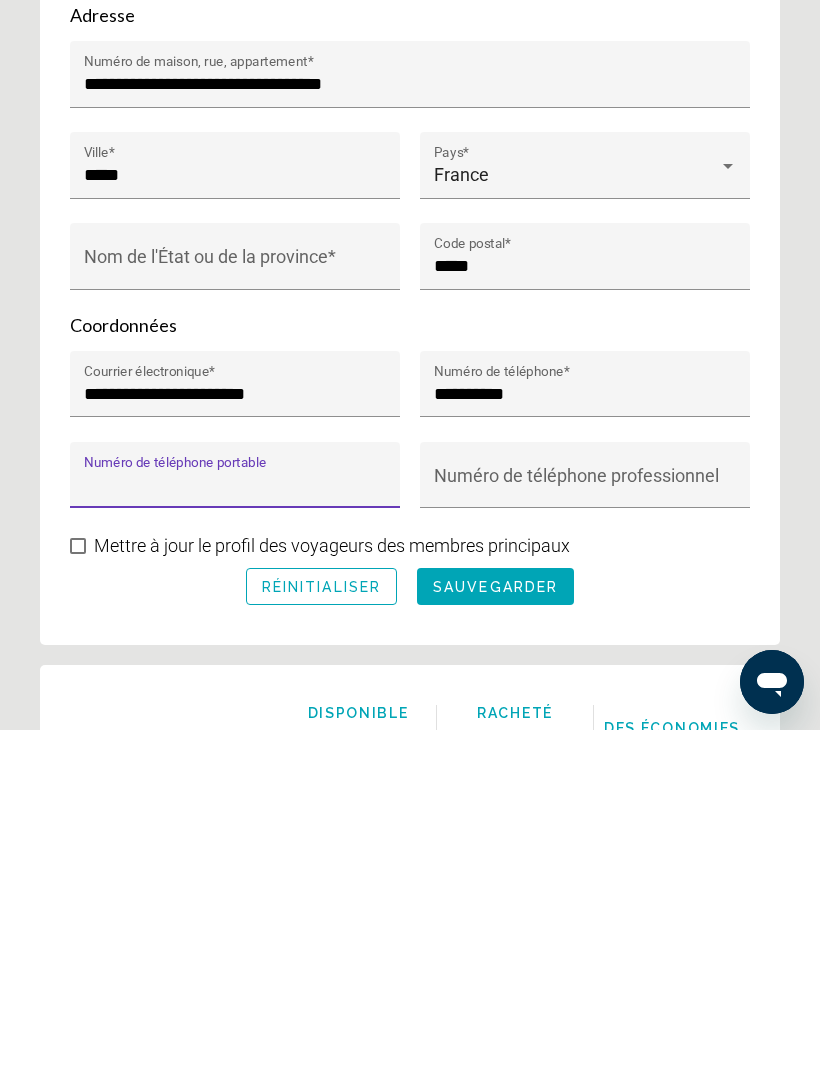 click on "Numéro de téléphone portable" at bounding box center (235, 822) 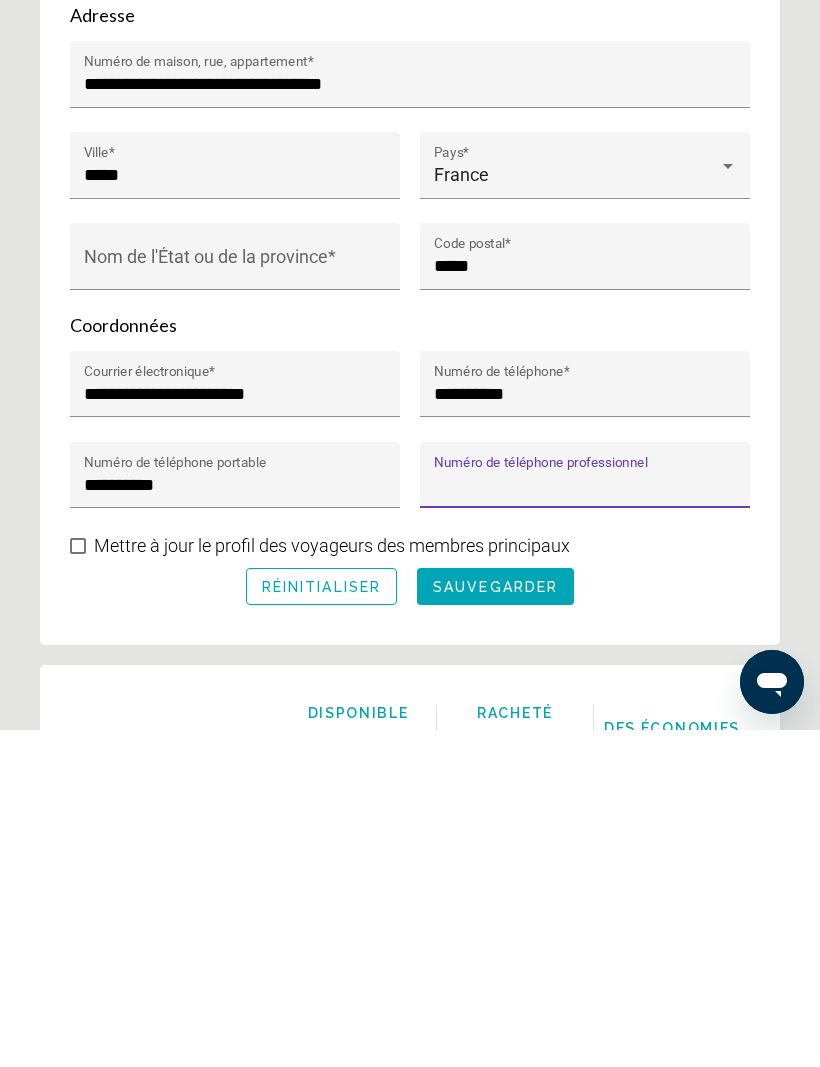 click on "Mettre à jour le profil des voyageurs des membres principaux" at bounding box center [320, 883] 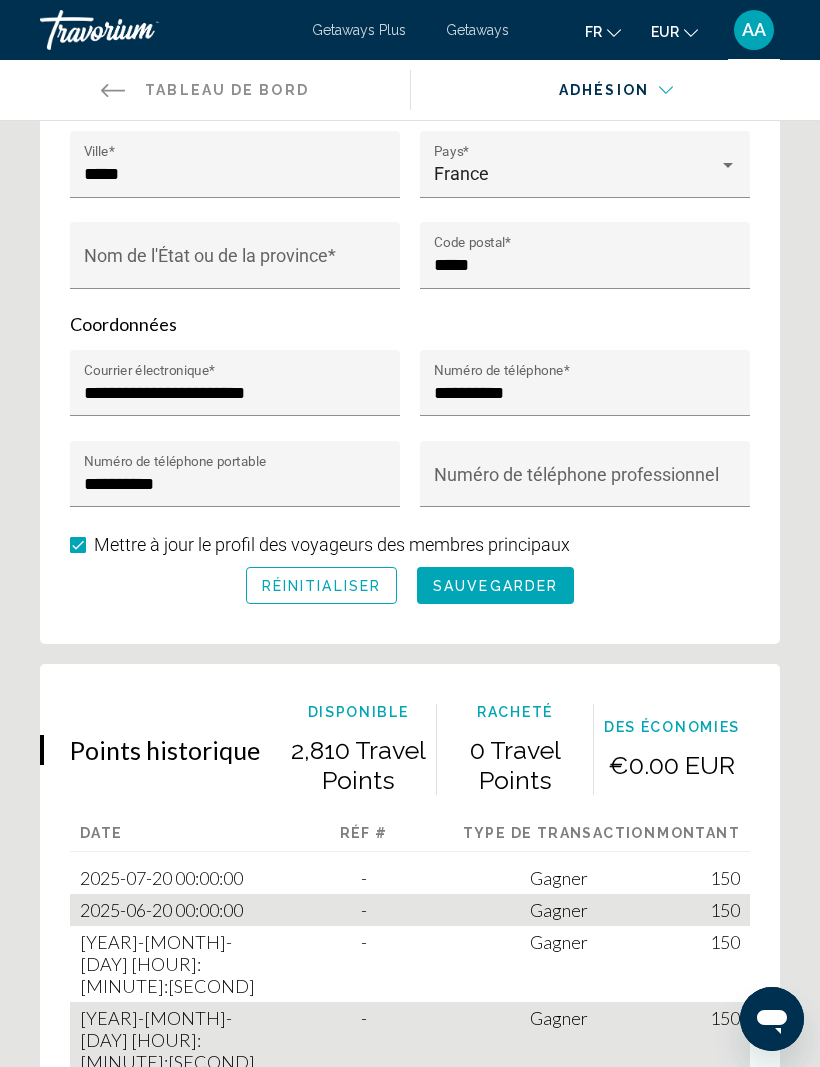 click on "sauvegarder" at bounding box center [495, 586] 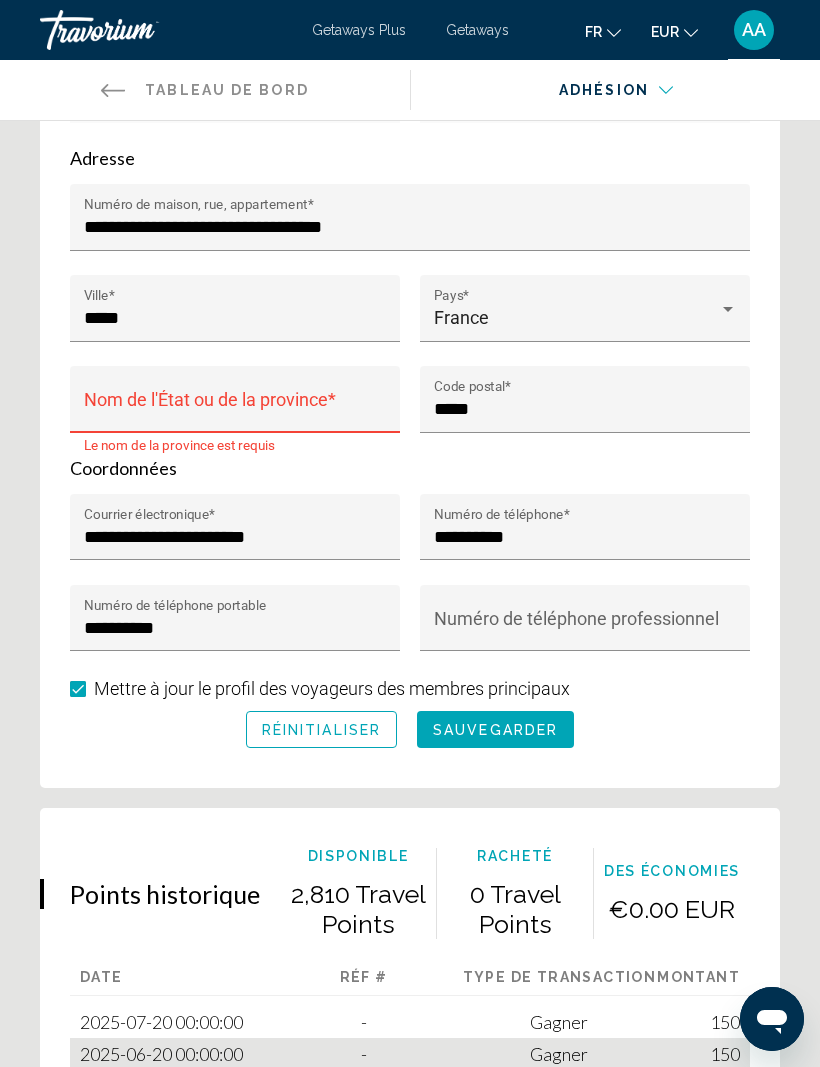 scroll, scrollTop: 996, scrollLeft: 0, axis: vertical 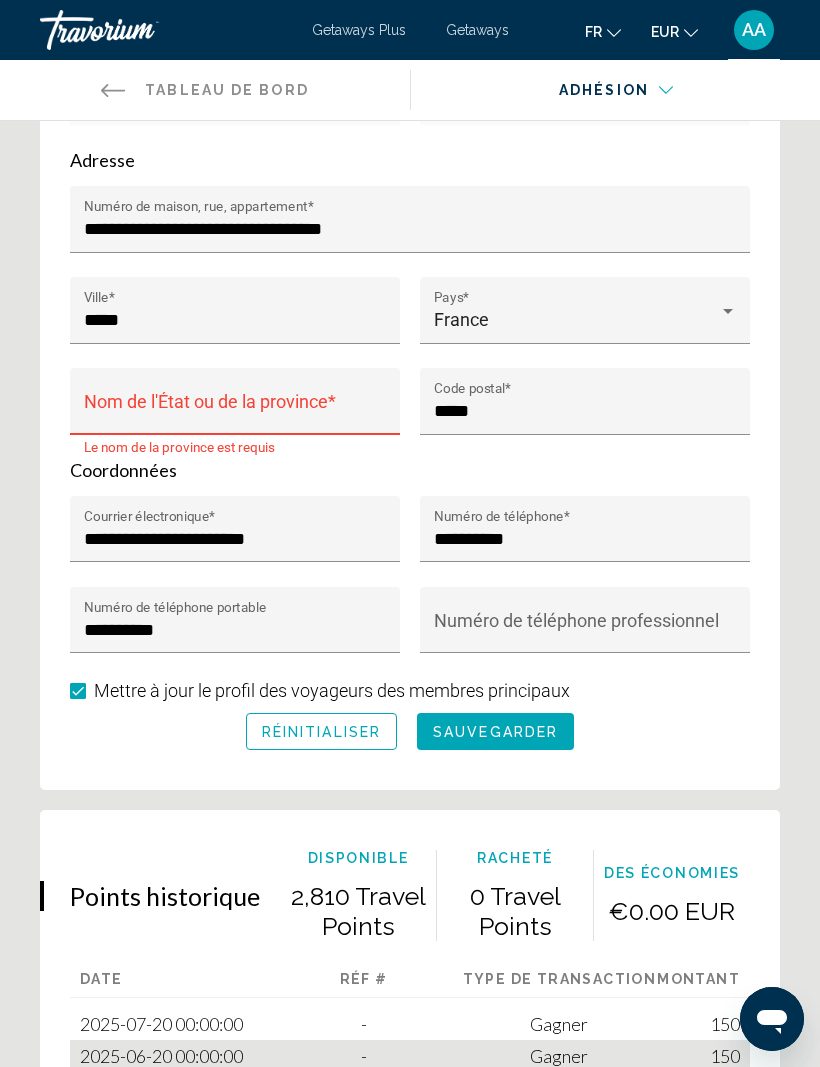 click on "Nom de l'État ou de la province  *" at bounding box center [235, 407] 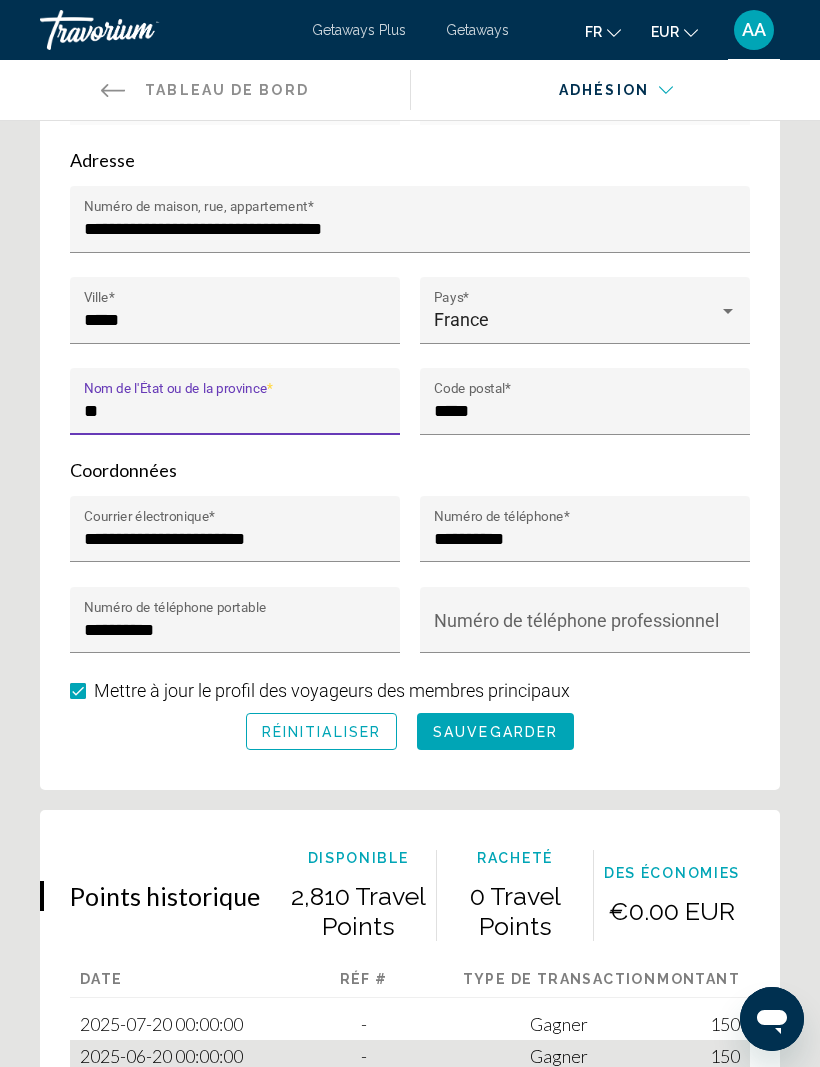 type on "*" 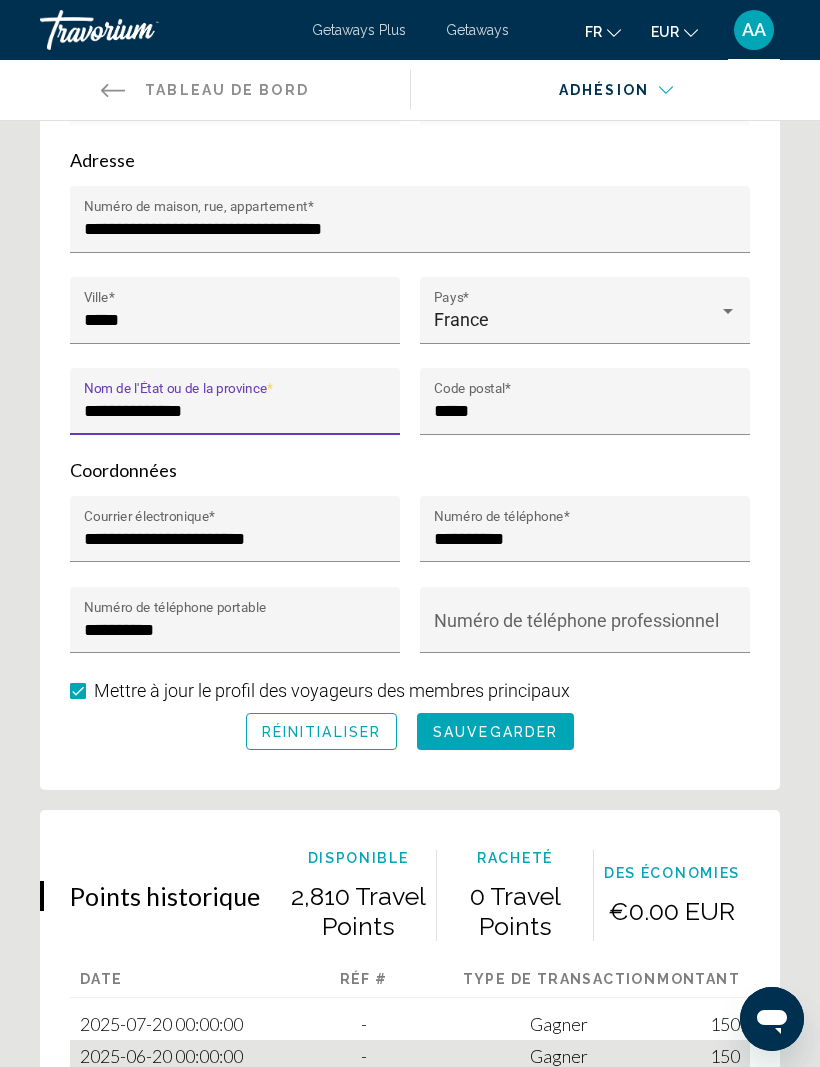 click on "**********" at bounding box center (235, 411) 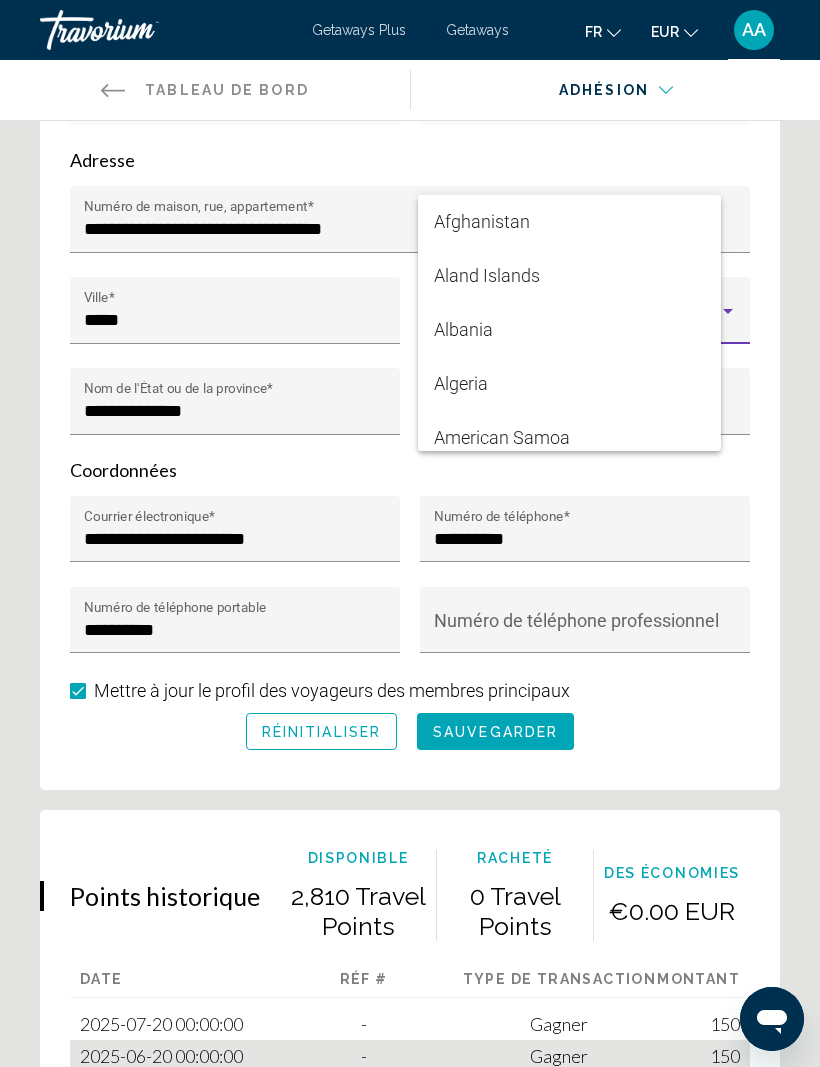 scroll, scrollTop: 4057, scrollLeft: 0, axis: vertical 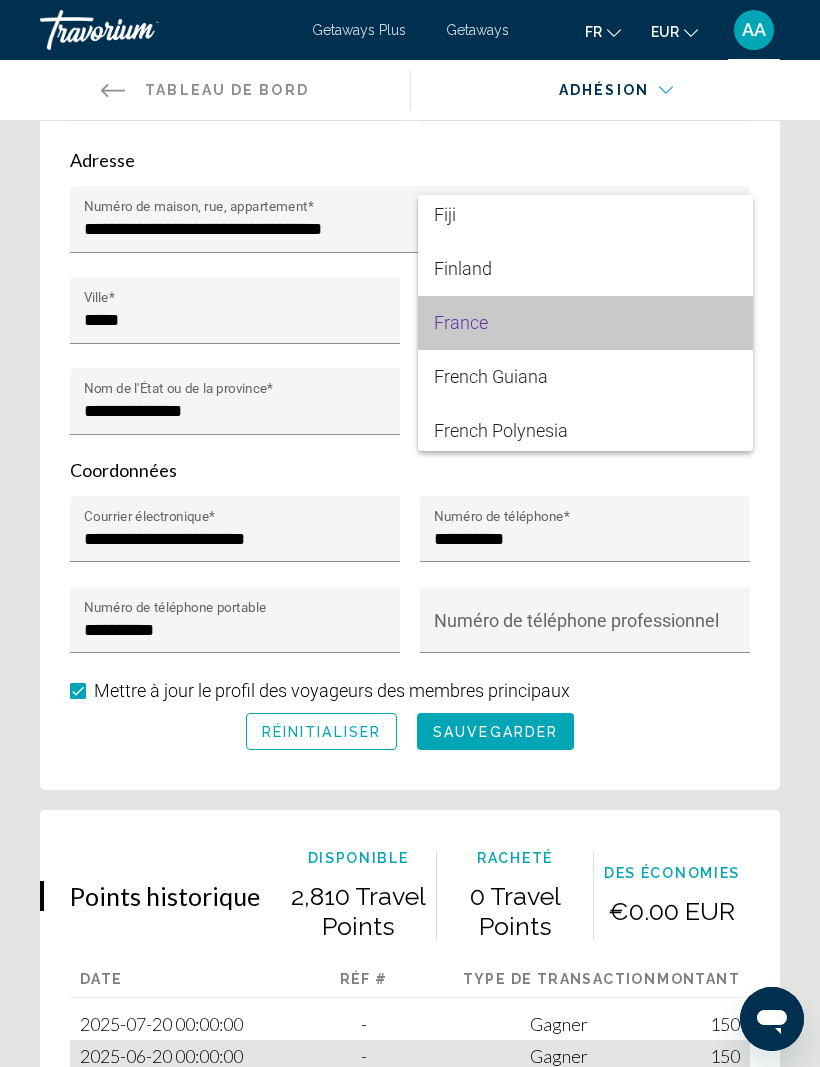 click on "France" at bounding box center [585, 323] 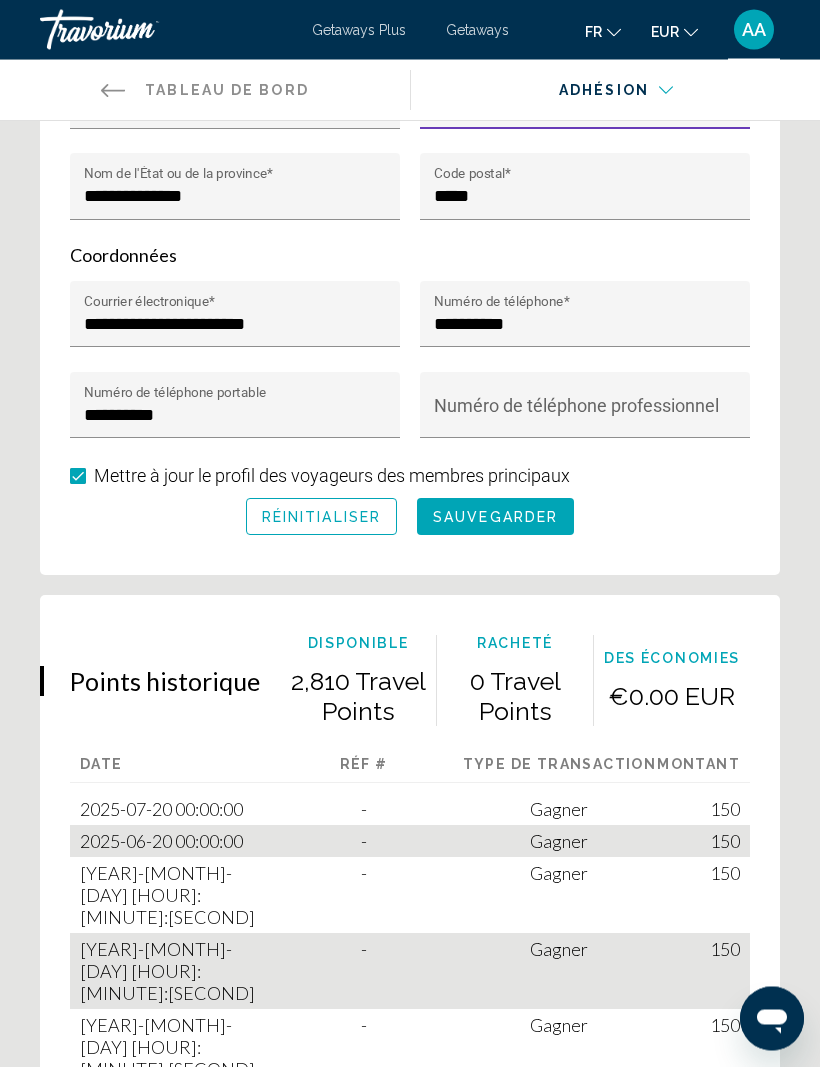 scroll, scrollTop: 1212, scrollLeft: 0, axis: vertical 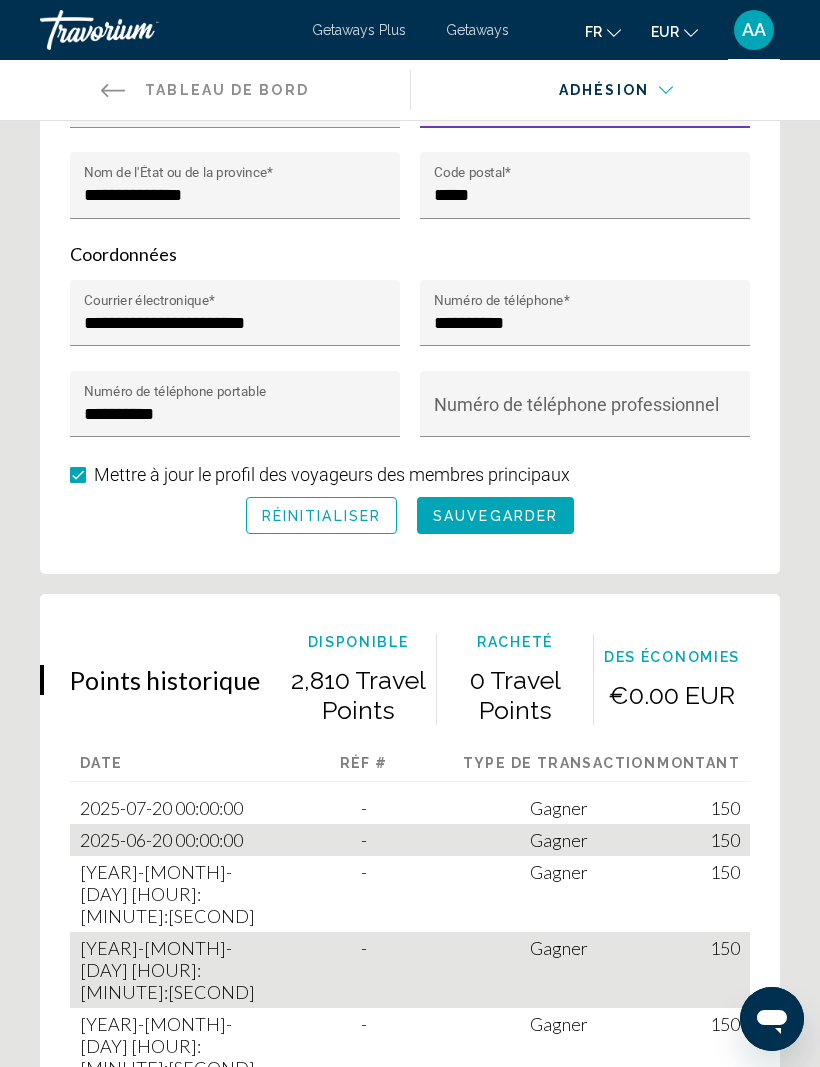 click on "sauvegarder" at bounding box center [495, 516] 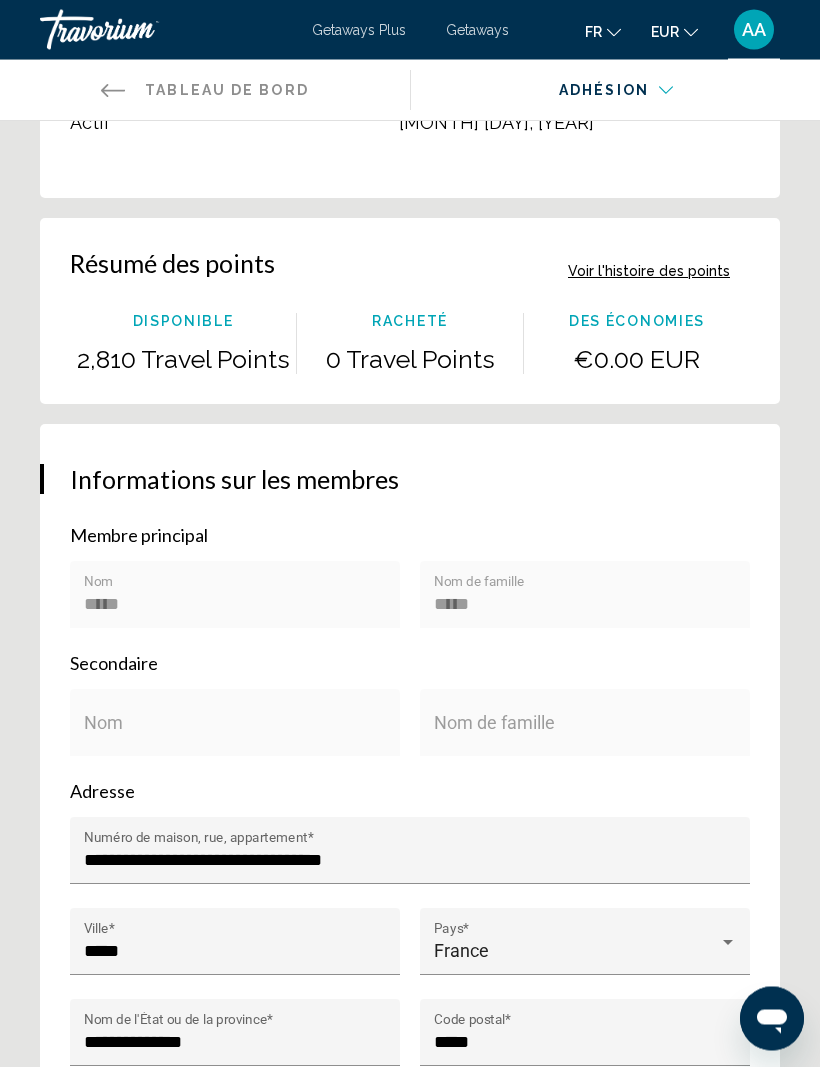 scroll, scrollTop: 364, scrollLeft: 0, axis: vertical 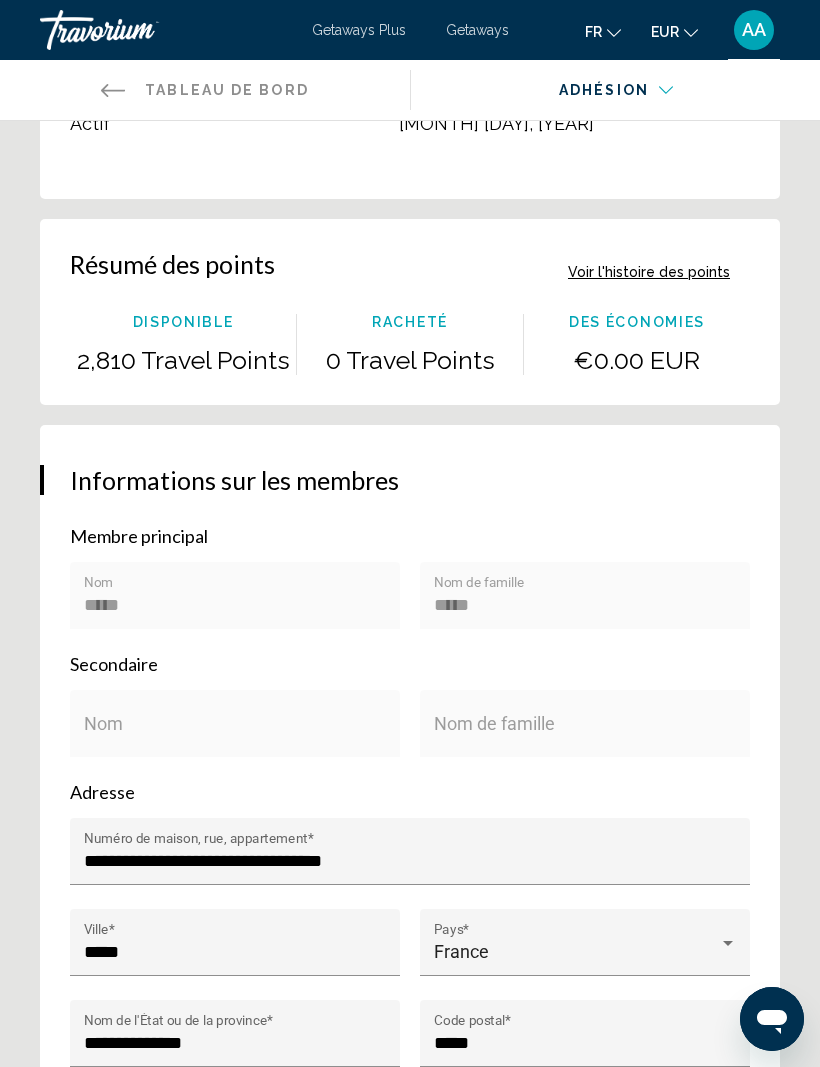 click on "Voir l'histoire des points" at bounding box center [649, 271] 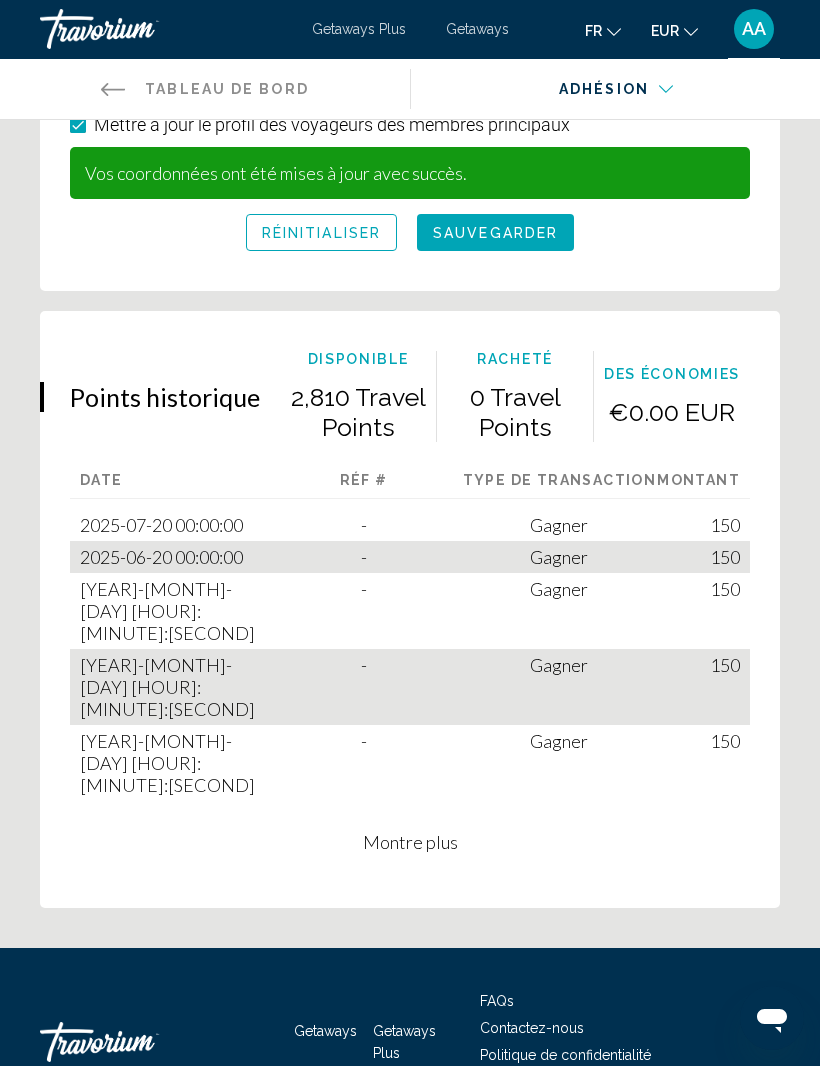 scroll, scrollTop: 1563, scrollLeft: 0, axis: vertical 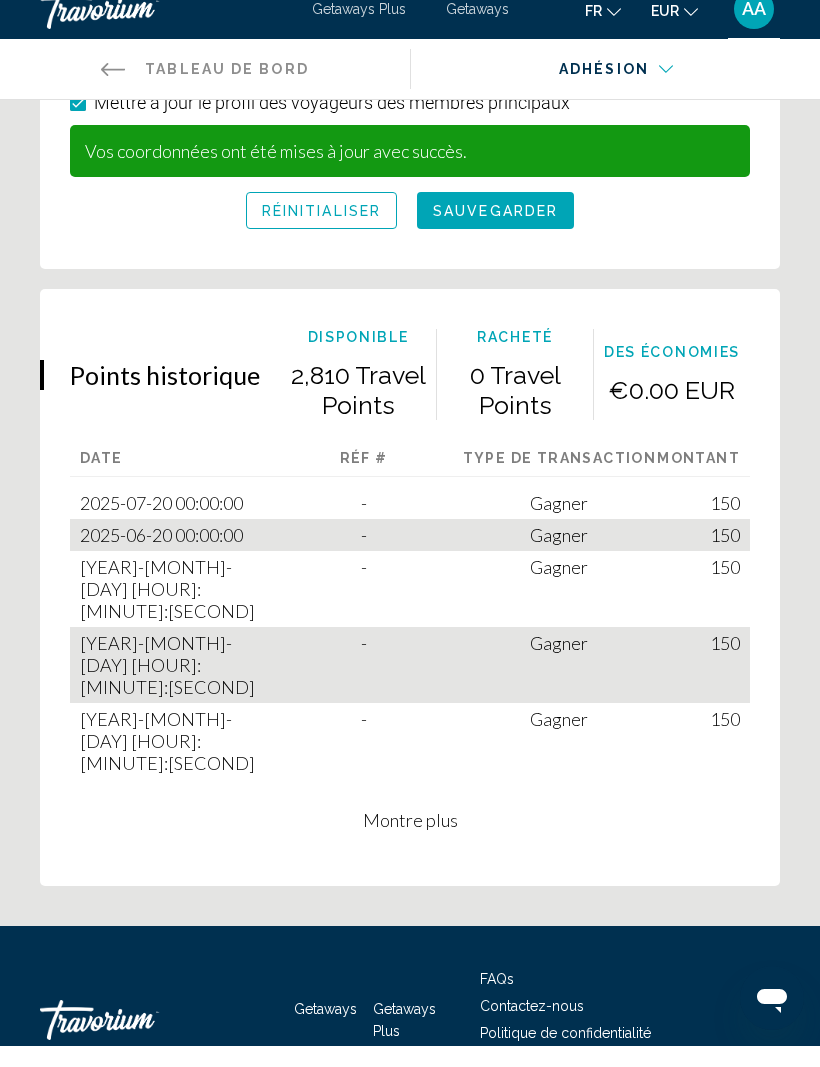 click on "Montre plus" at bounding box center [410, 841] 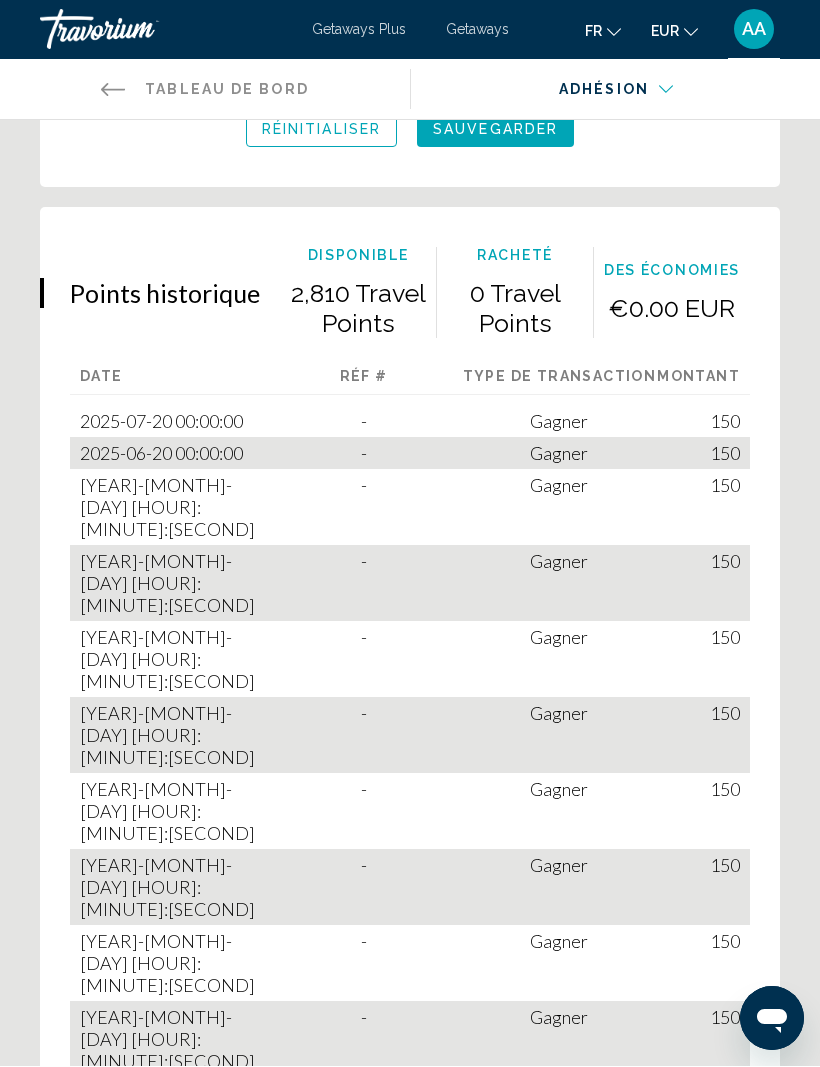 scroll, scrollTop: 1676, scrollLeft: 0, axis: vertical 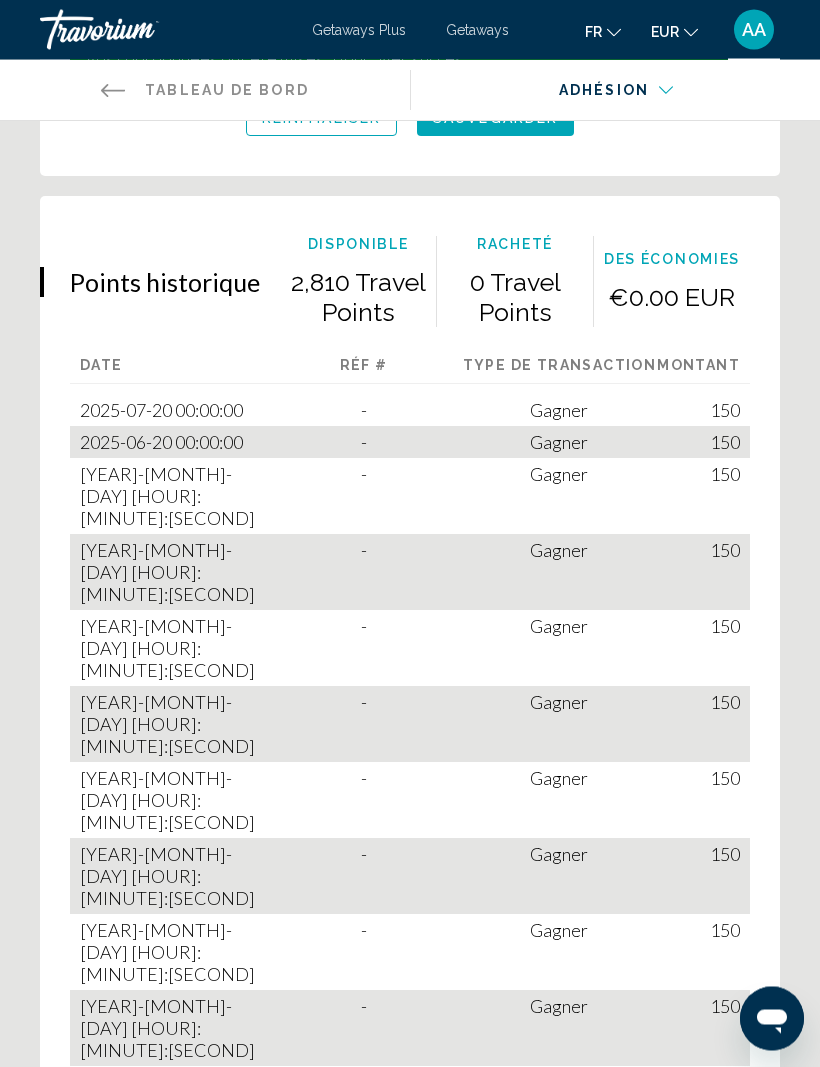 click on "Montre plus" at bounding box center [410, 1108] 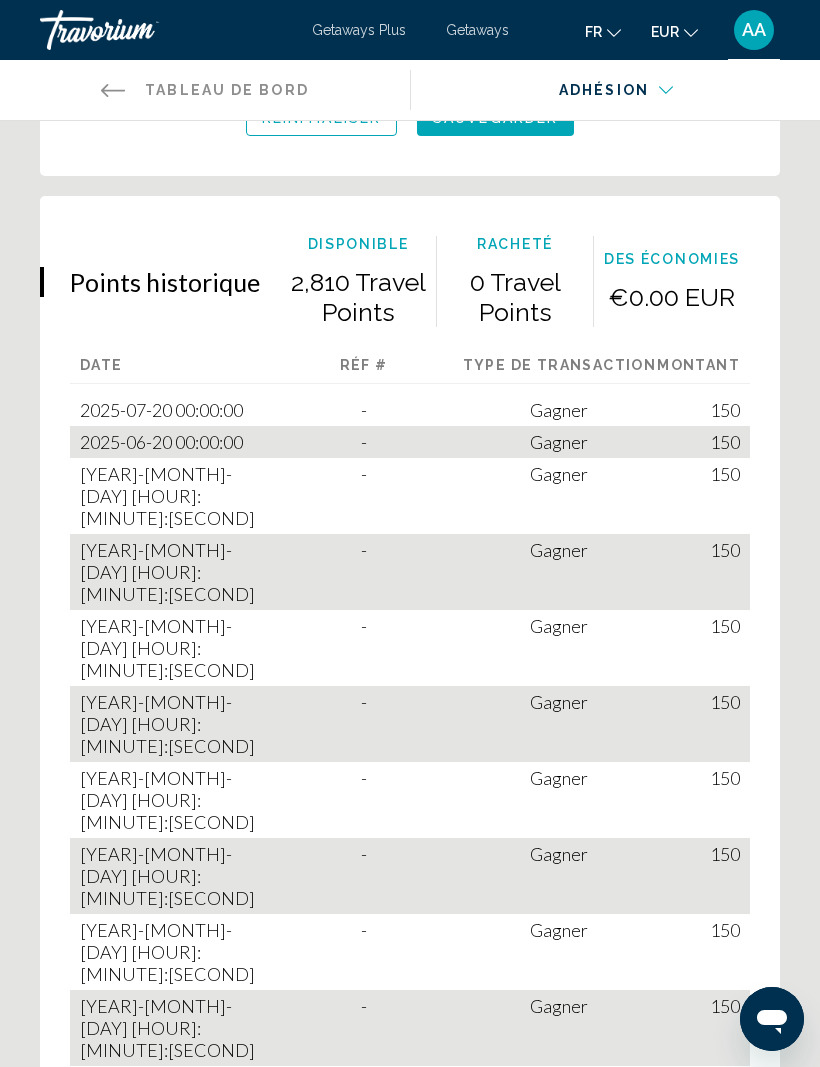 click on "Montre plus" at bounding box center [410, 1487] 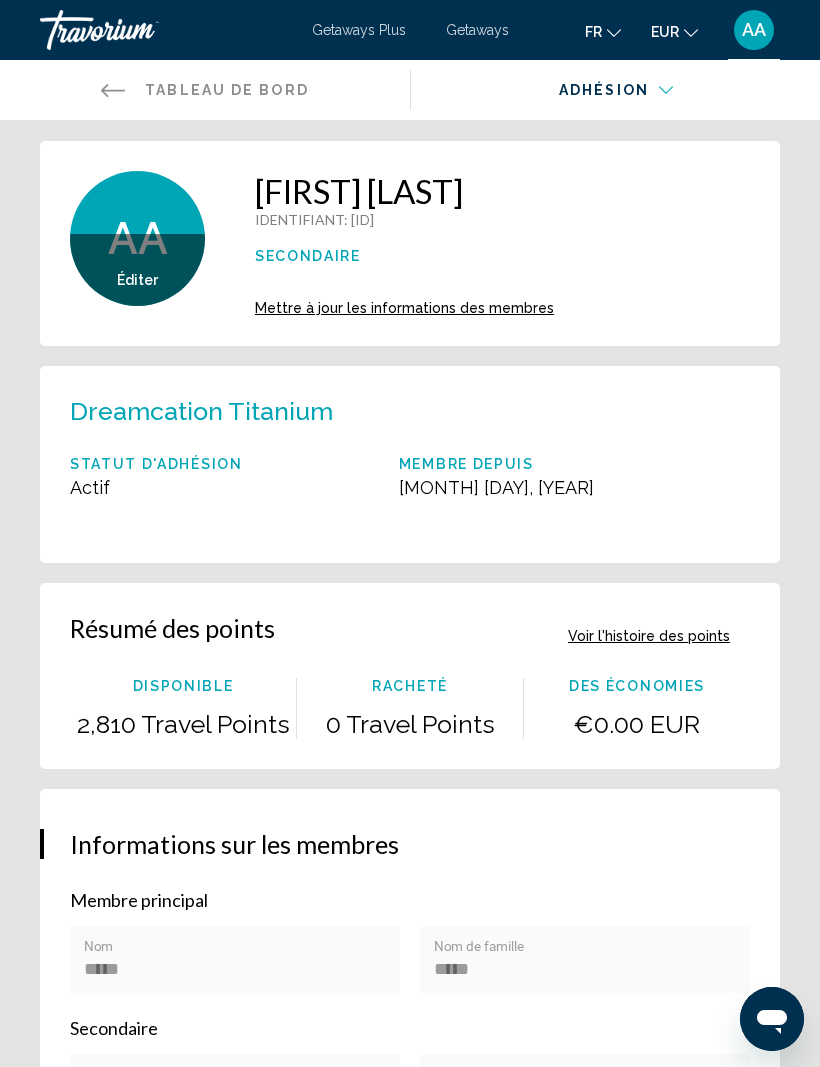 scroll, scrollTop: 0, scrollLeft: 0, axis: both 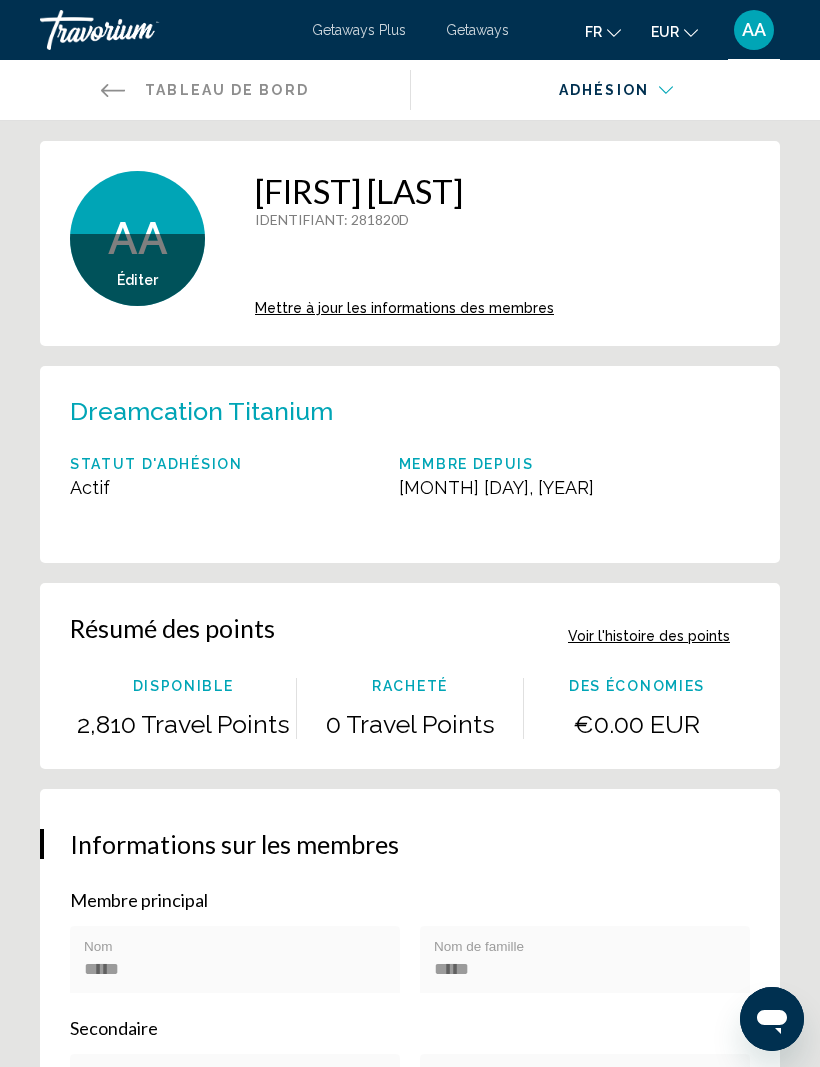 click on "Éditer" at bounding box center (137, 280) 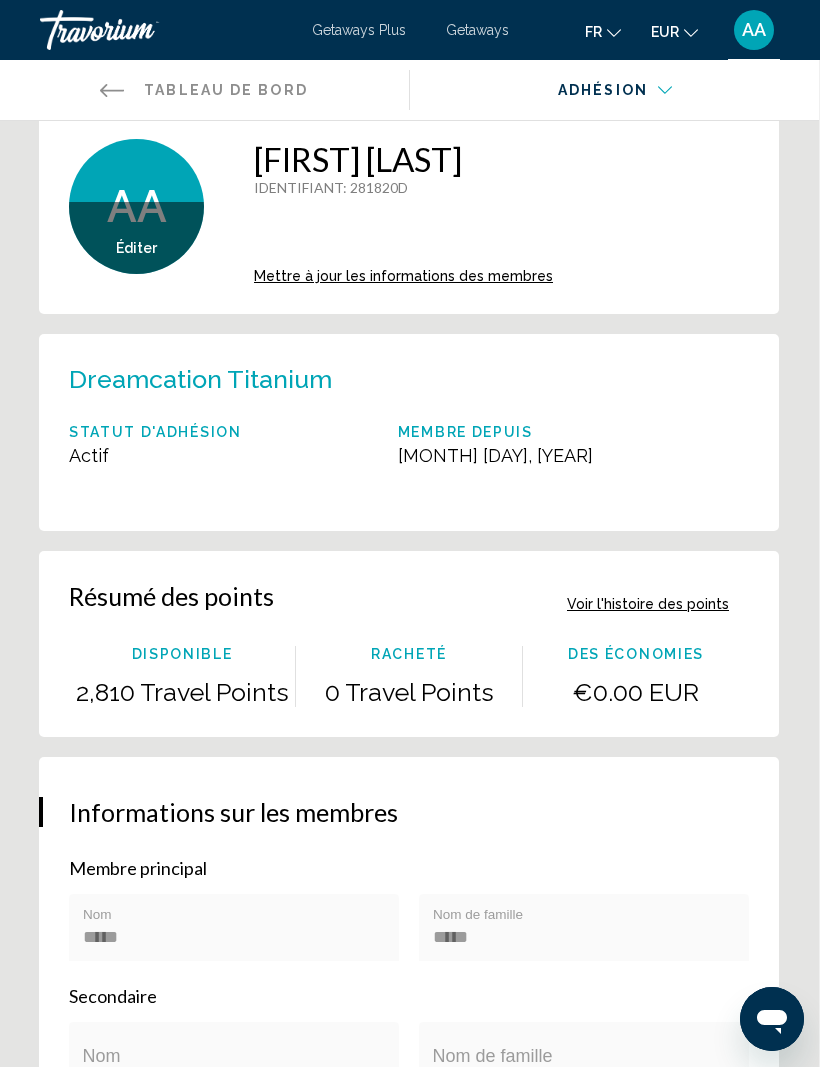 scroll, scrollTop: 0, scrollLeft: 1, axis: horizontal 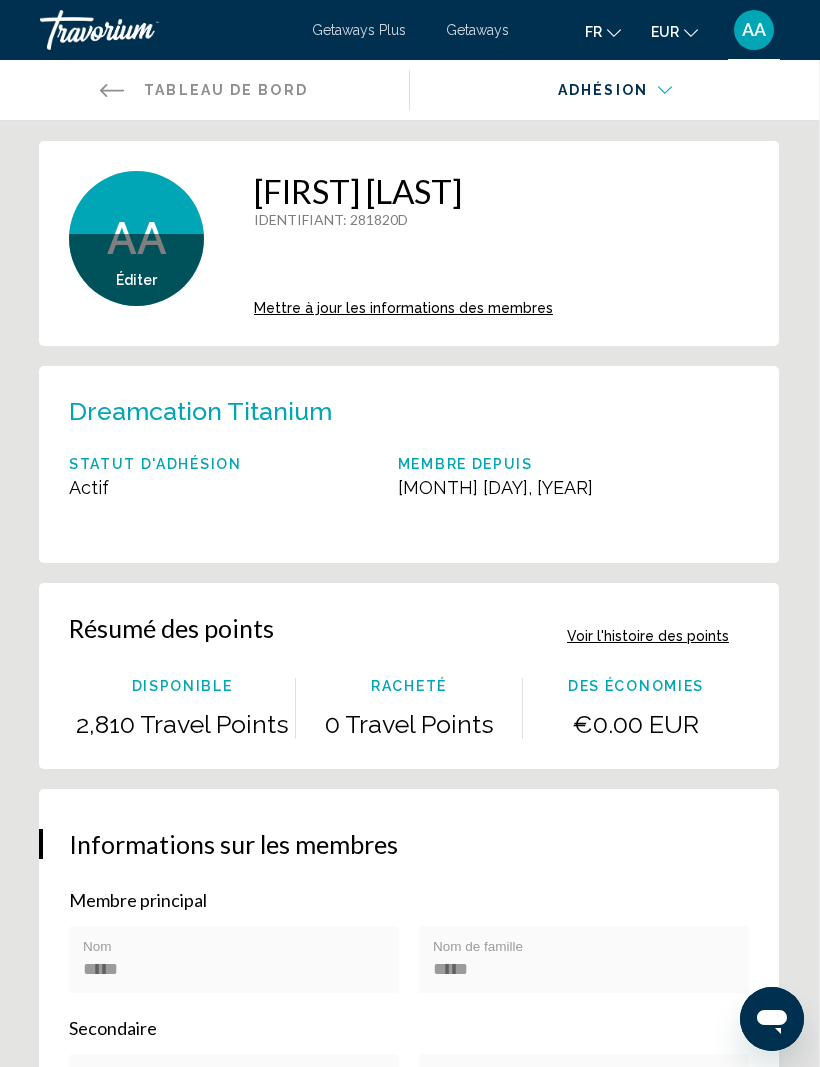 click on "Tableau de bord" at bounding box center [226, 90] 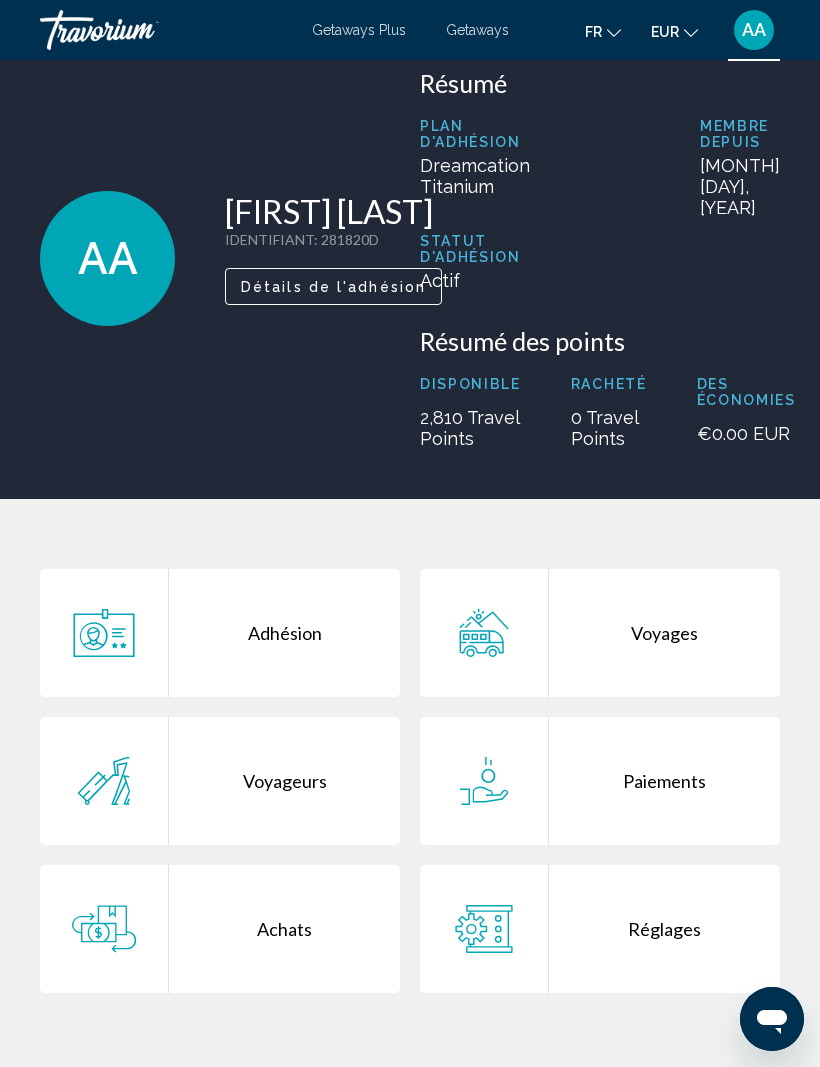 scroll, scrollTop: 46, scrollLeft: 0, axis: vertical 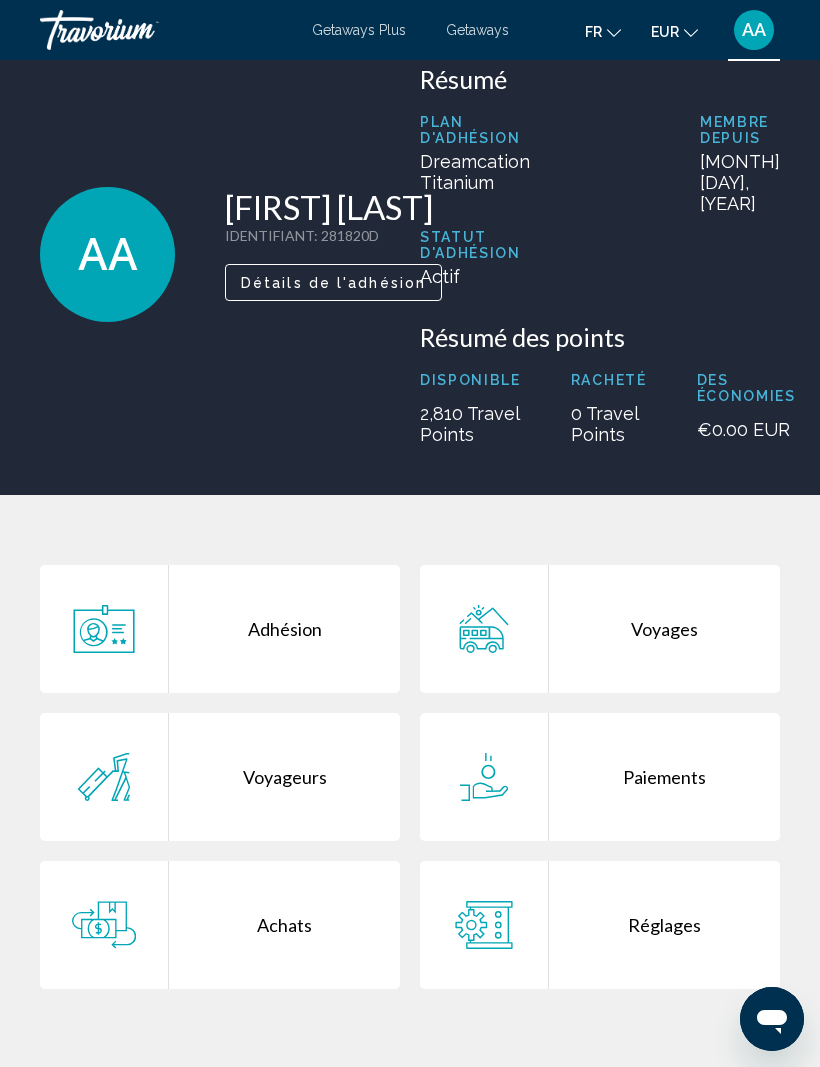 click on "Voyageurs" at bounding box center [284, 777] 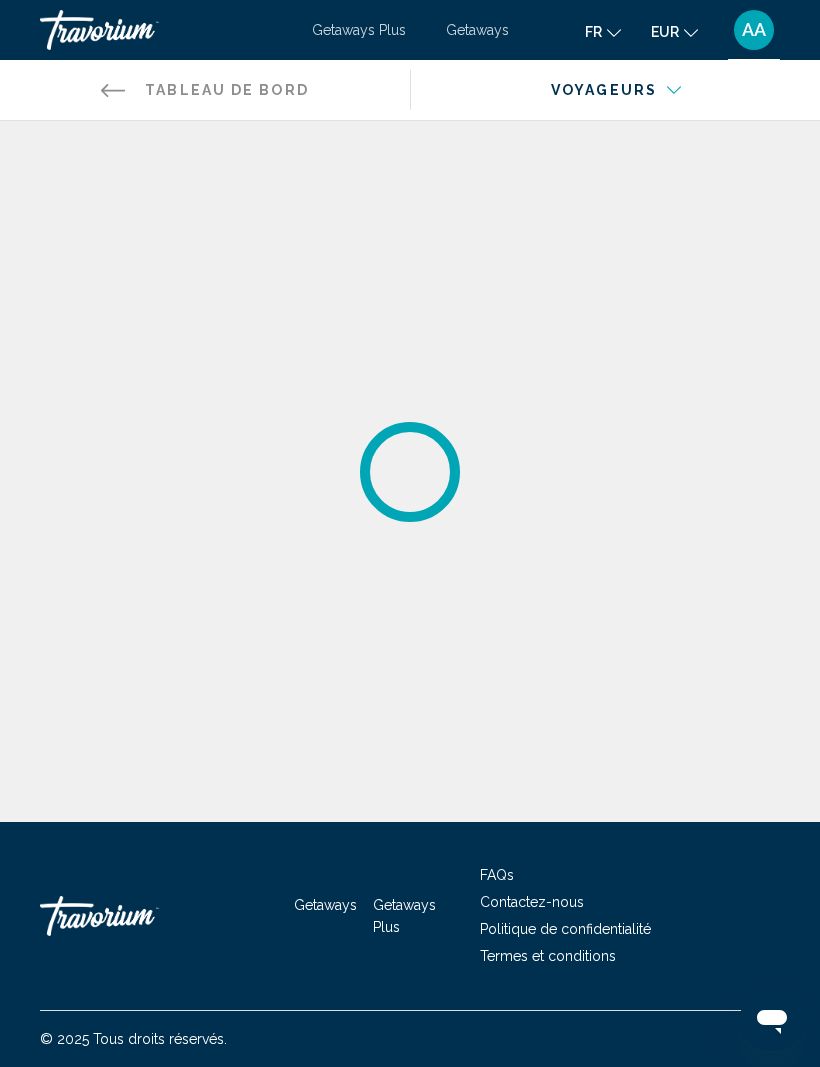scroll, scrollTop: 20, scrollLeft: 0, axis: vertical 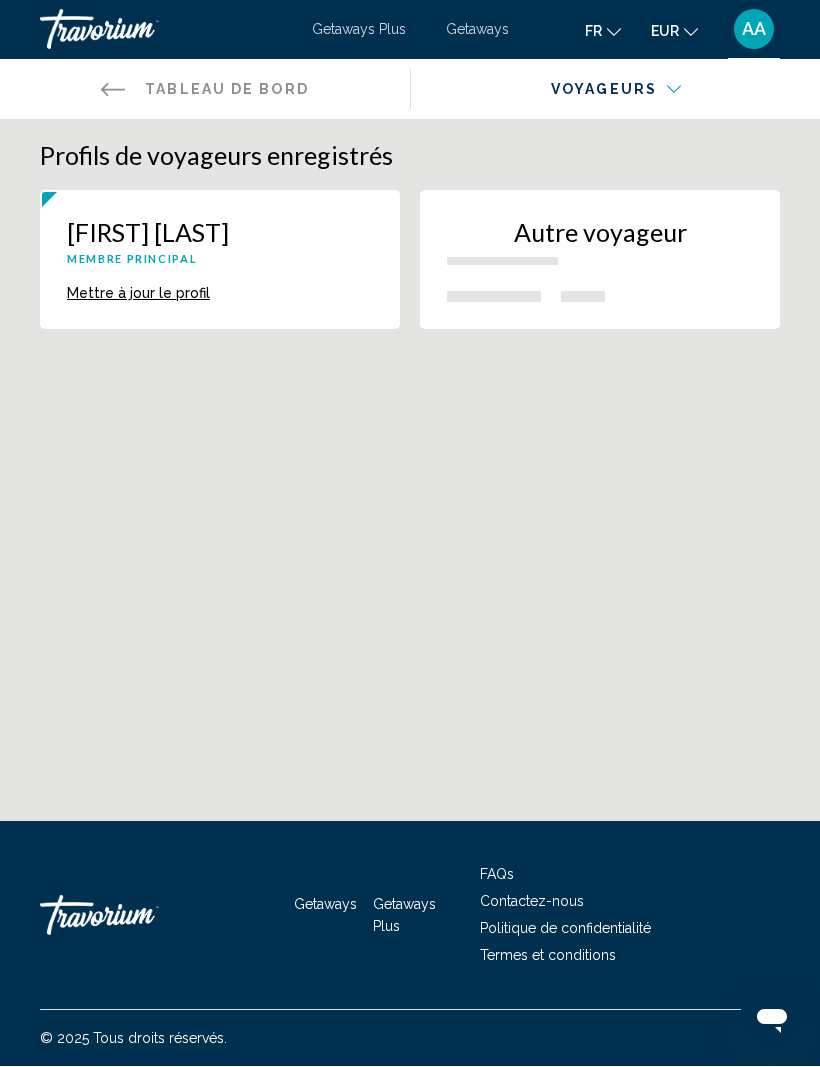 click on "Autre voyageur" at bounding box center (600, 260) 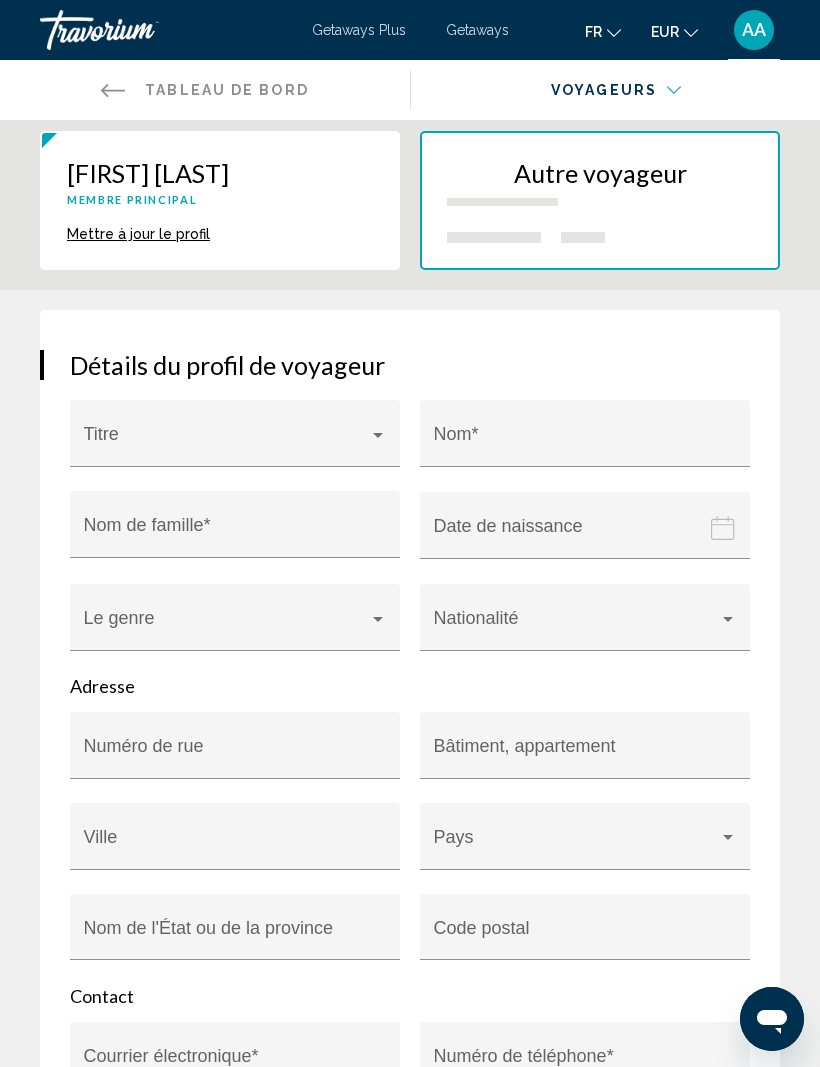 scroll, scrollTop: 0, scrollLeft: 0, axis: both 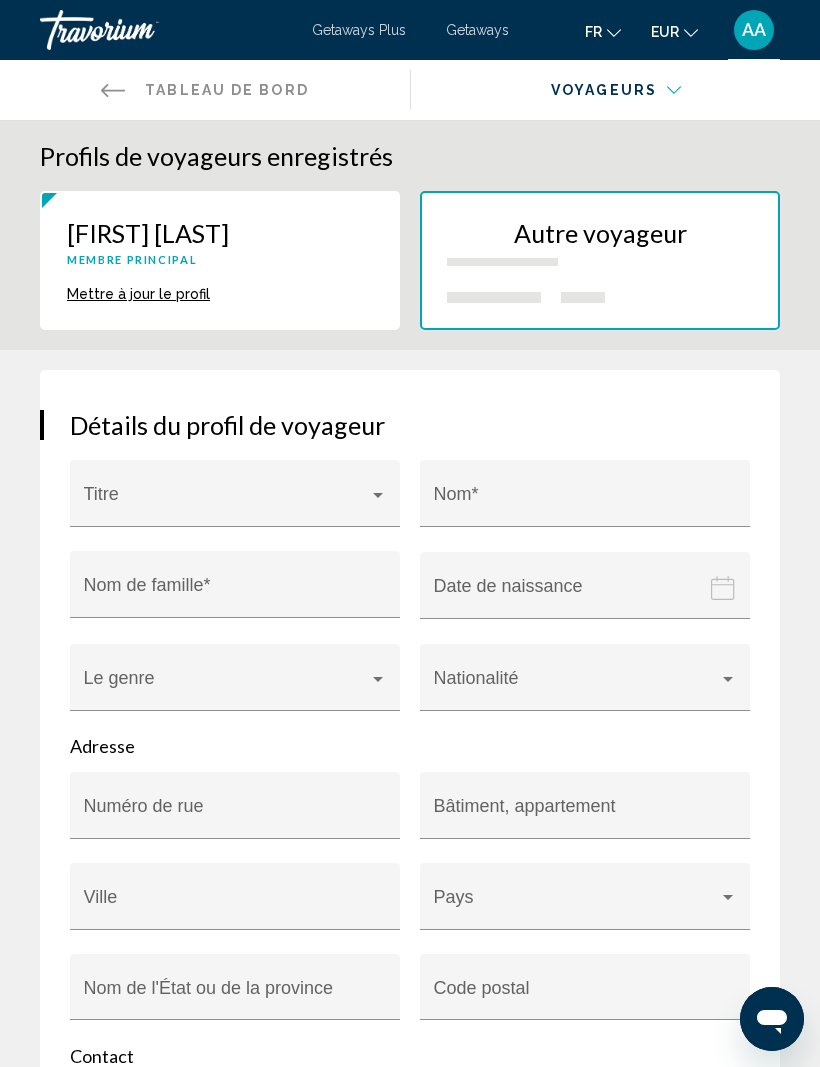click 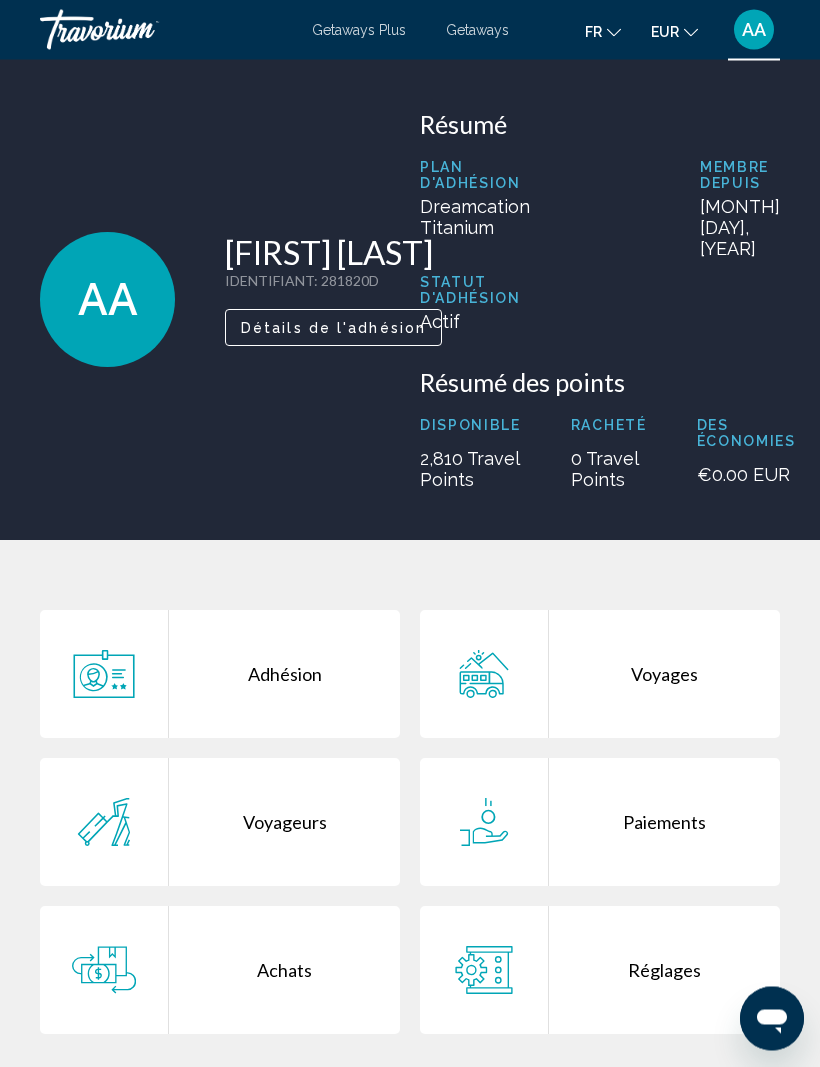 scroll, scrollTop: 52, scrollLeft: 0, axis: vertical 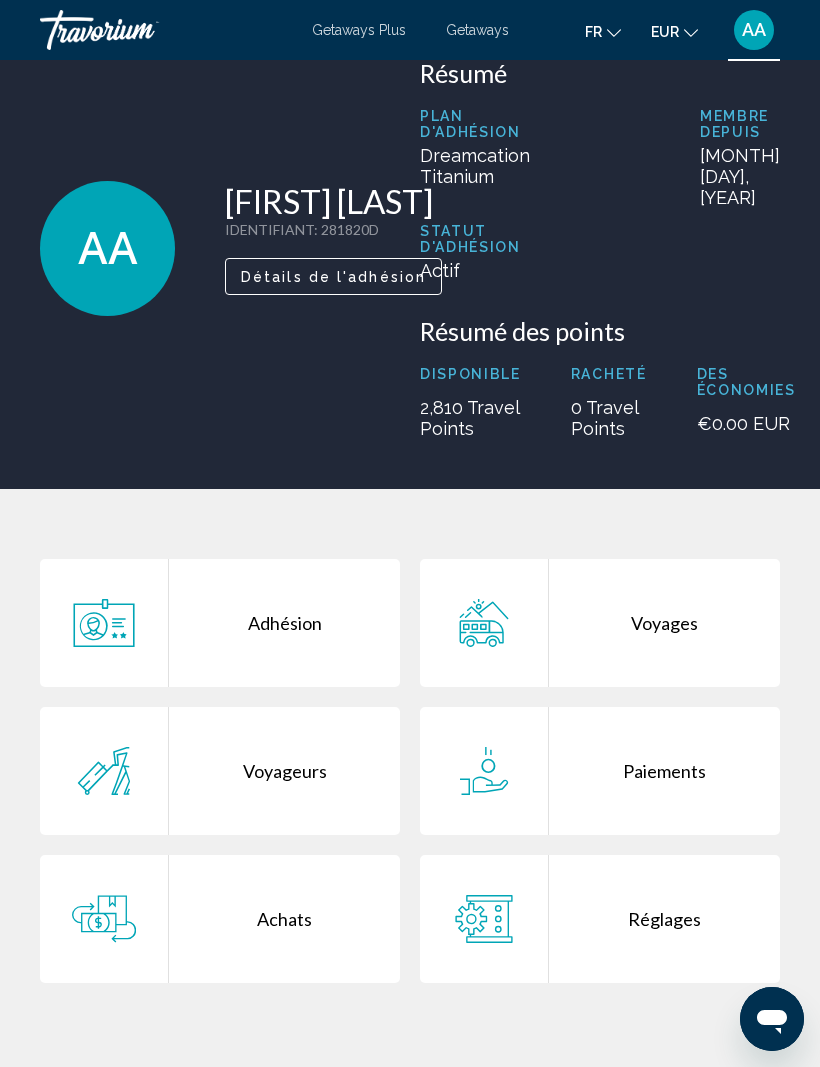 click on "Achats" at bounding box center (284, 919) 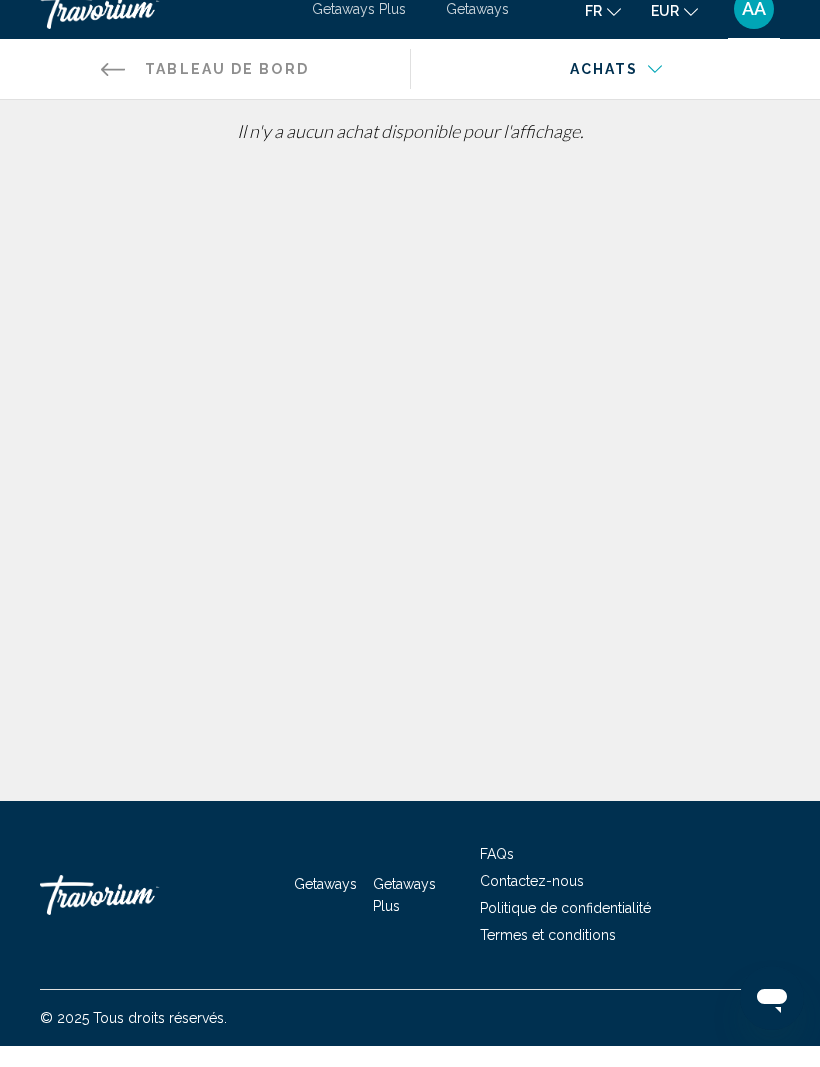 scroll, scrollTop: 20, scrollLeft: 0, axis: vertical 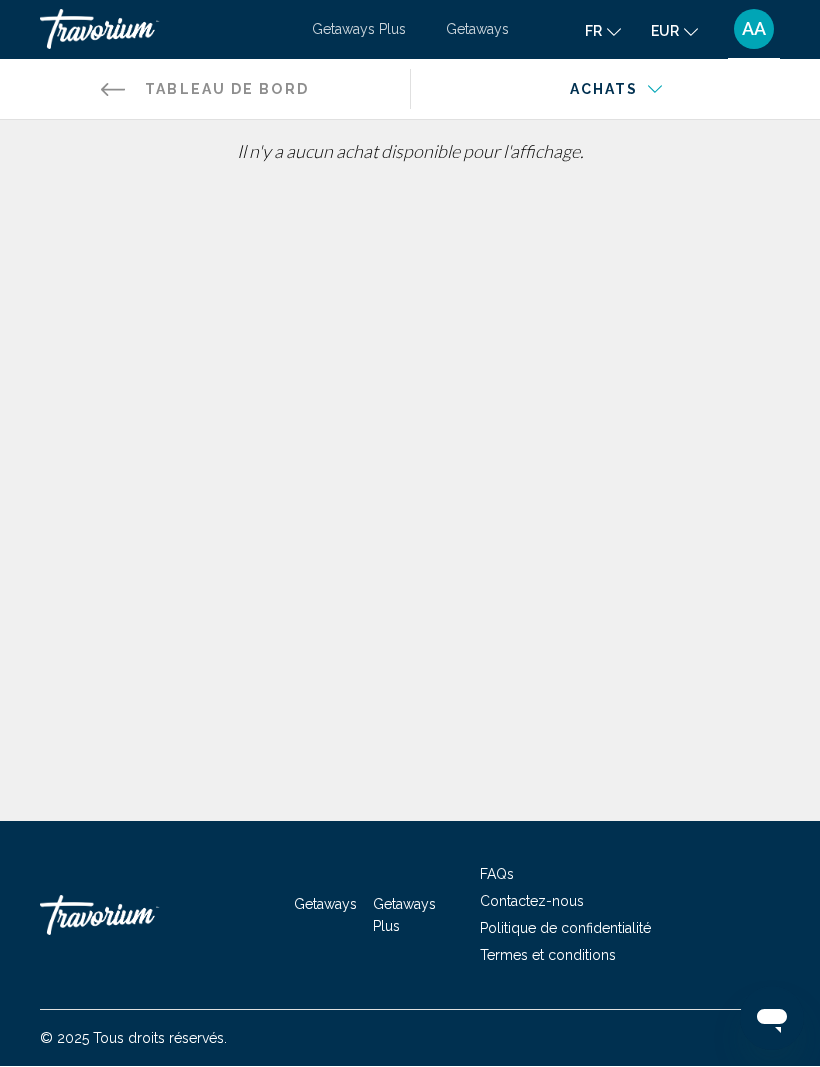 click 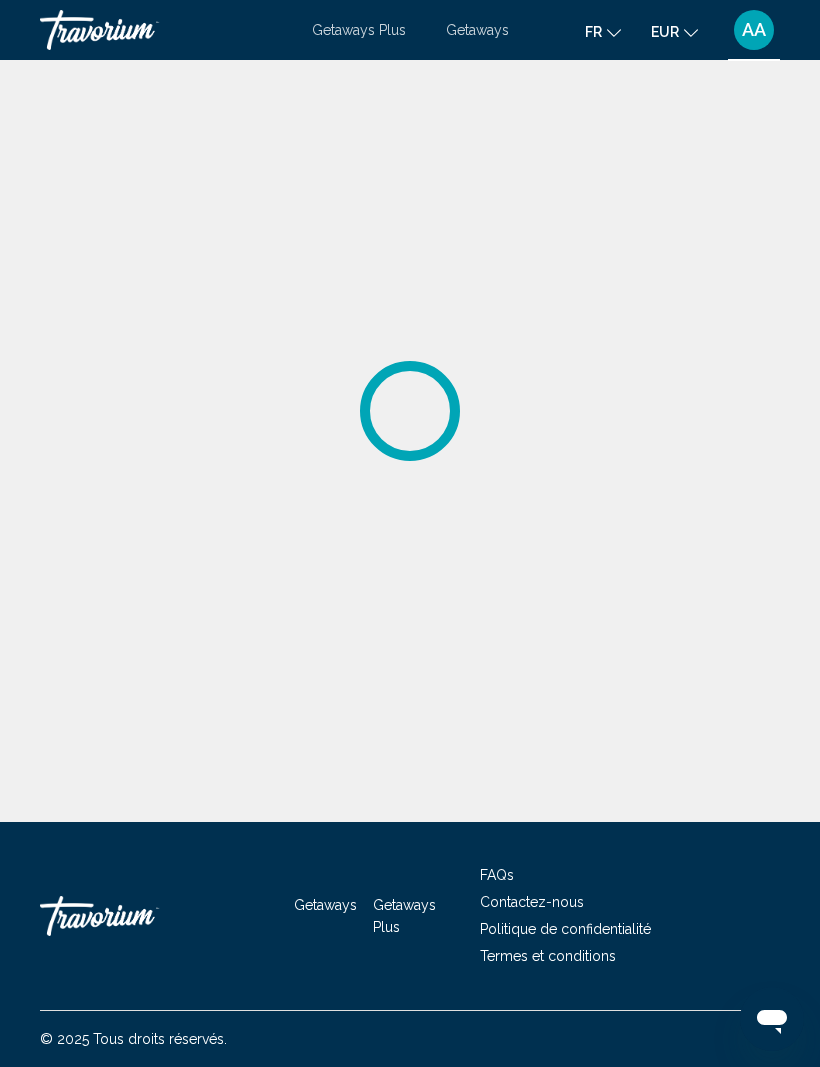 scroll, scrollTop: 21, scrollLeft: 0, axis: vertical 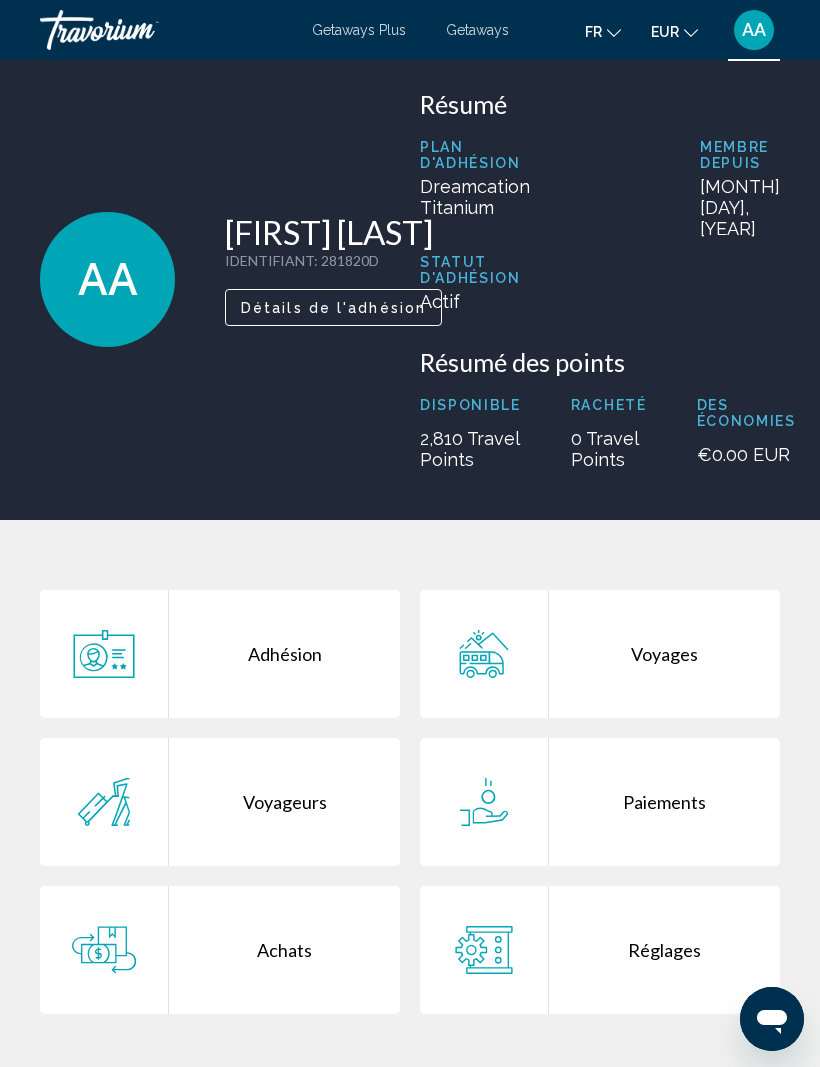 click on "Voyages" at bounding box center [664, 654] 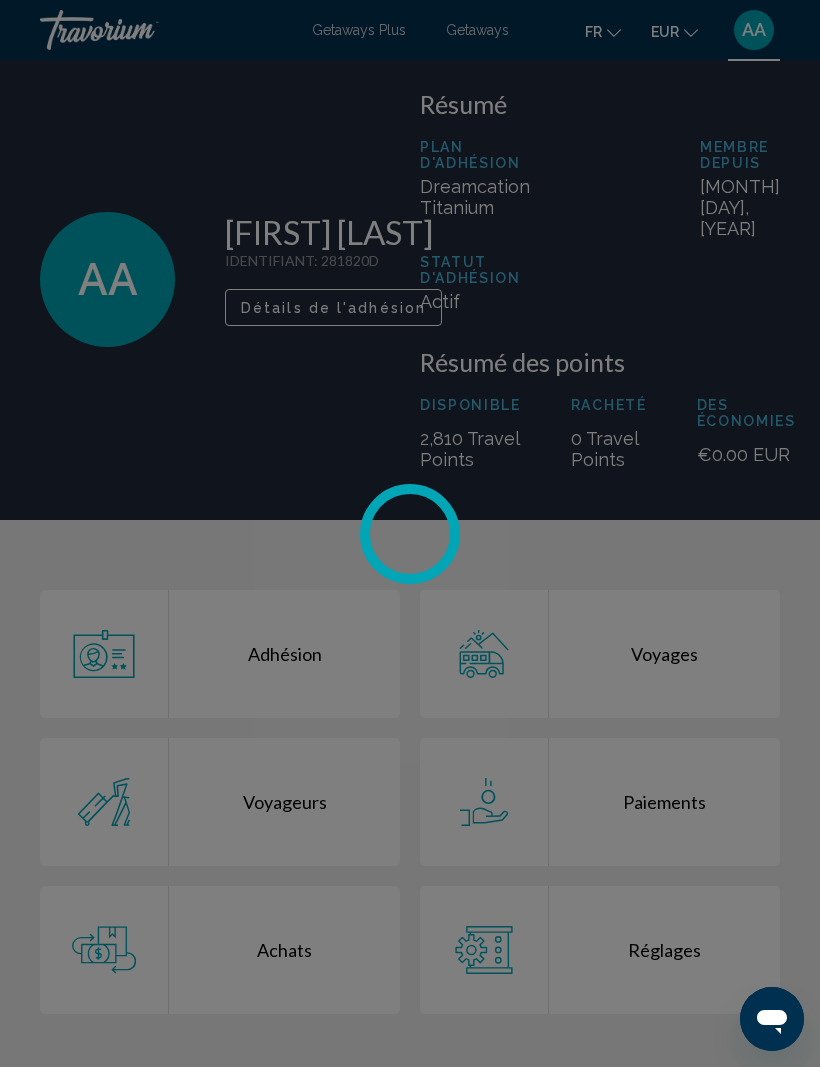 scroll, scrollTop: 20, scrollLeft: 0, axis: vertical 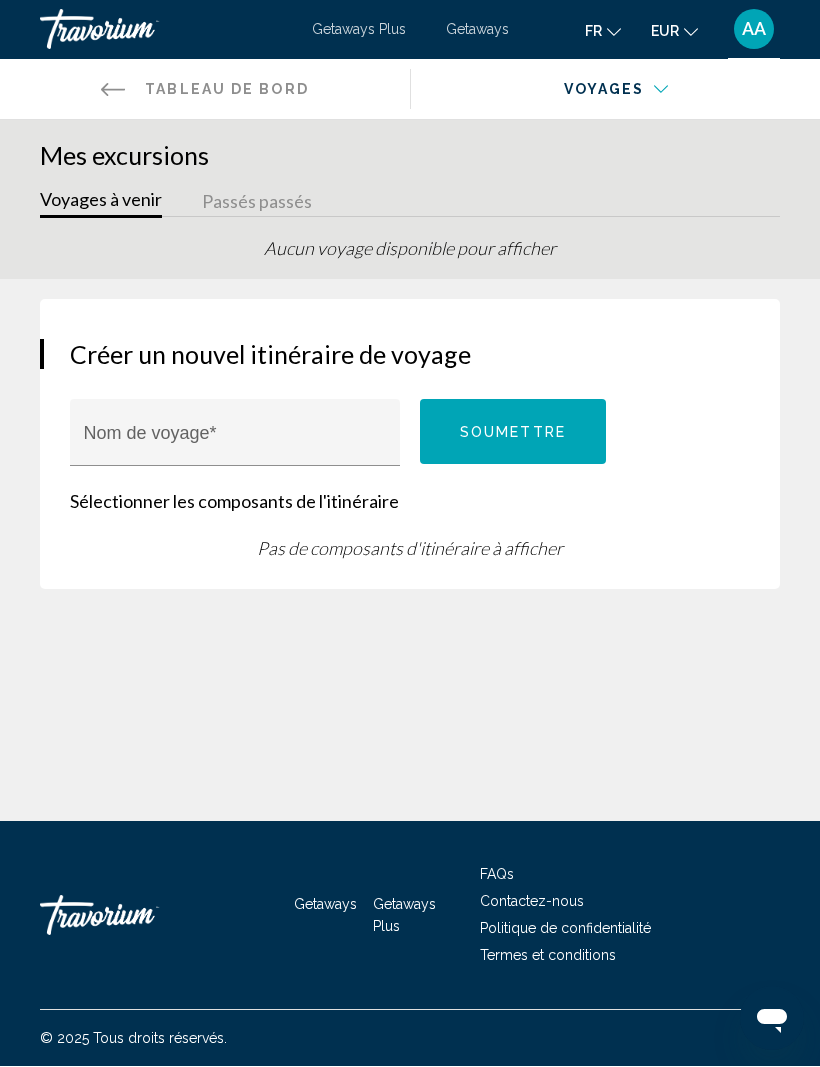 click on "Passés passés" at bounding box center [257, 203] 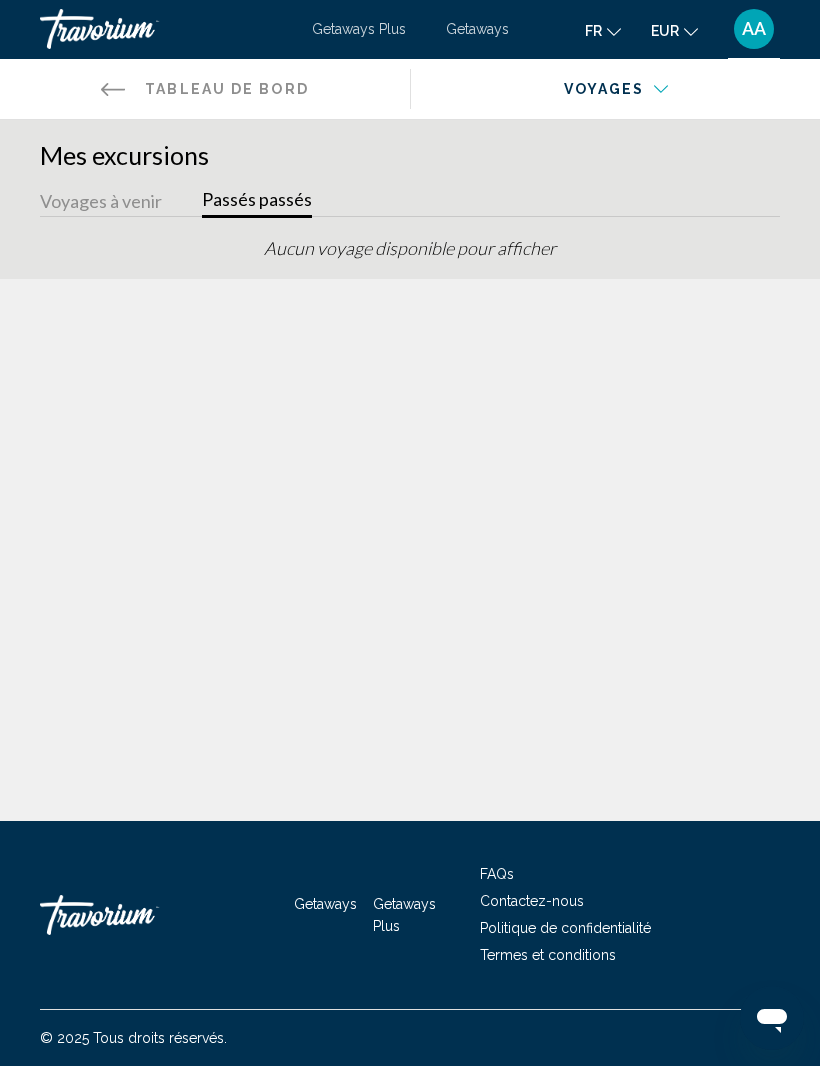 click on "Retour au tableau de bord Tableau de bord" at bounding box center (205, 90) 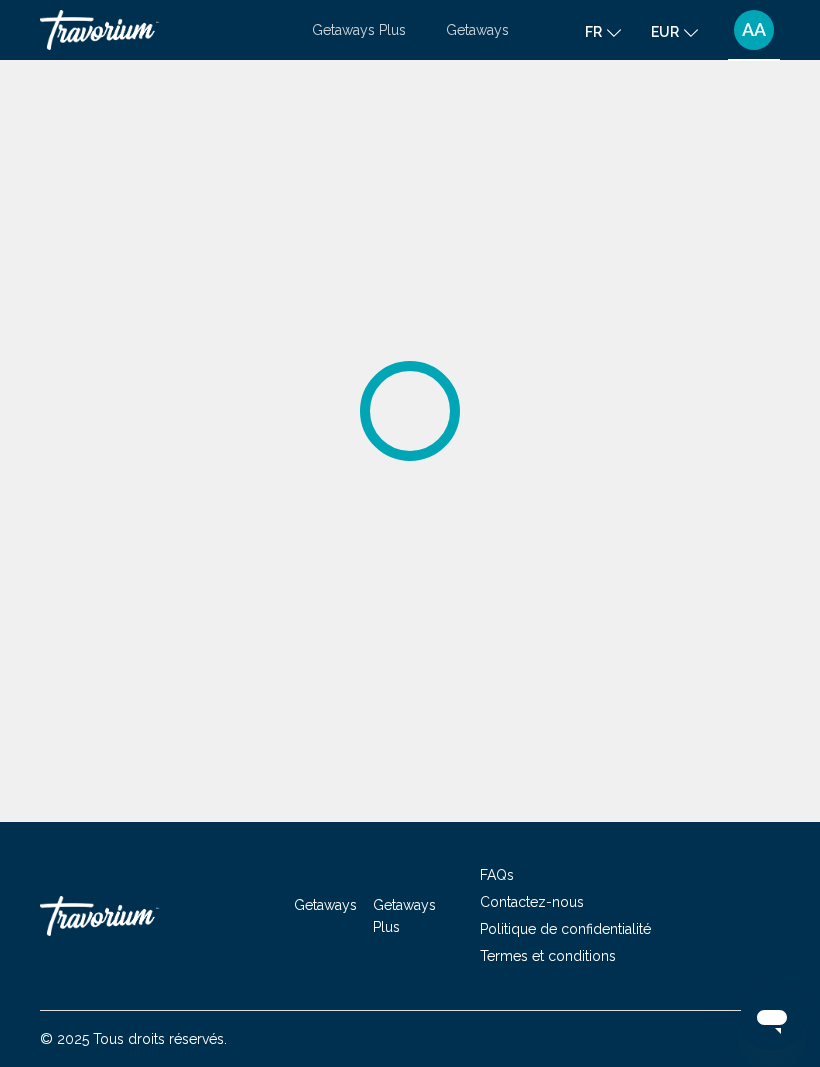scroll, scrollTop: 21, scrollLeft: 0, axis: vertical 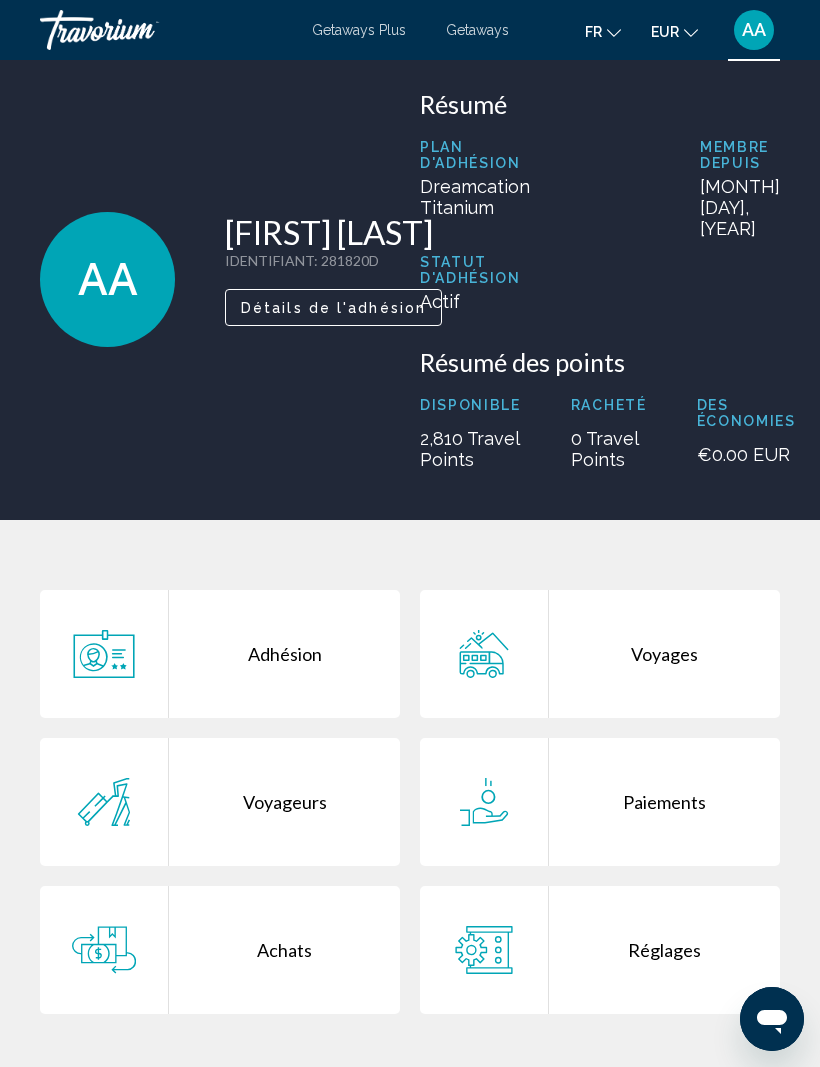 click on "Paiements" at bounding box center [664, 802] 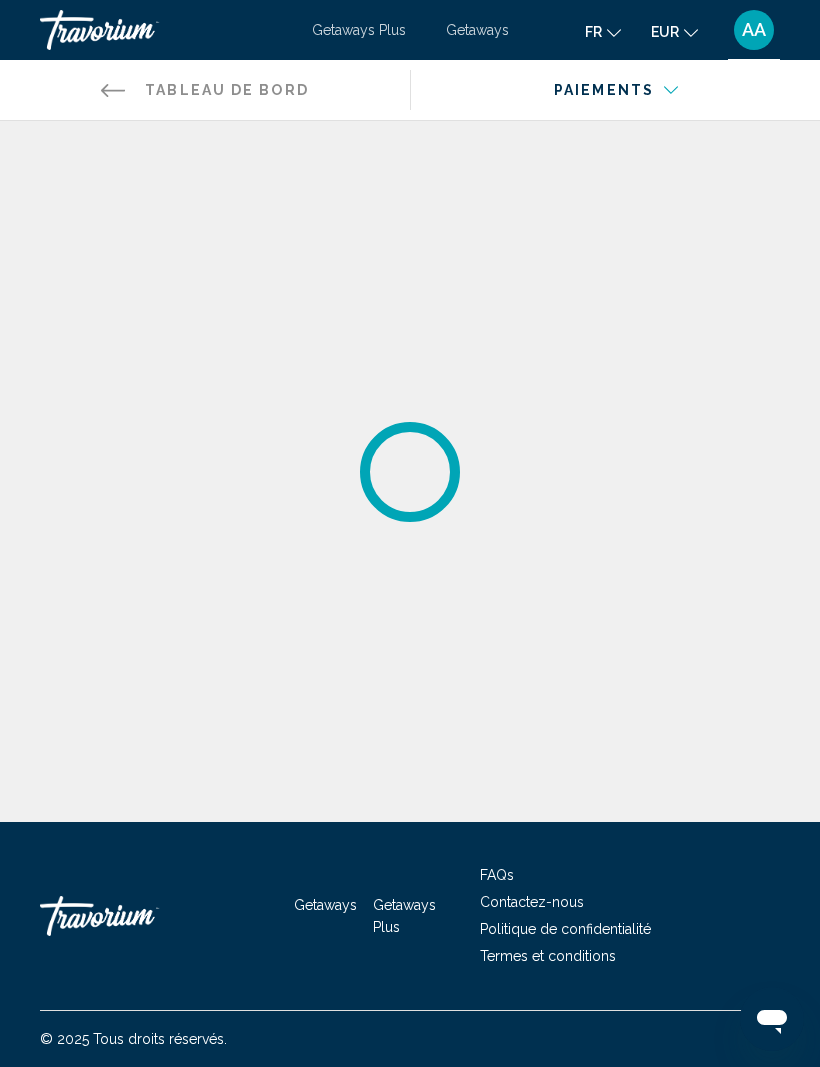 scroll, scrollTop: 20, scrollLeft: 0, axis: vertical 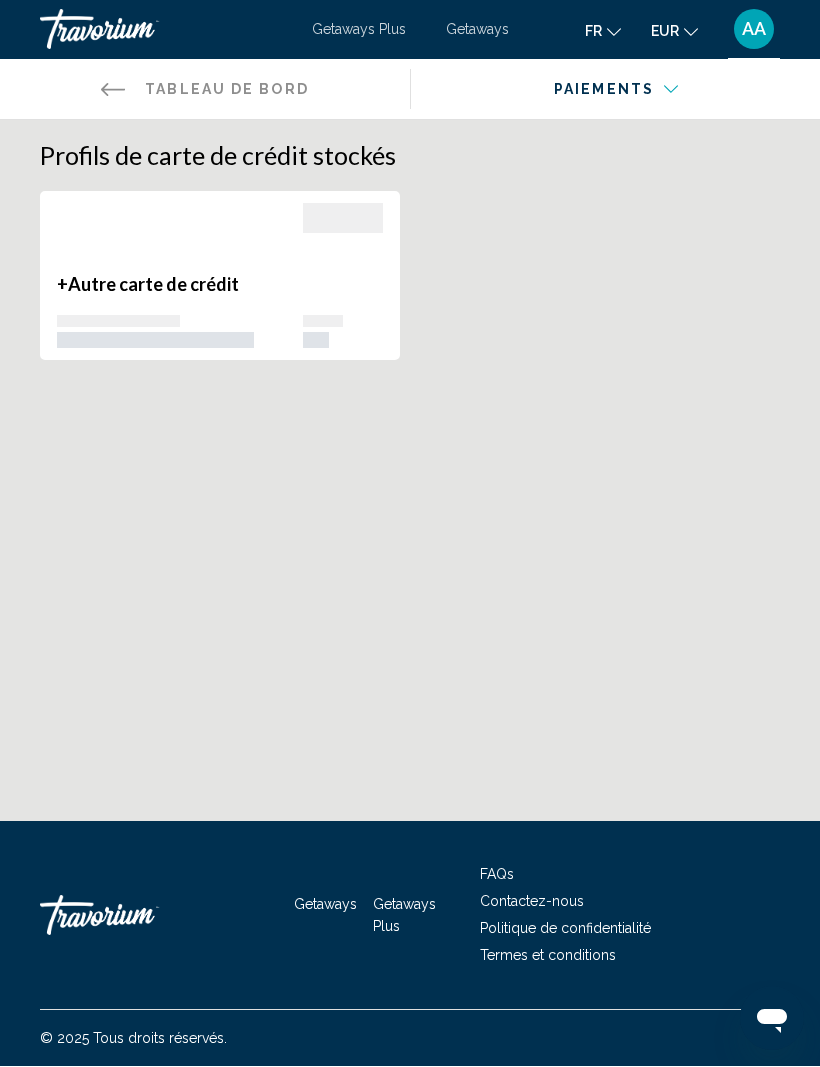 click on "Retour au tableau de bord Tableau de bord" at bounding box center [205, 90] 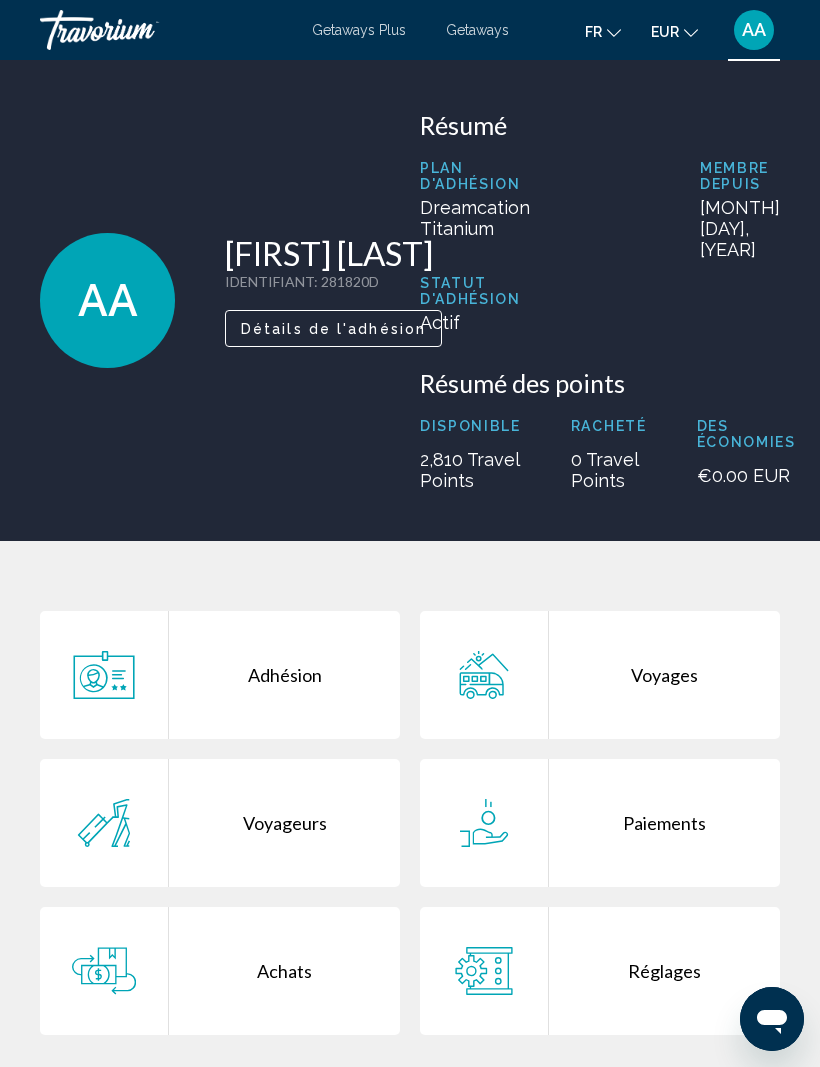 scroll, scrollTop: 21, scrollLeft: 0, axis: vertical 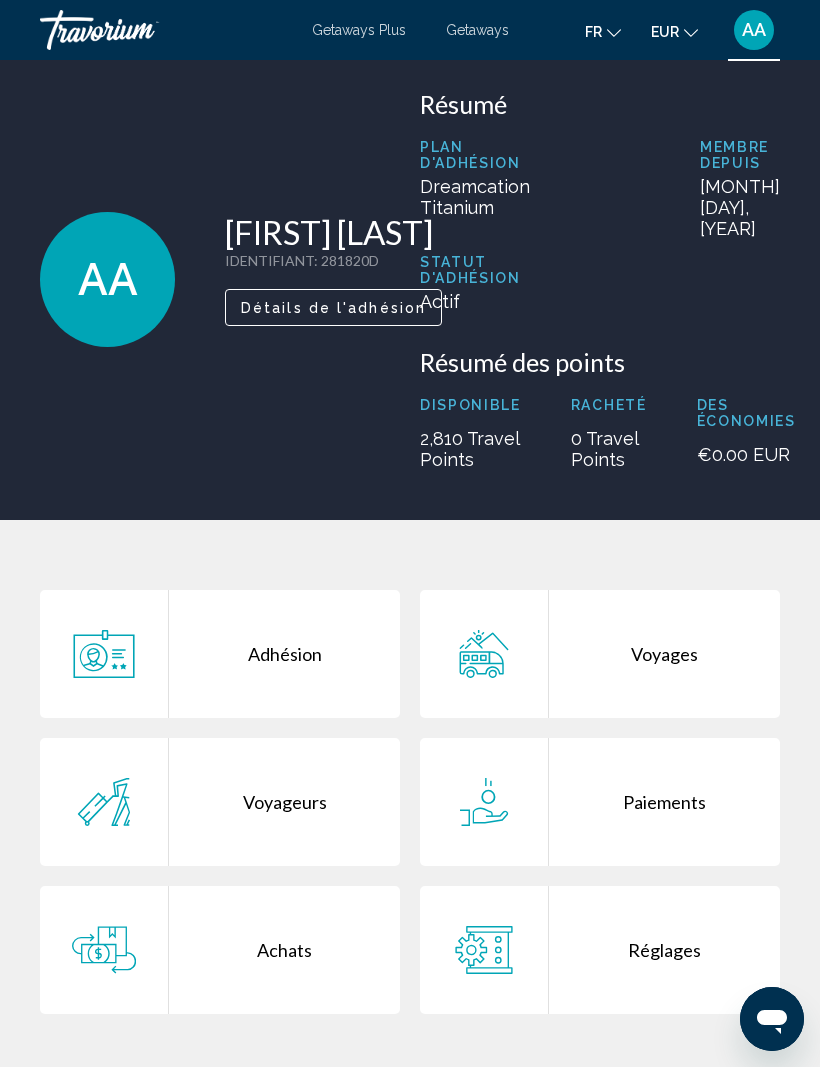 click on "Réglages" at bounding box center (664, 950) 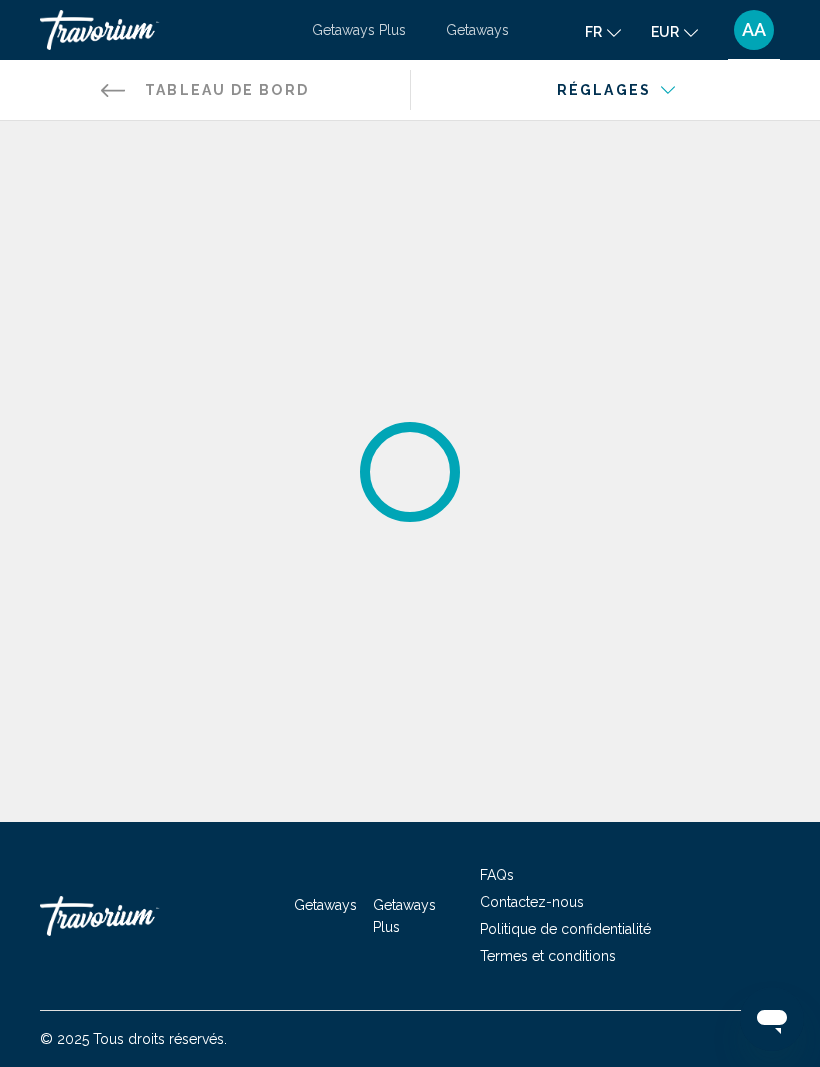 scroll, scrollTop: 20, scrollLeft: 0, axis: vertical 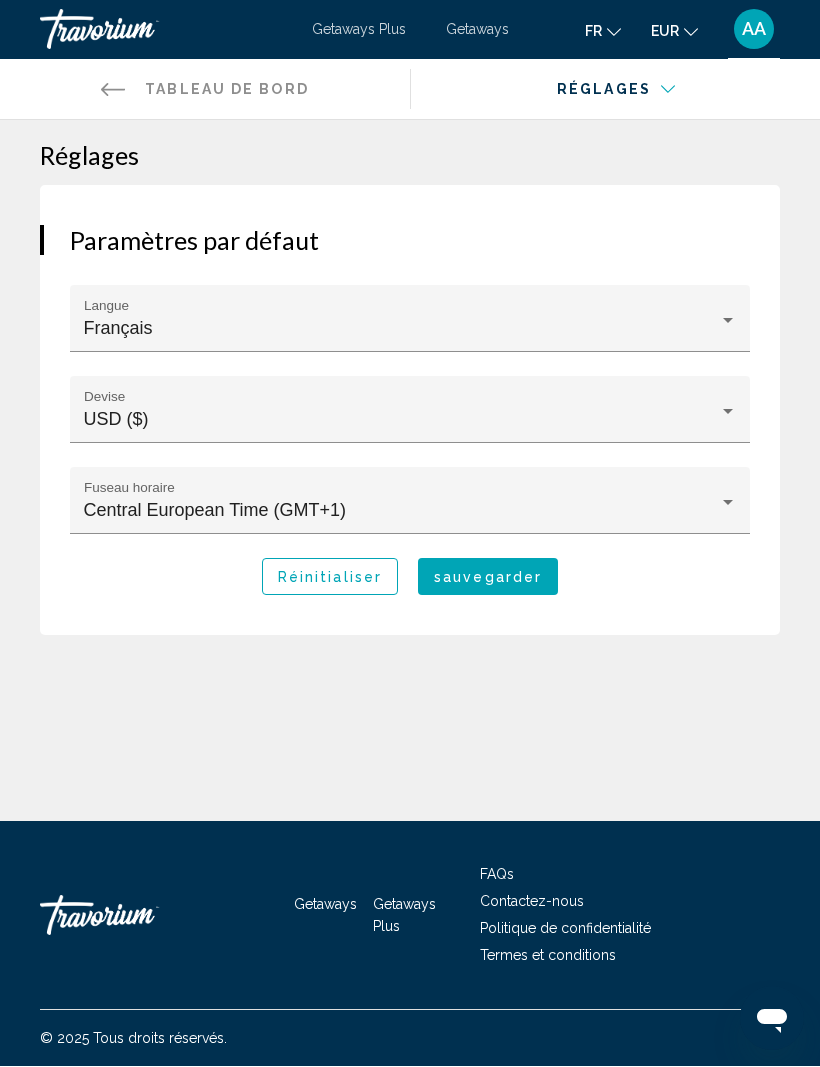 click on "USD ($) Devise" at bounding box center (410, 410) 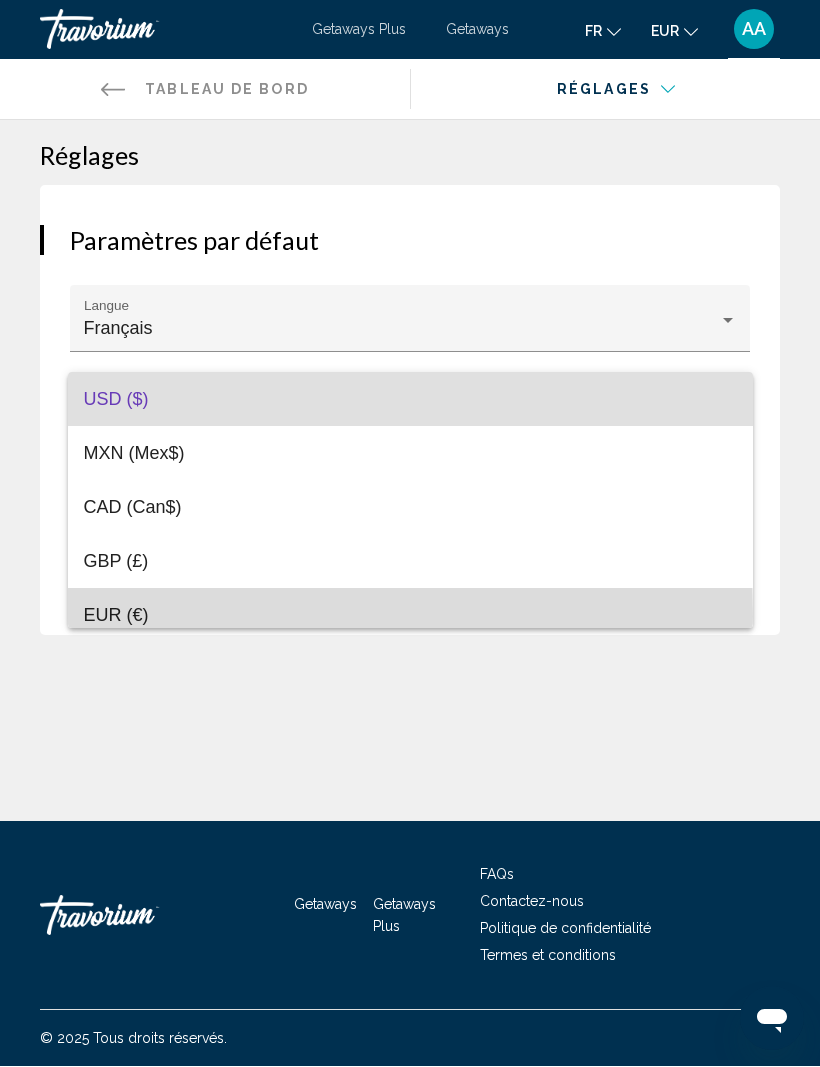 click on "EUR (€)" at bounding box center (116, 616) 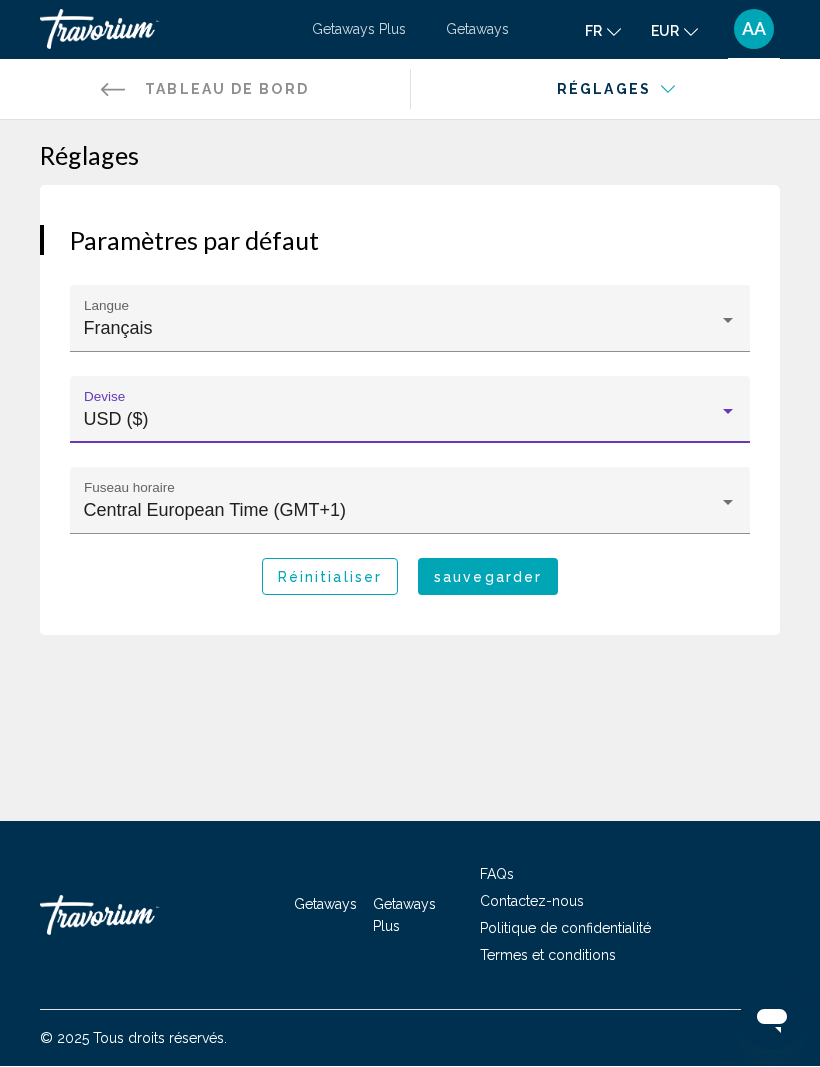 scroll, scrollTop: 14, scrollLeft: 0, axis: vertical 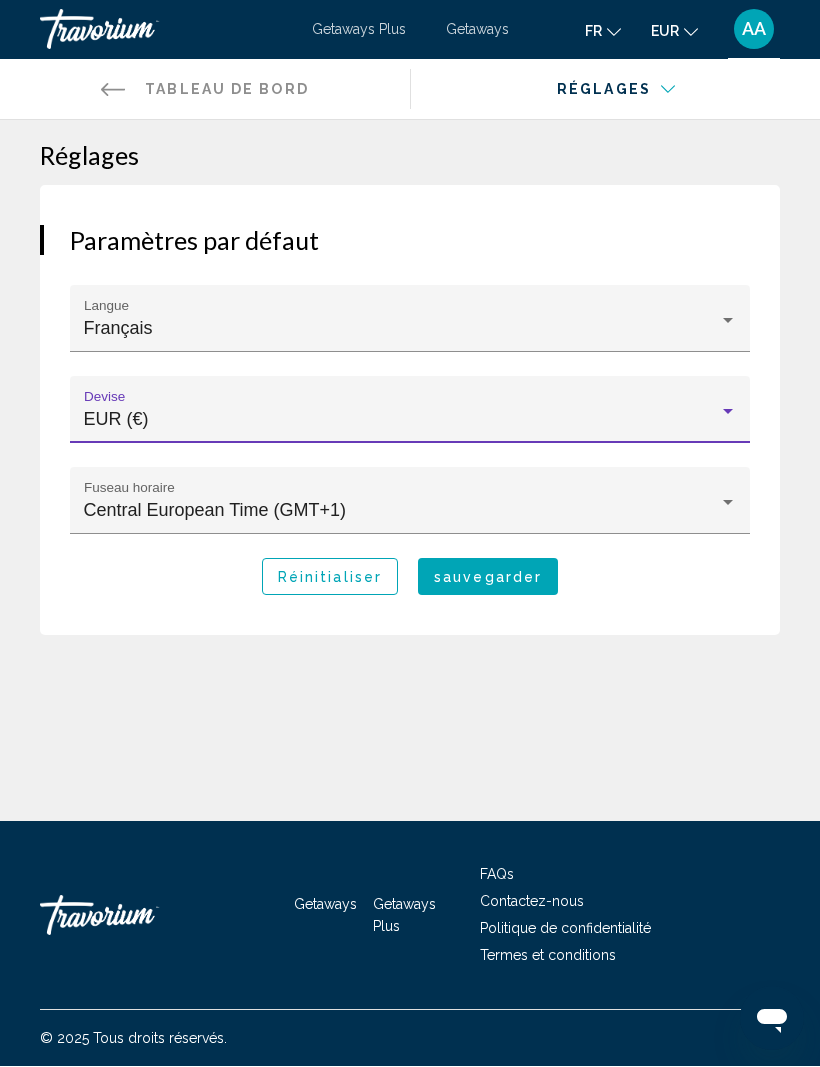 click on "sauvegarder" at bounding box center [488, 578] 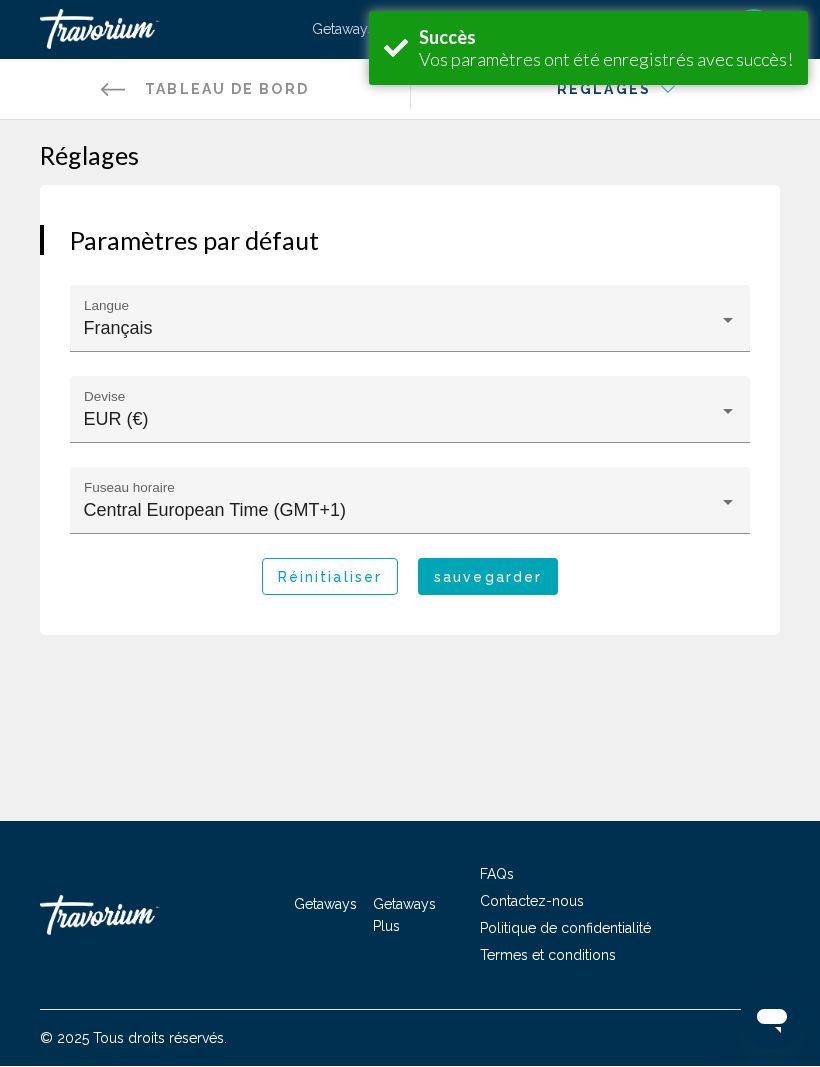 click at bounding box center [728, 503] 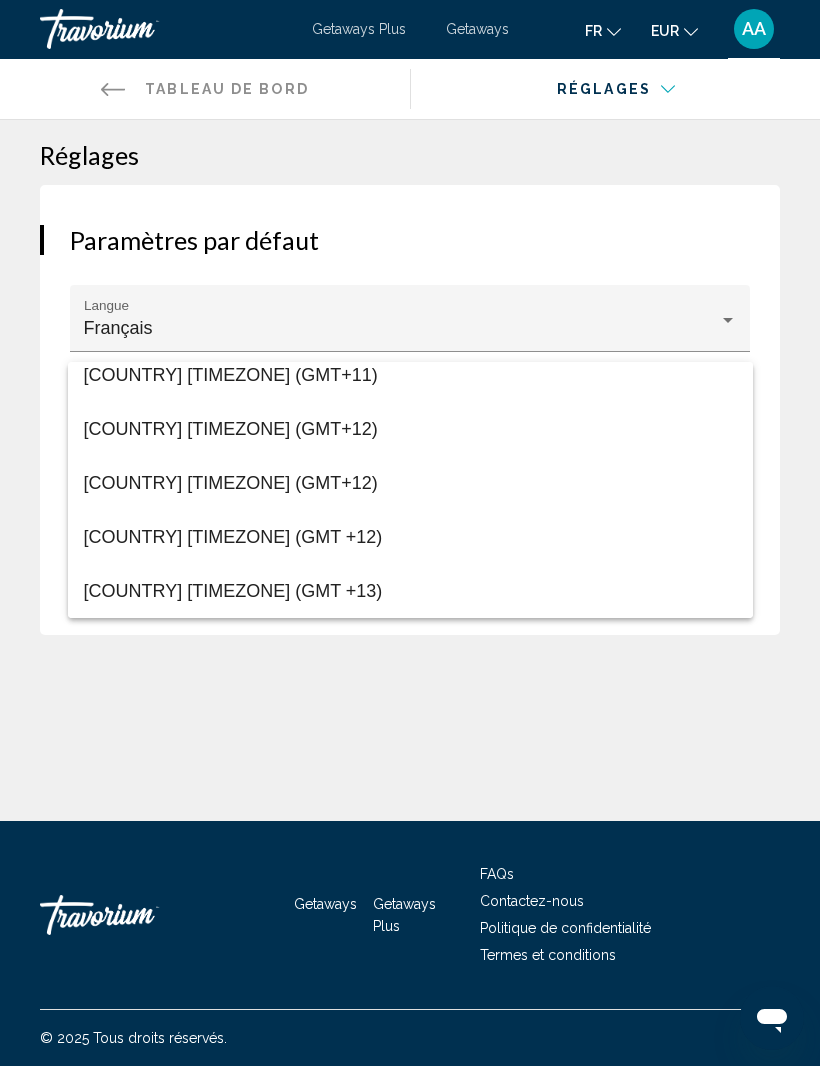 scroll, scrollTop: 3362, scrollLeft: 0, axis: vertical 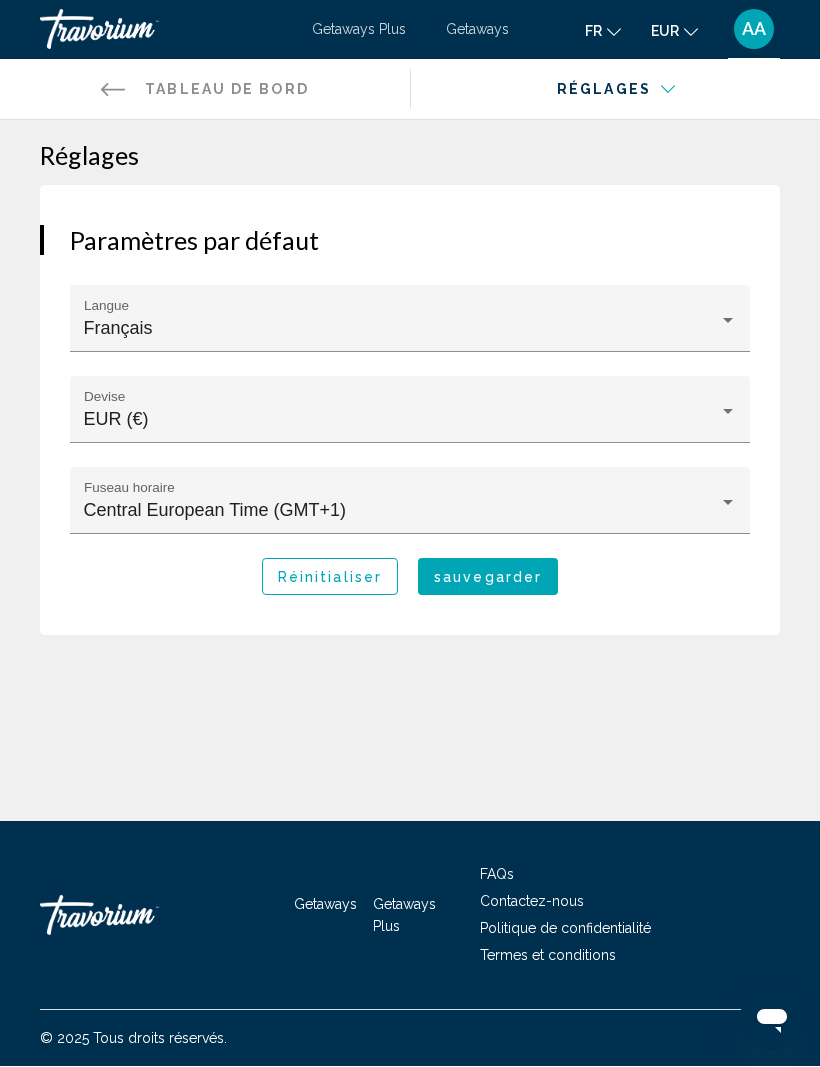 click on "sauvegarder" at bounding box center (488, 578) 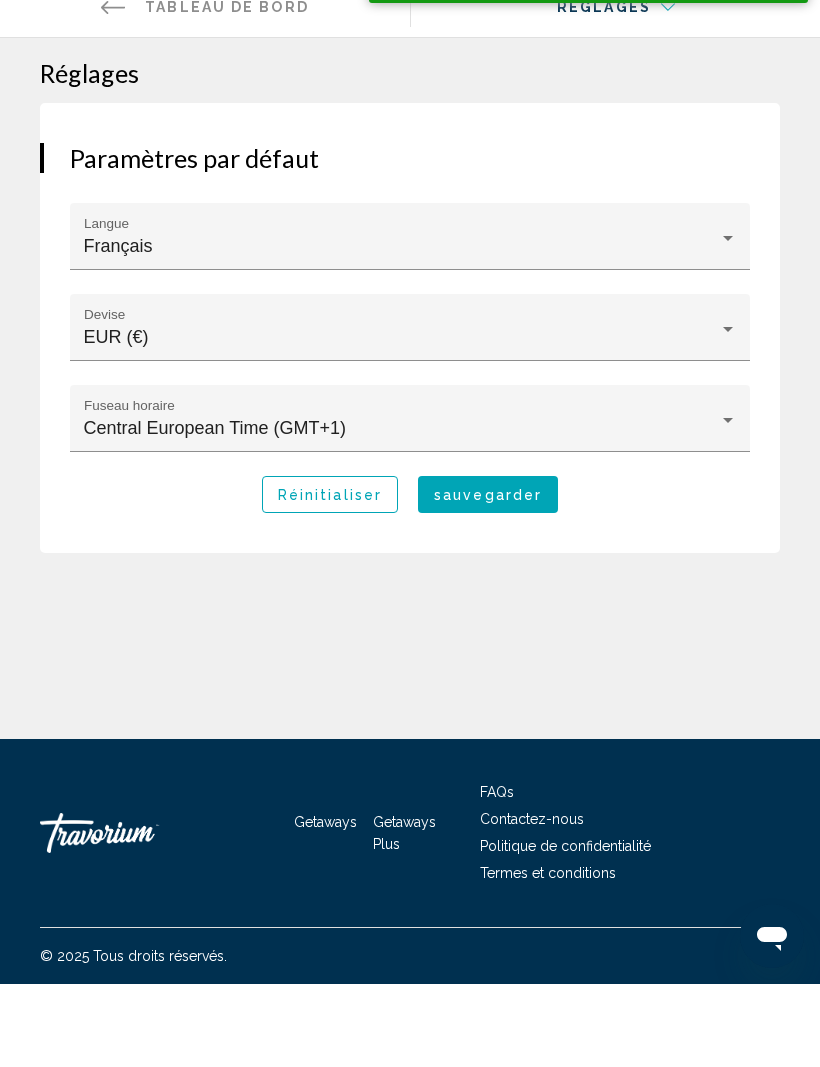 scroll, scrollTop: 0, scrollLeft: 0, axis: both 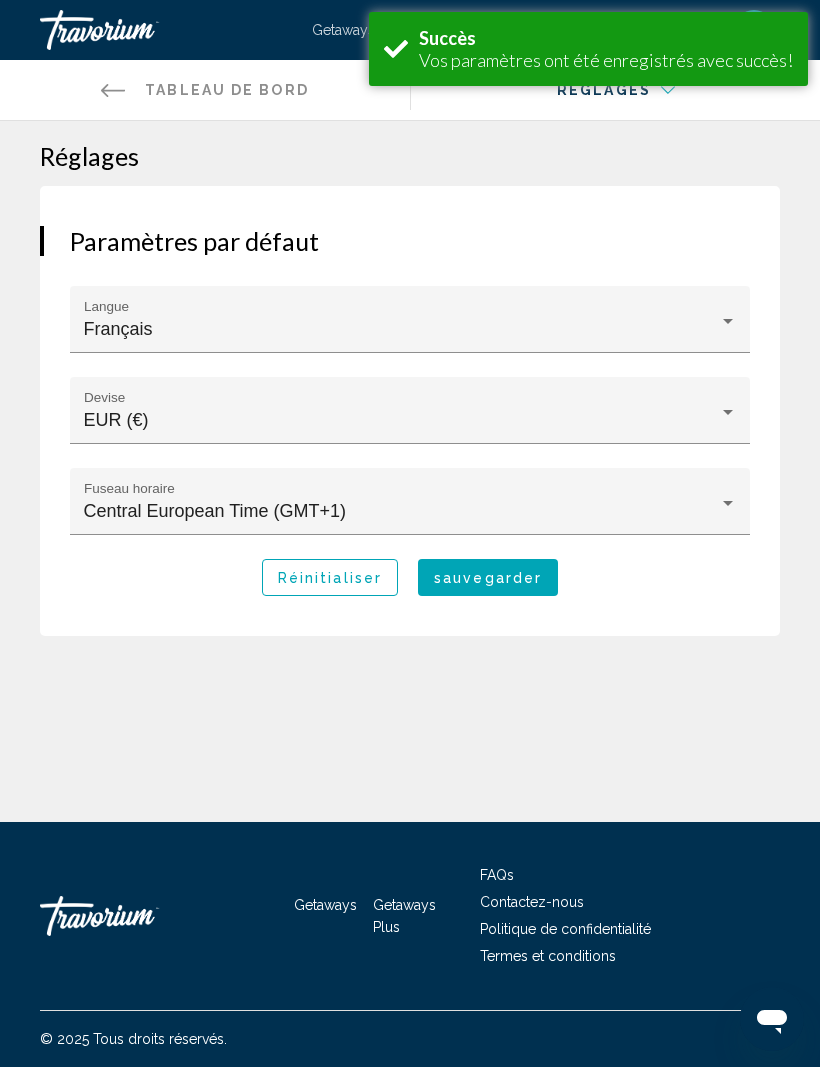 click at bounding box center (607, 103) 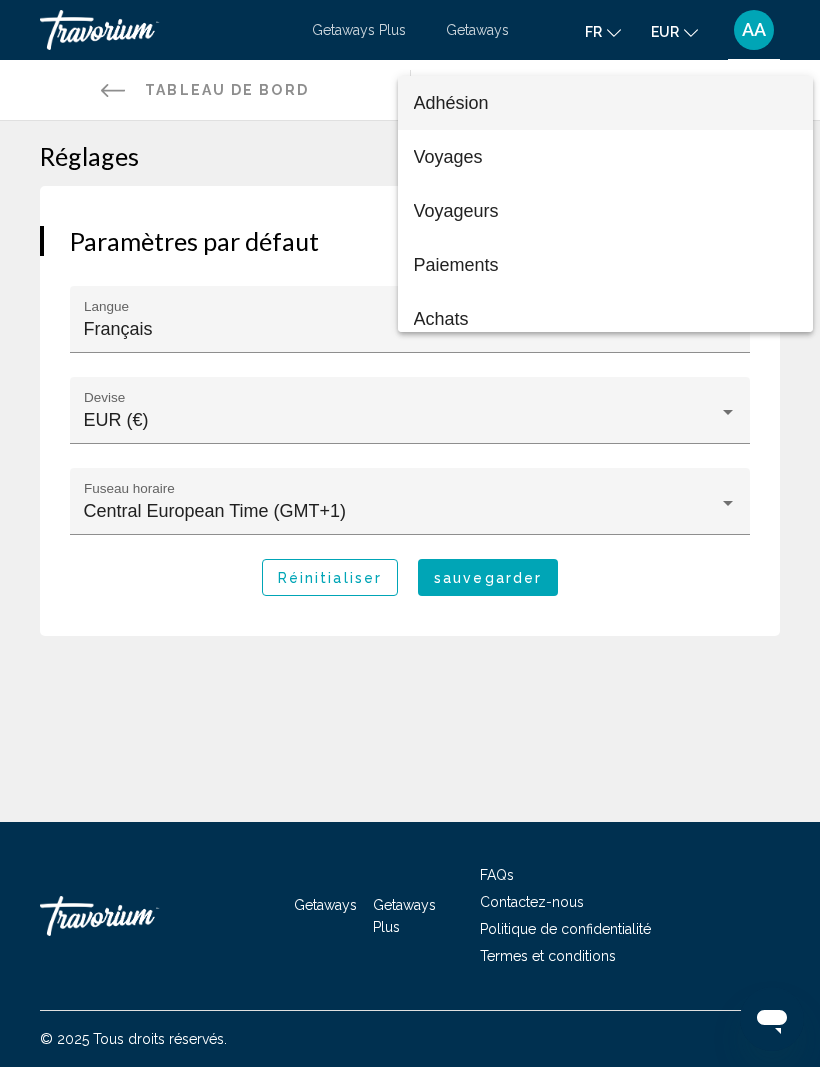 click at bounding box center [410, 533] 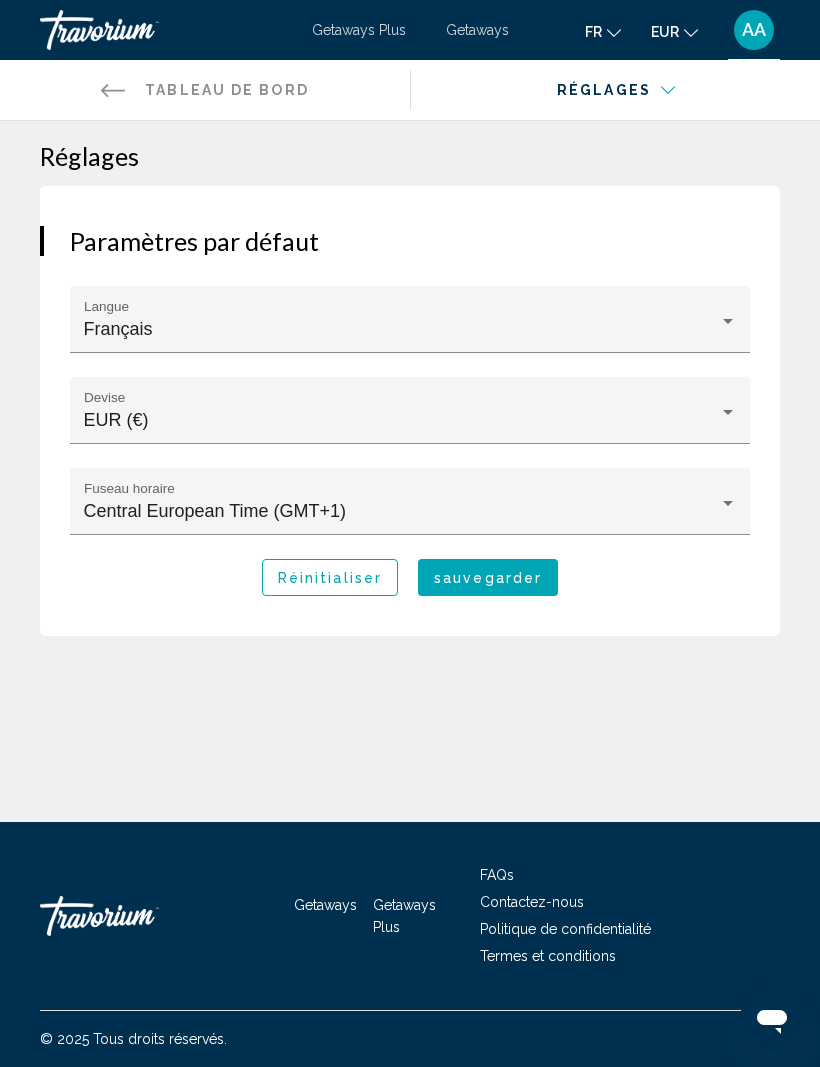 click on "Getaways Plus" at bounding box center [359, 30] 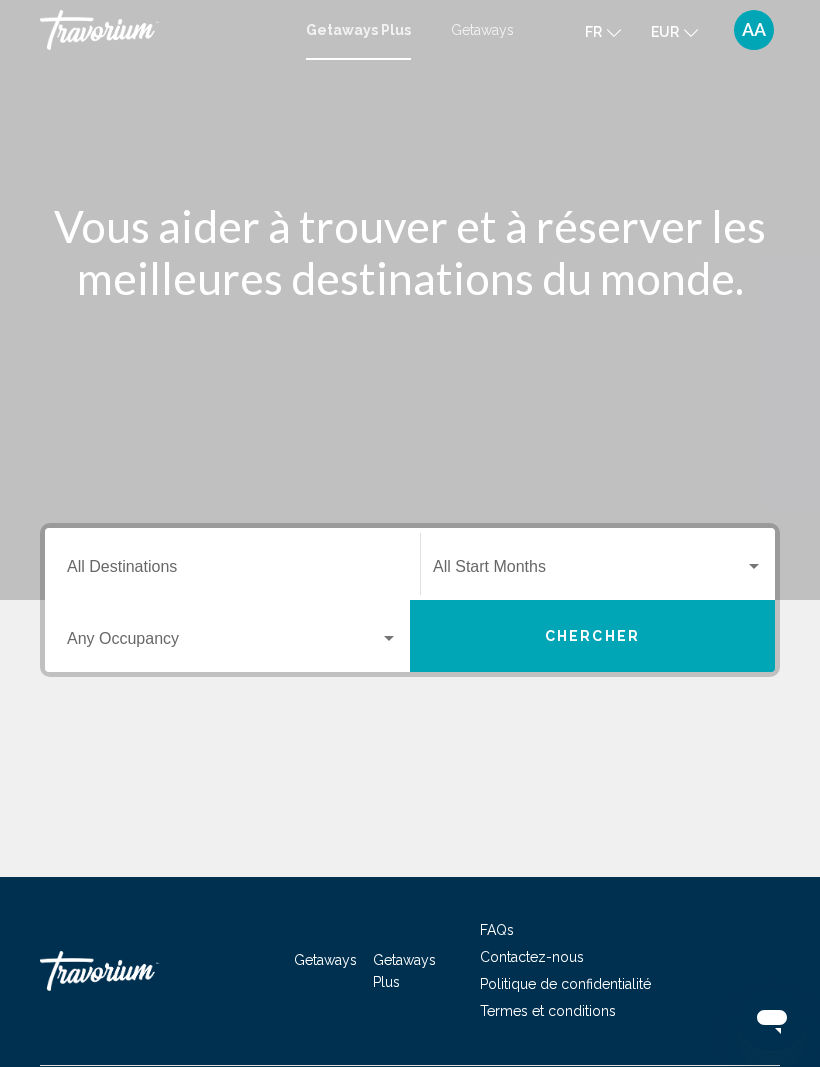 click on "Getaways Plus Getaways fr
English Español Français Italiano Português русский EUR
USD ($) MXN (Mex$) CAD (Can$) GBP (£) EUR (€) AUD (A$) NZD (NZ$) CNY (CN¥) AA Se connecter" at bounding box center (410, 30) 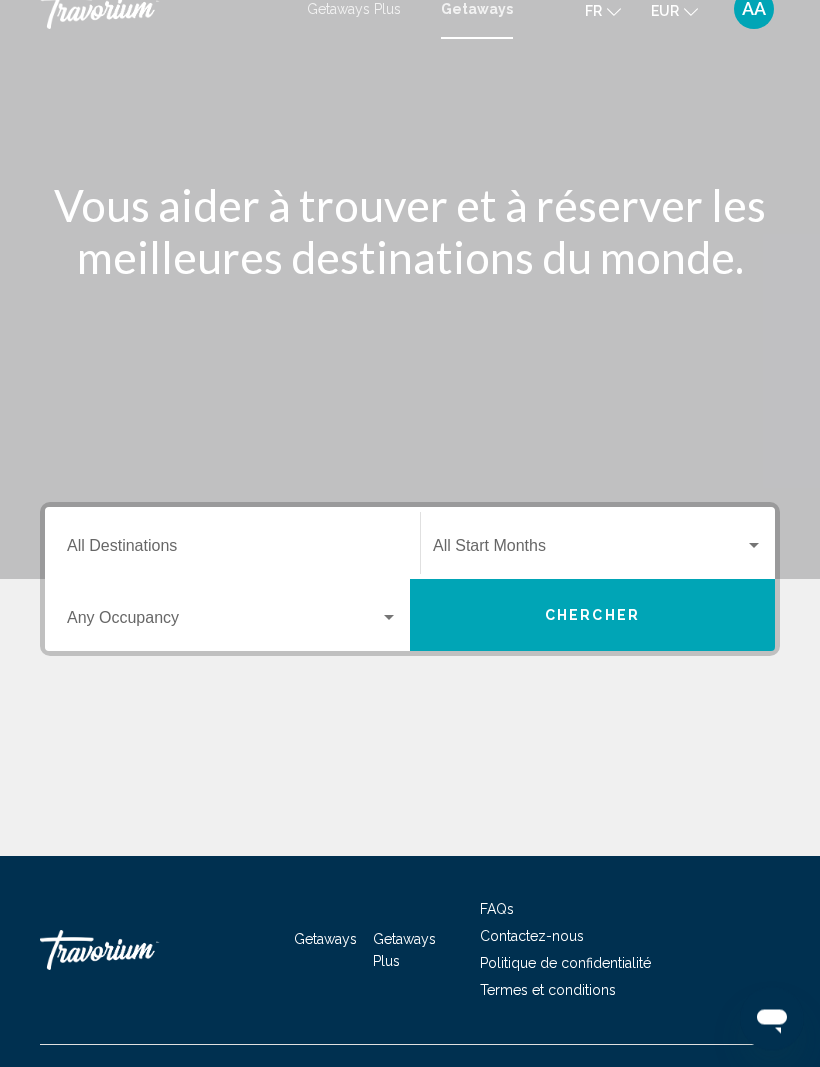 scroll, scrollTop: 20, scrollLeft: 0, axis: vertical 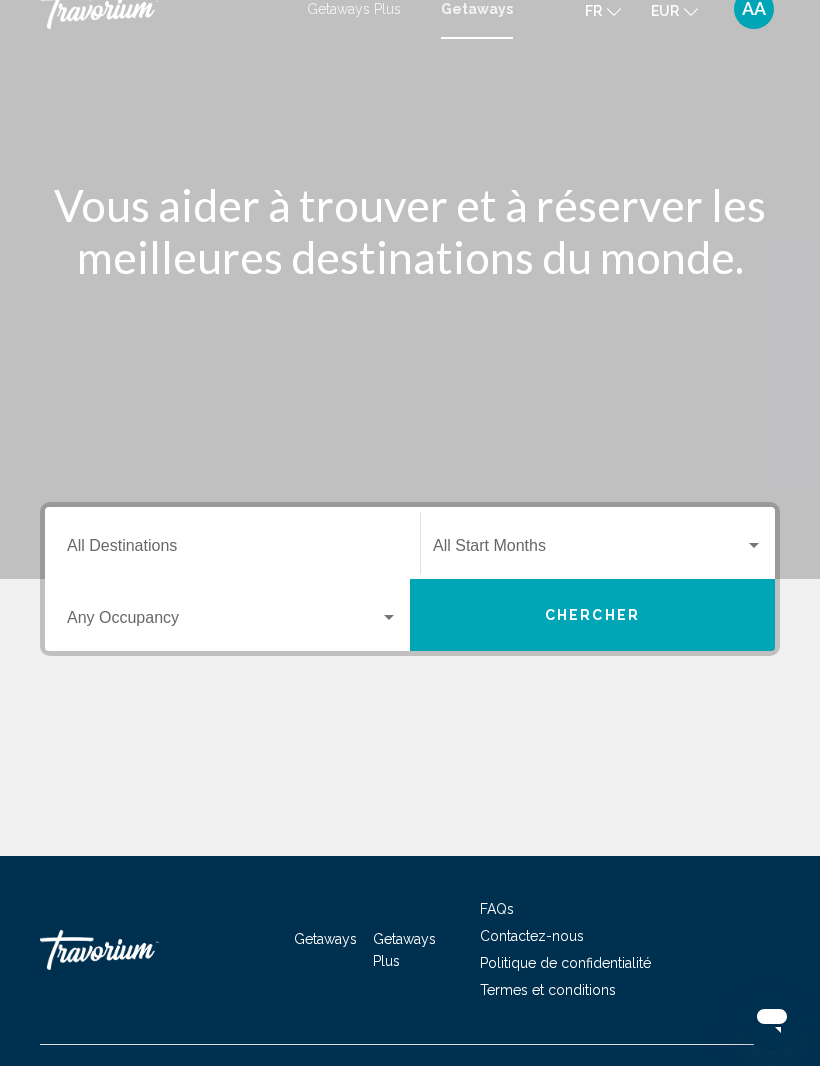 click at bounding box center [754, 547] 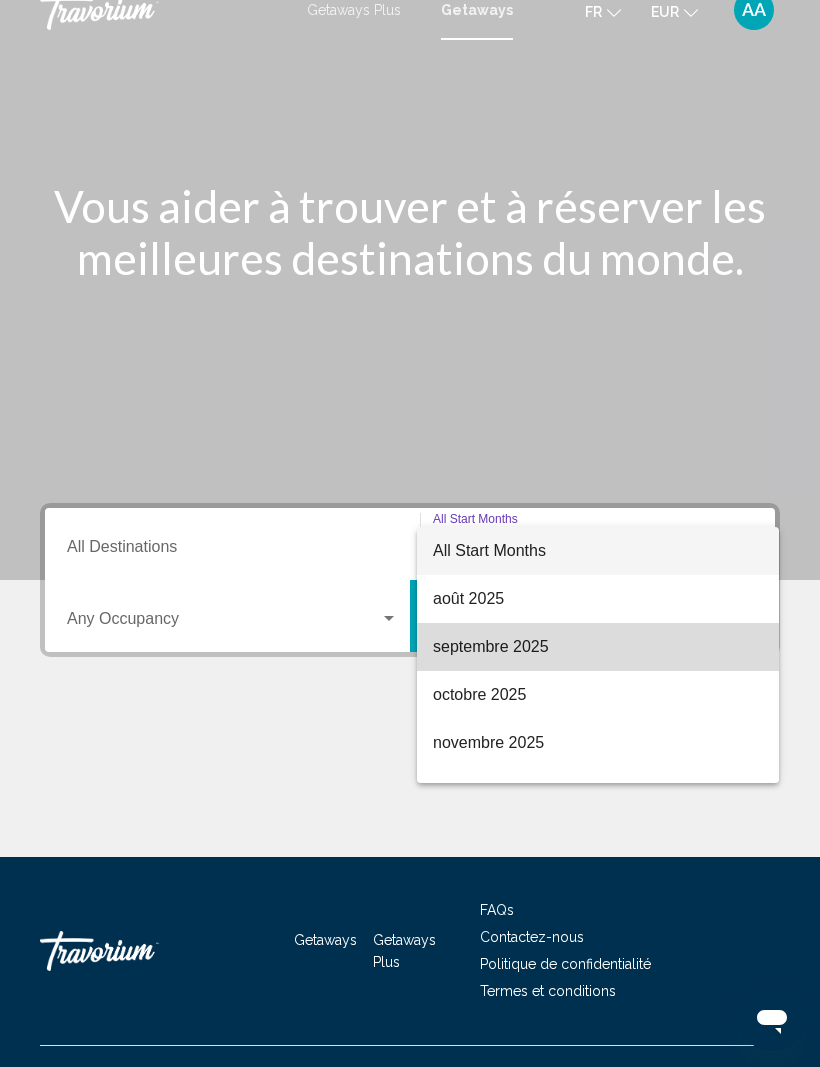 click on "septembre 2025" at bounding box center (598, 647) 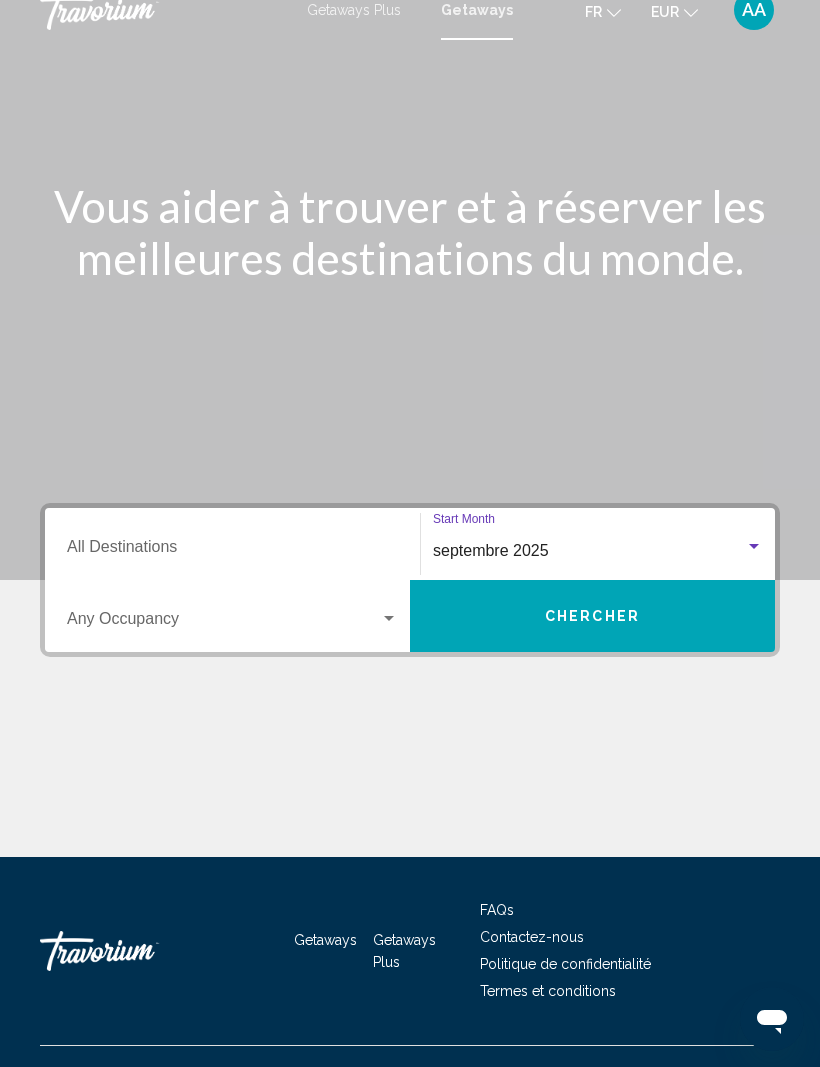 click at bounding box center (389, 619) 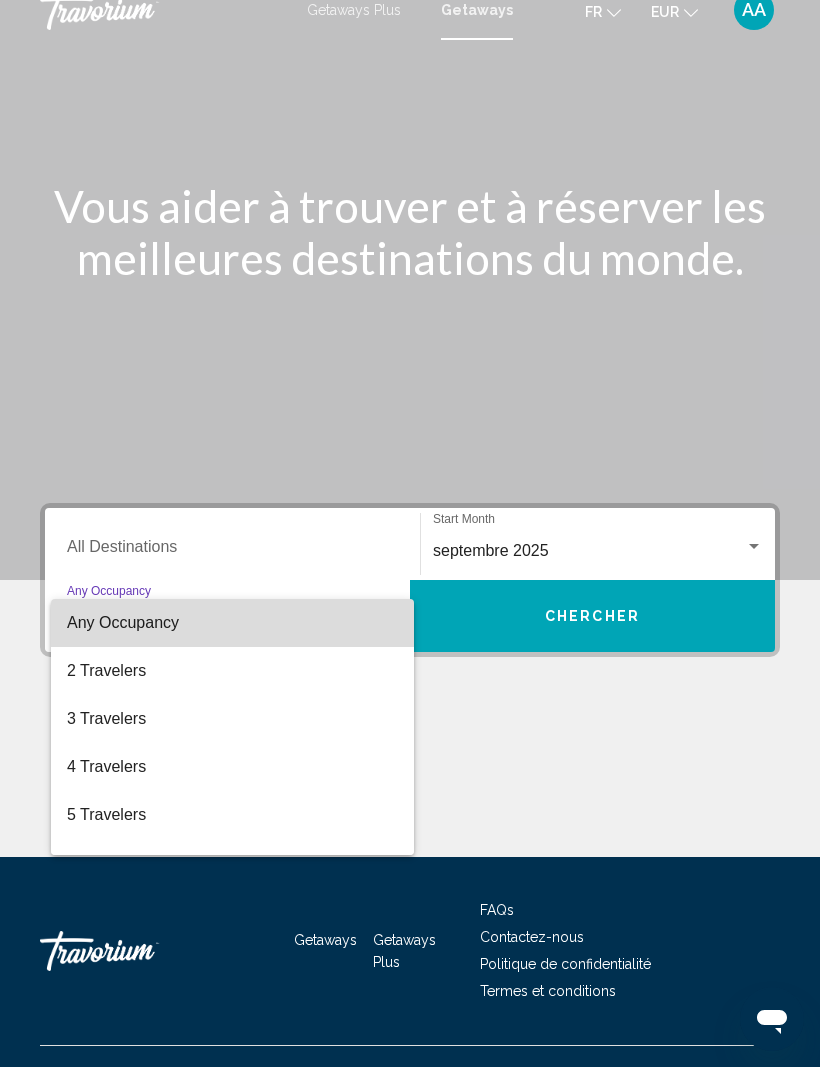 click on "Any Occupancy" at bounding box center [232, 623] 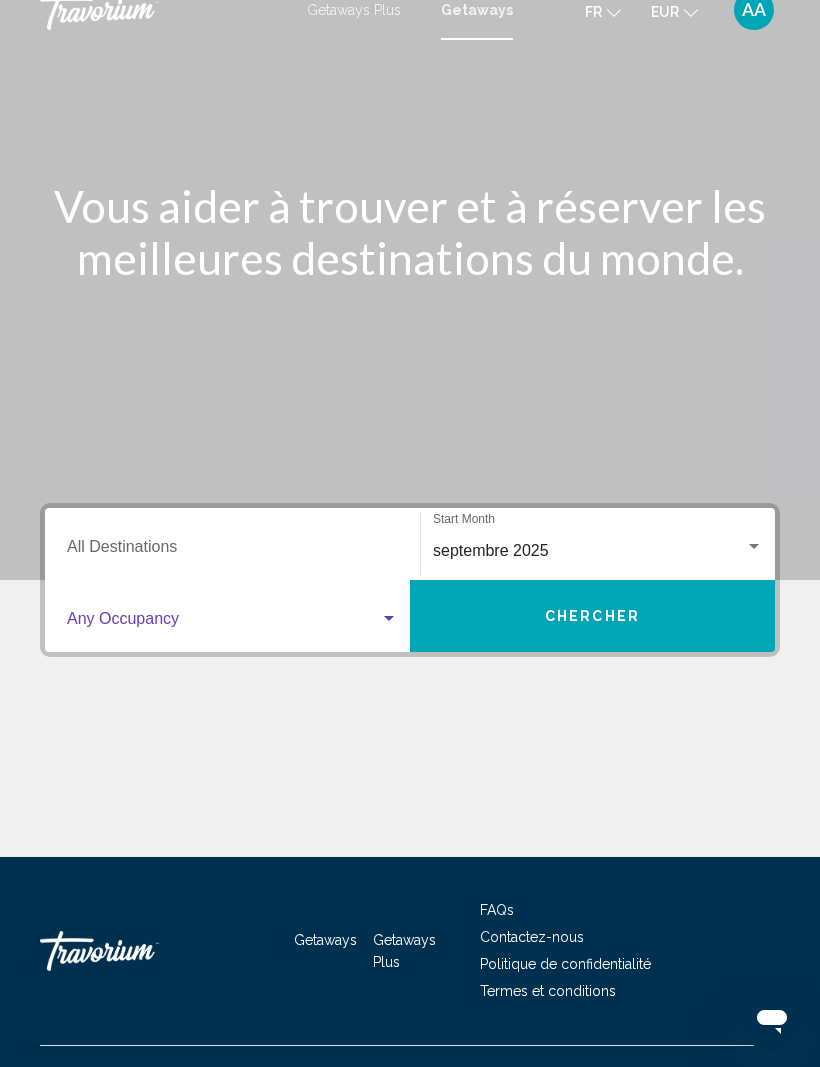 click on "Chercher" at bounding box center [592, 616] 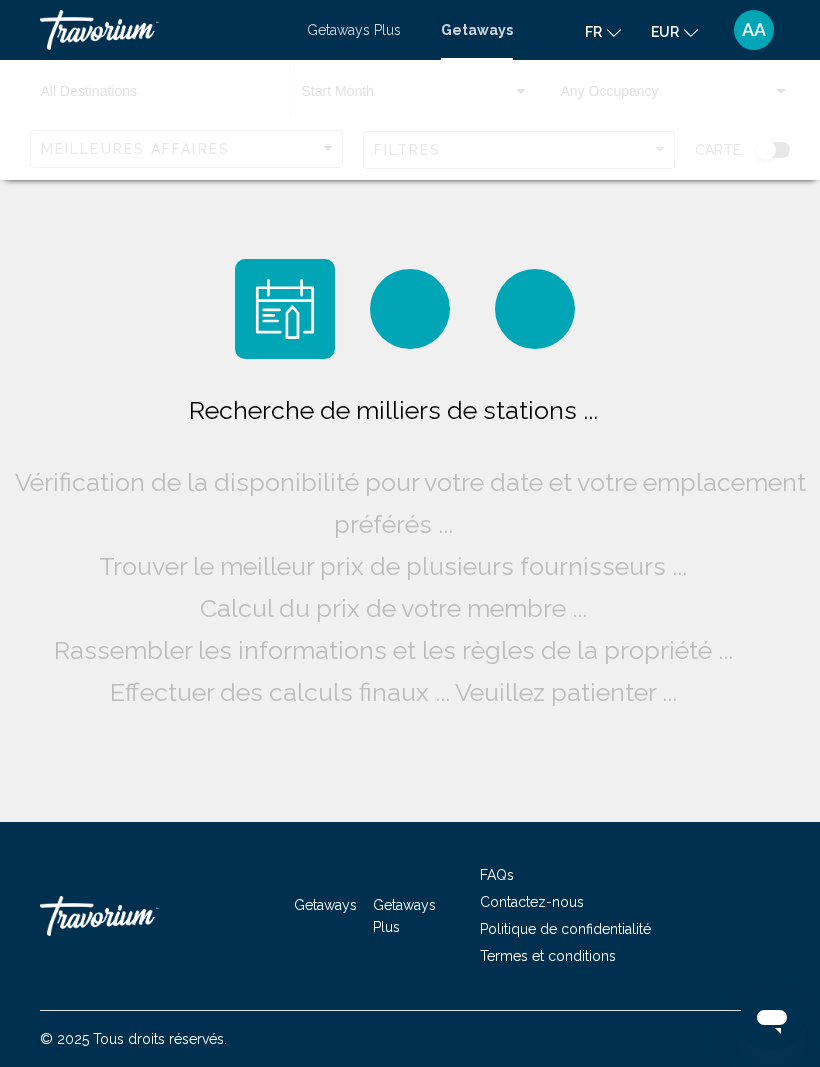 scroll, scrollTop: 0, scrollLeft: 0, axis: both 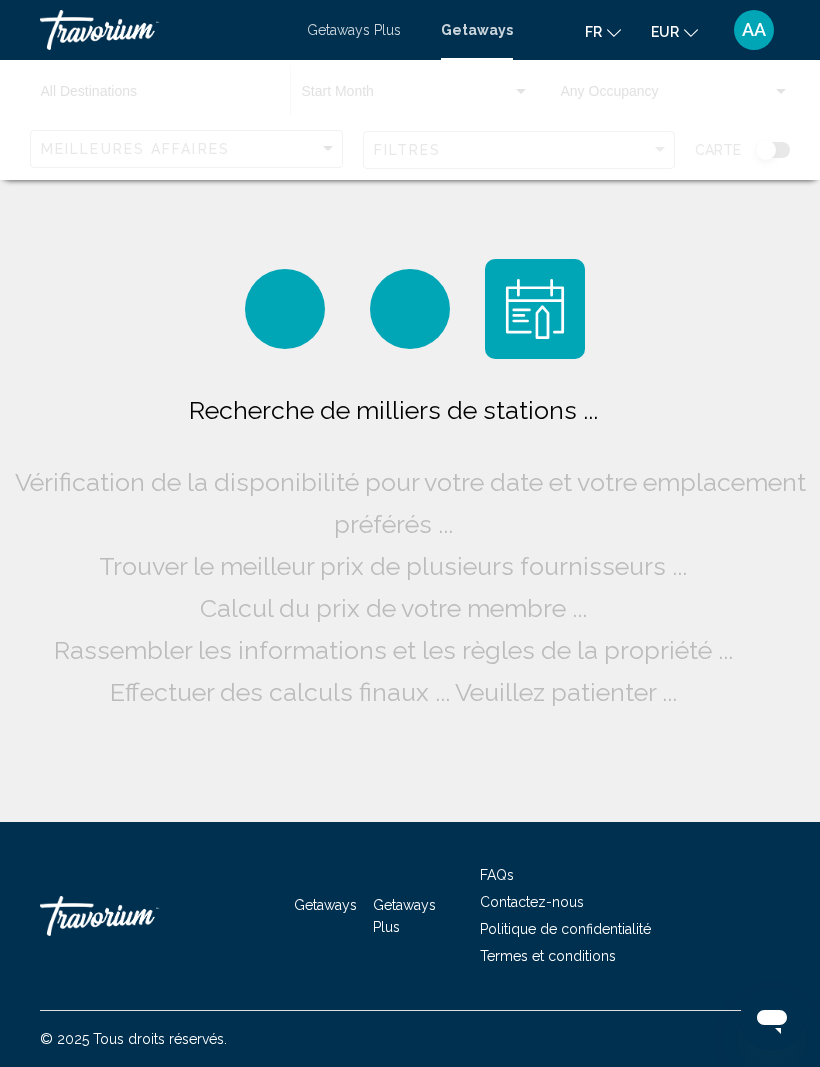 click on "Passer au contenu principal Getaways Plus Getaways fr
English Español Français Italiano Português русский EUR
USD ($) MXN (Mex$) CAD (Can$) GBP (£) EUR (€) AUD (A$) NZD (NZ$) CNY (CN¥) AA Se connecter Destination All Destinations Start Month All Start Months Occupancy Any Occupancy Chercher Meilleures affaires Filtres Carte
Recherche de milliers de stations ...
Vérification de la disponibilité pour votre date et votre emplacement préférés ...
Trouver le meilleur prix de plusieurs fournisseurs ...
Calcul du prix de votre membre ...
Rassembler les informations et les règles de la propriété ..." at bounding box center [410, 533] 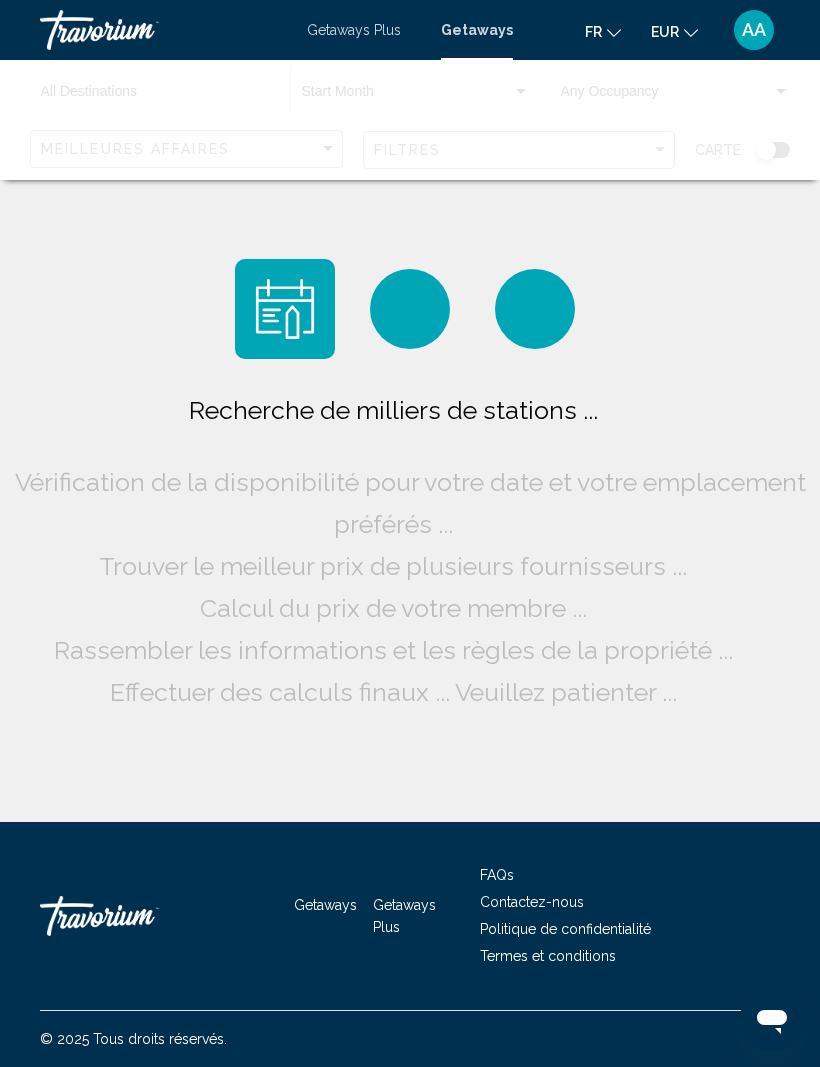 scroll, scrollTop: 0, scrollLeft: 0, axis: both 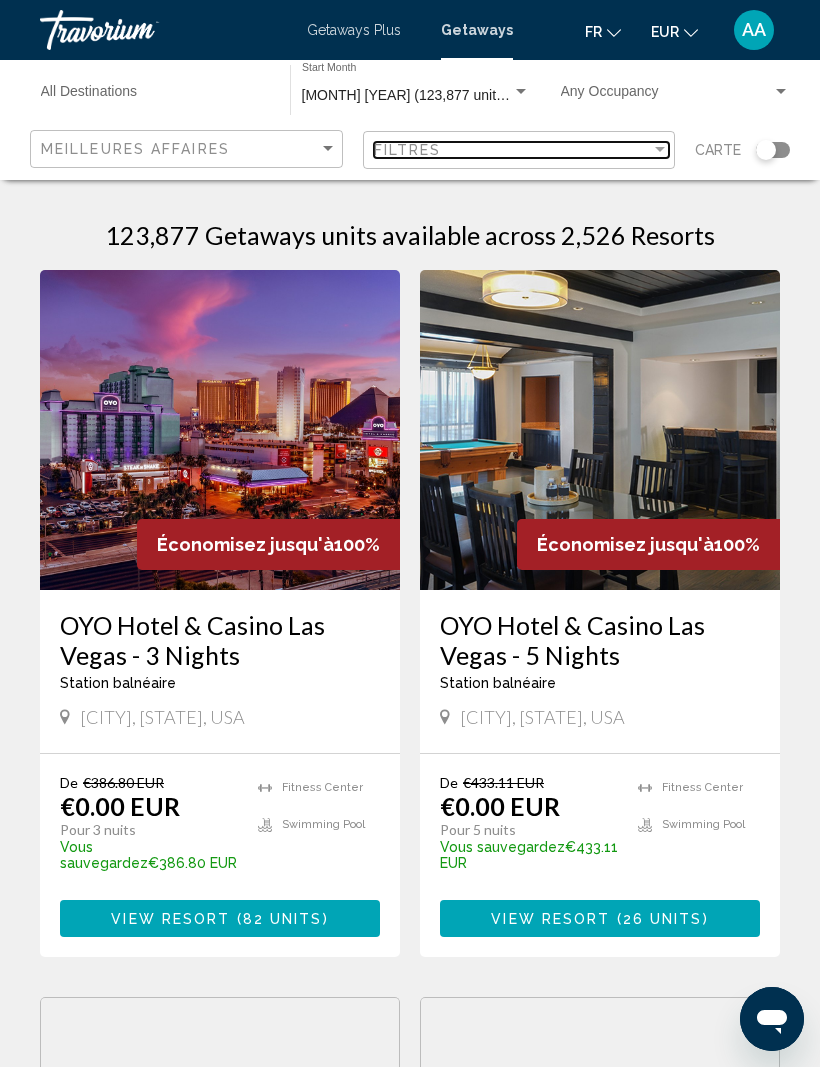 click on "Filtres" at bounding box center [513, 150] 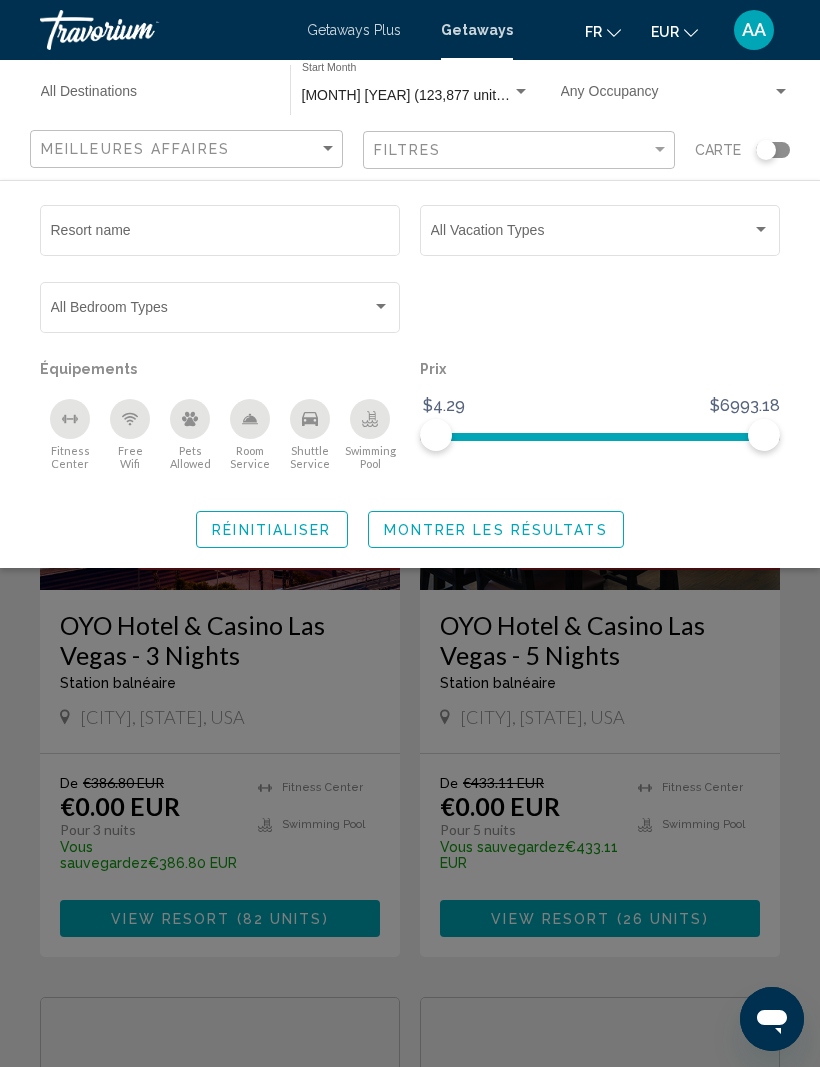 click on "Vacation Types All Vacation Types" 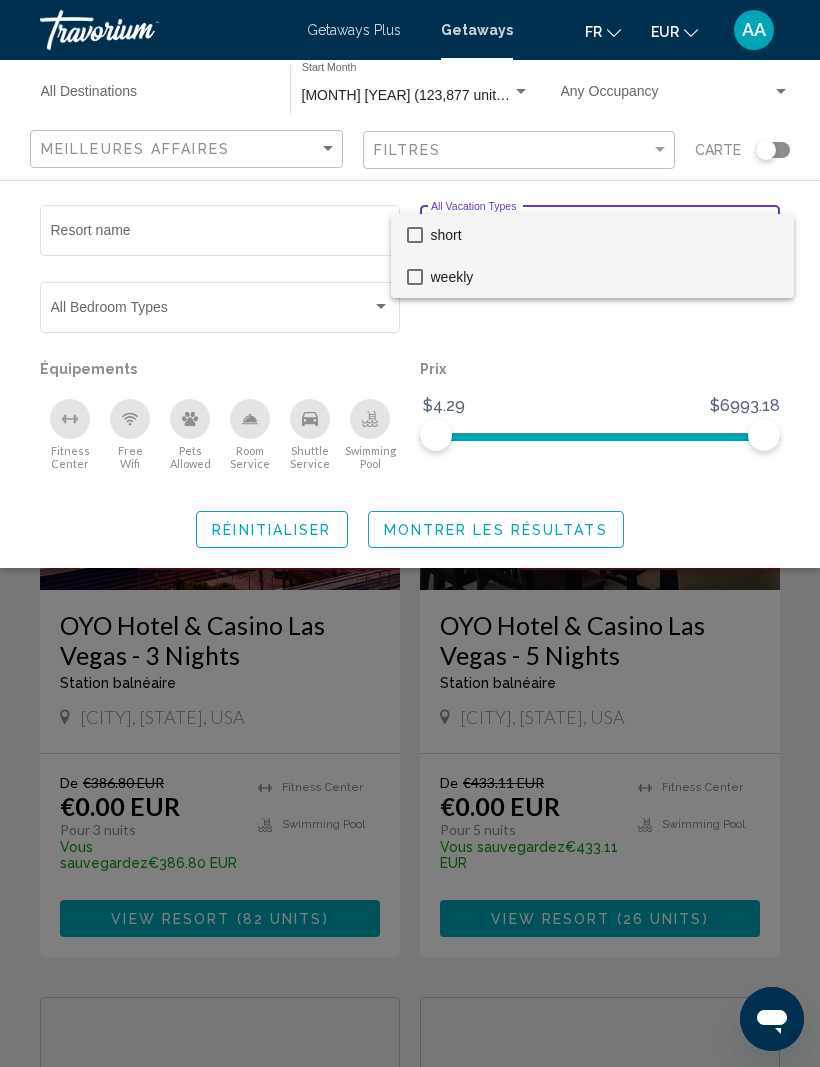 click on "weekly" at bounding box center (604, 277) 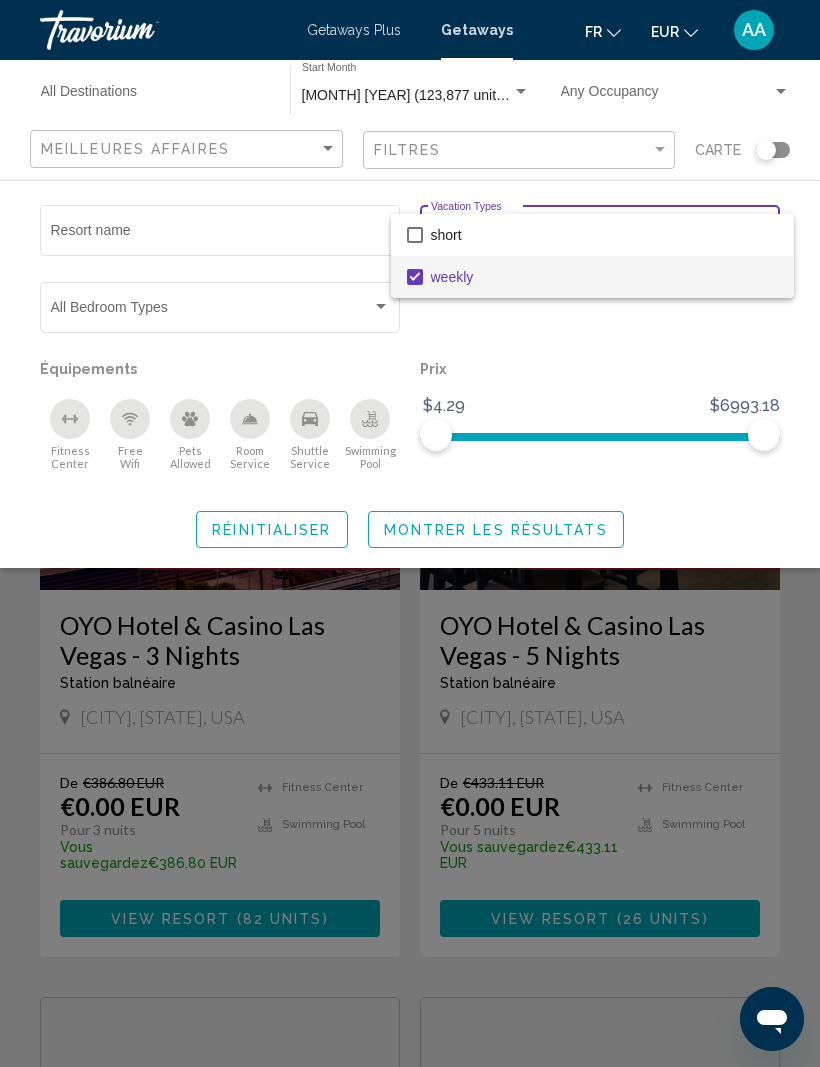 click at bounding box center [410, 533] 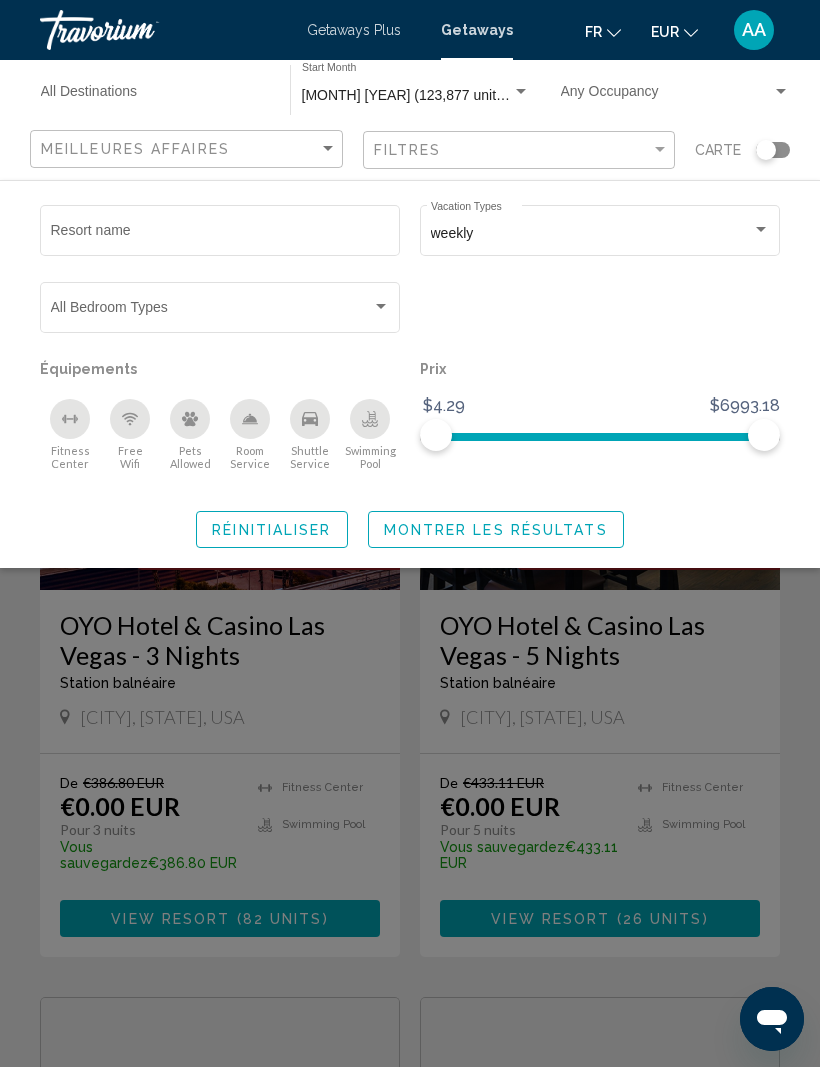 click at bounding box center (220, 311) 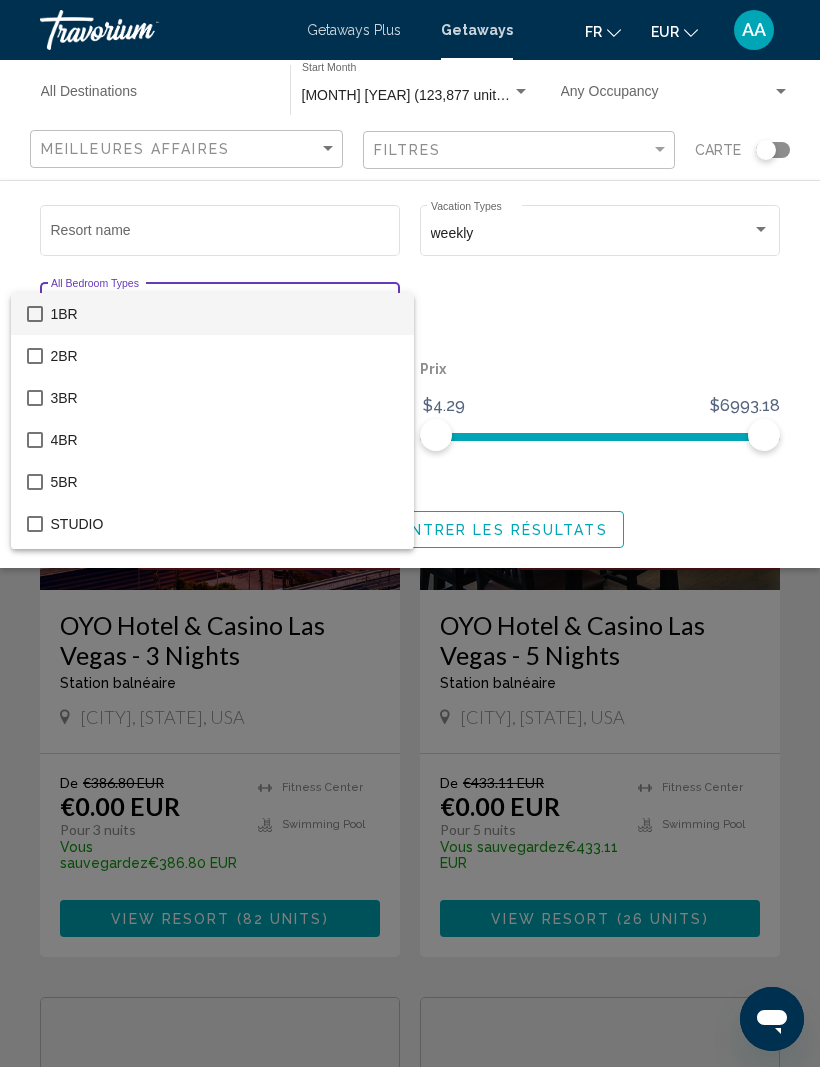 click at bounding box center (410, 533) 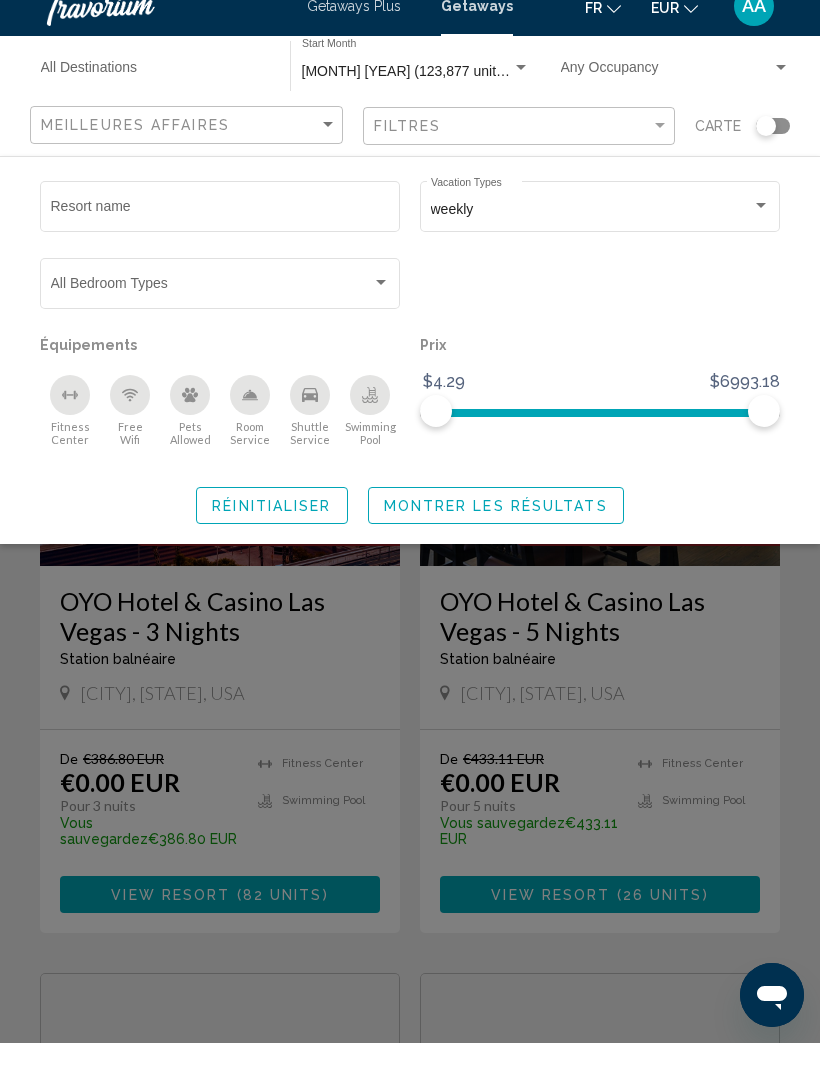 scroll, scrollTop: 27, scrollLeft: 0, axis: vertical 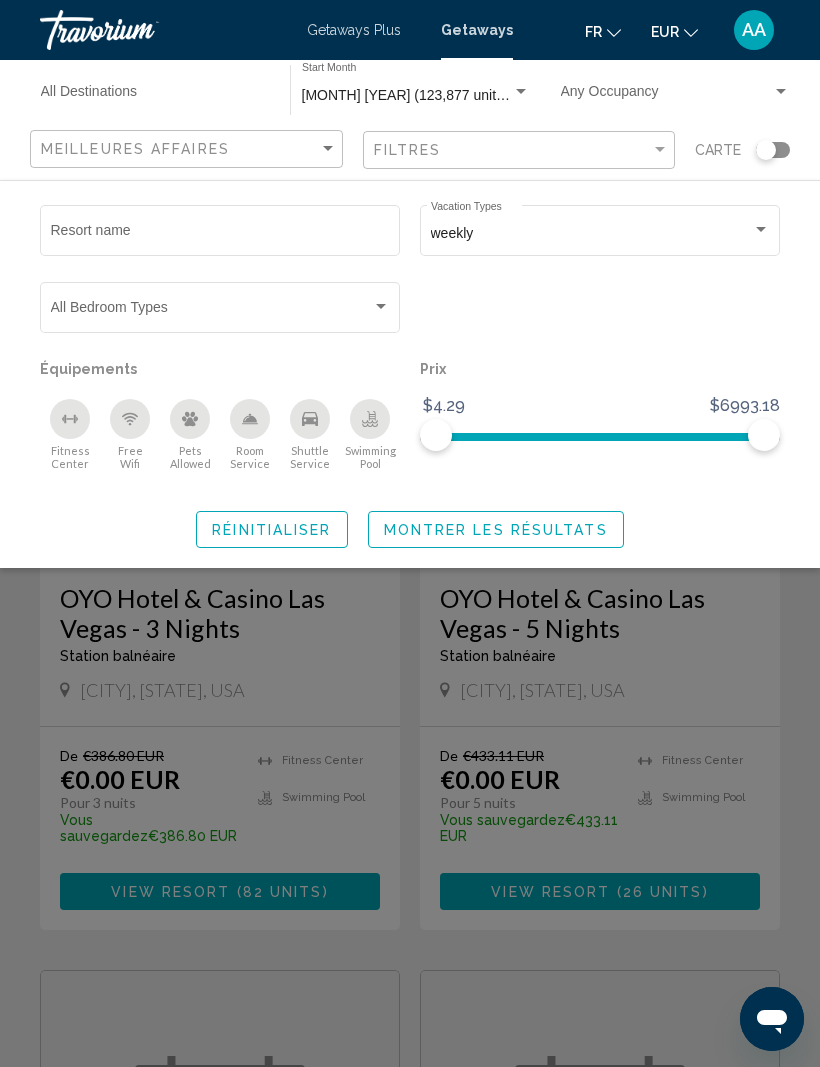 click 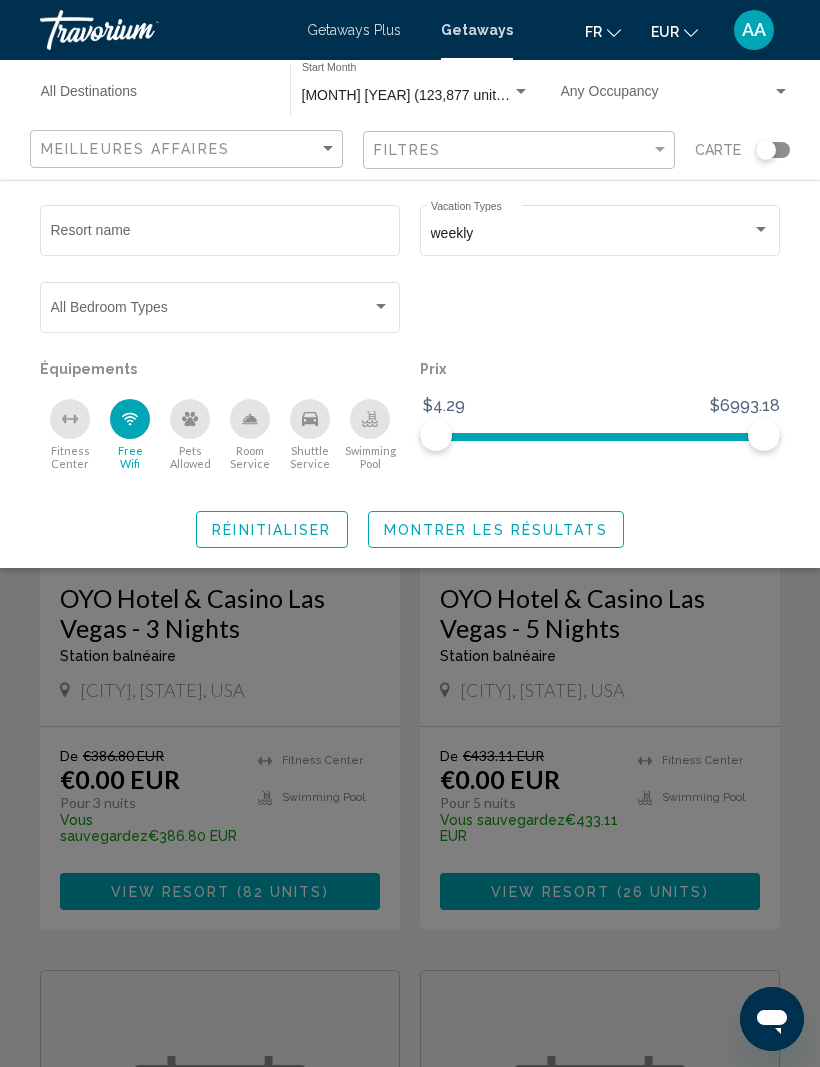 click 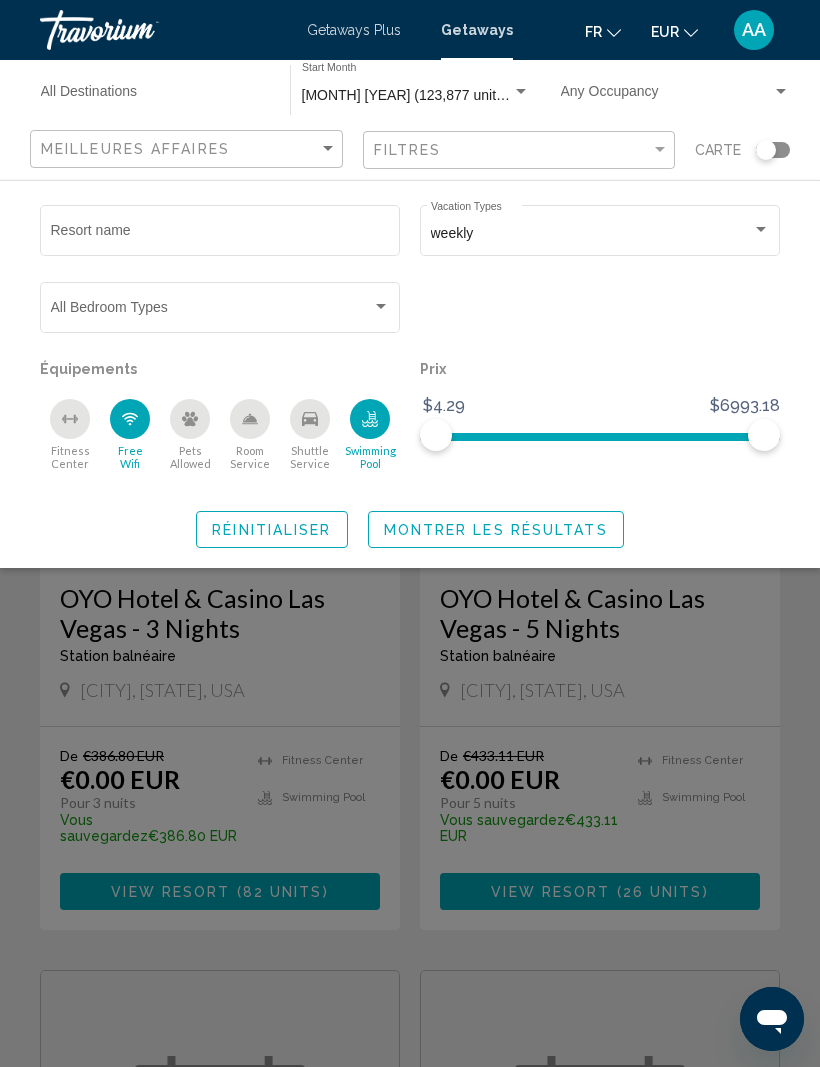 click on "Réinitialiser" 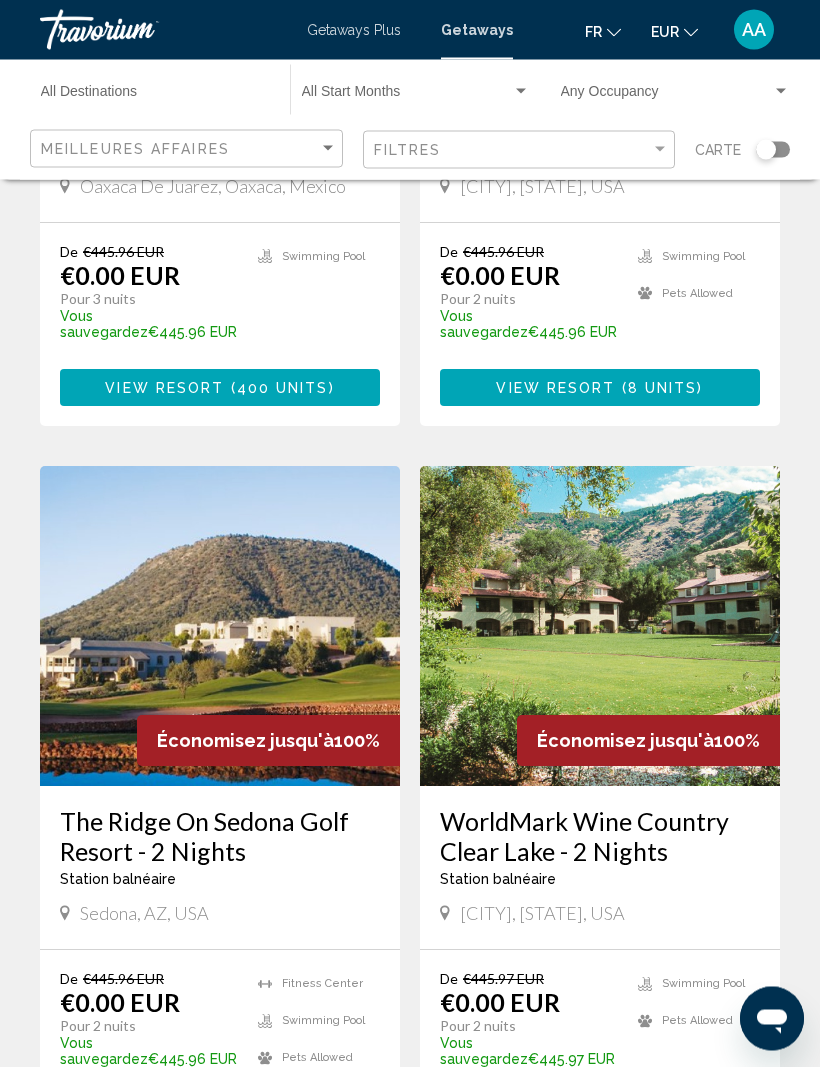 scroll, scrollTop: 1988, scrollLeft: 0, axis: vertical 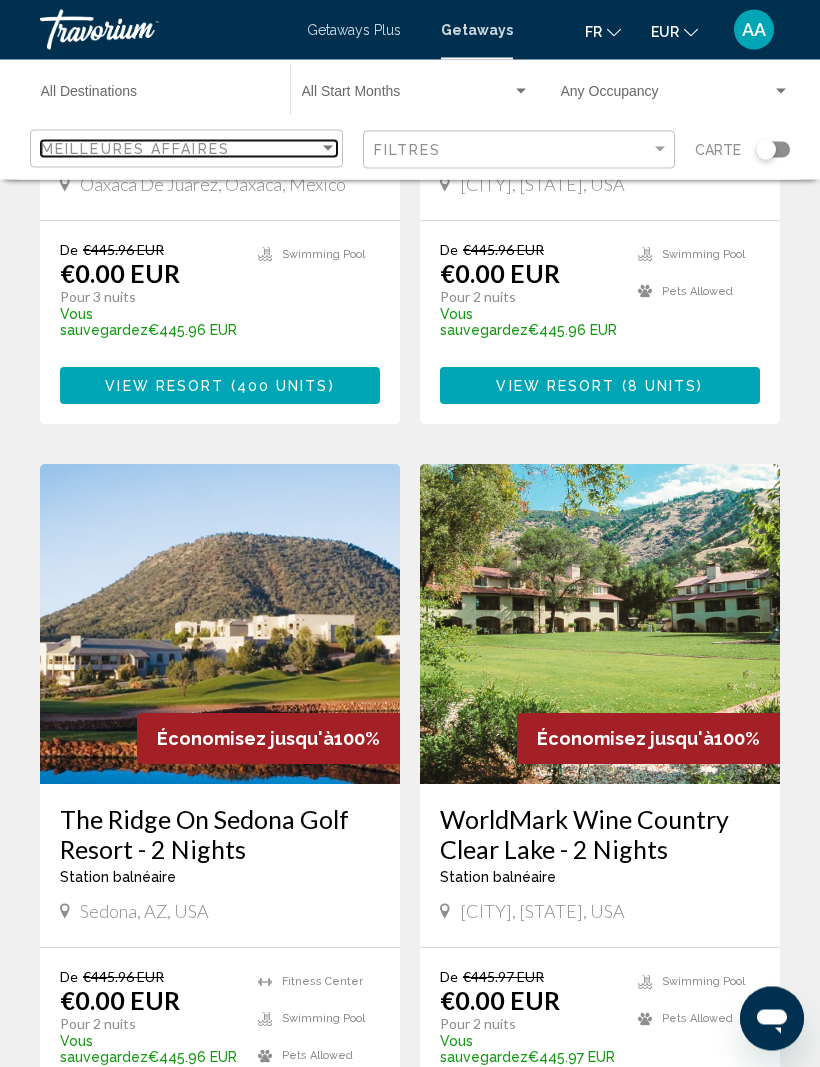 click at bounding box center (328, 149) 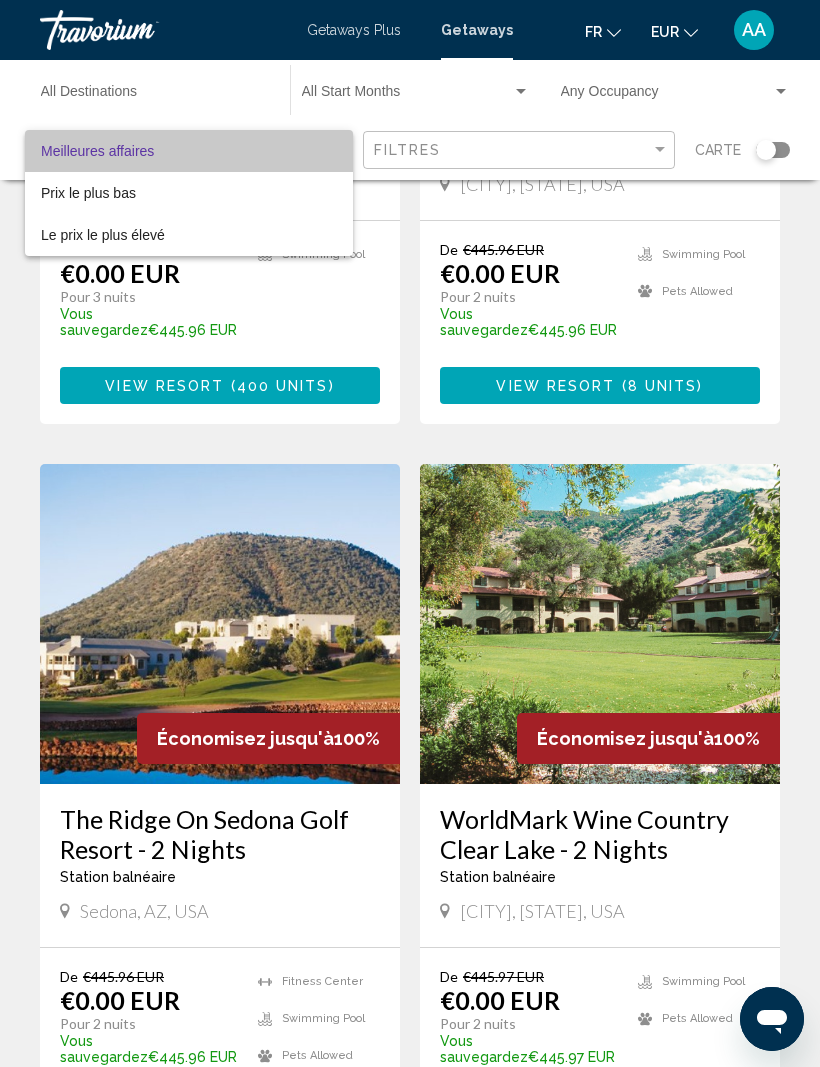 click on "Meilleures affaires" at bounding box center (189, 151) 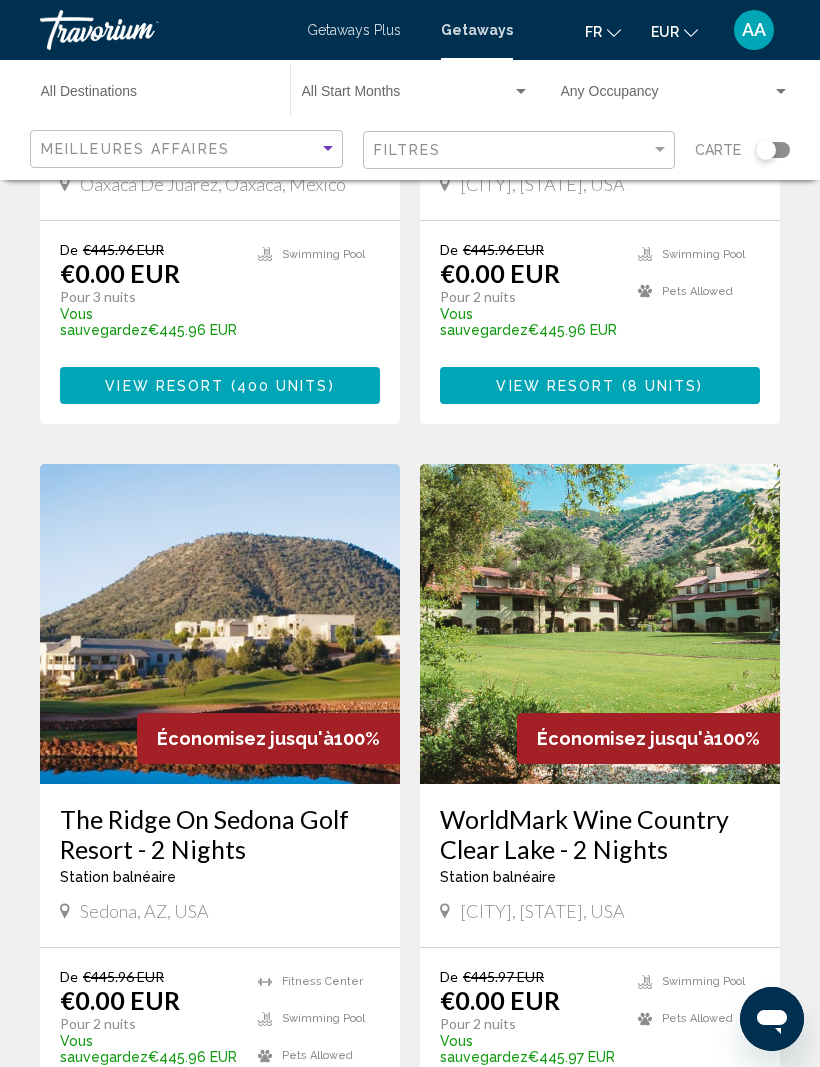 click on "Start Month All Start Months" 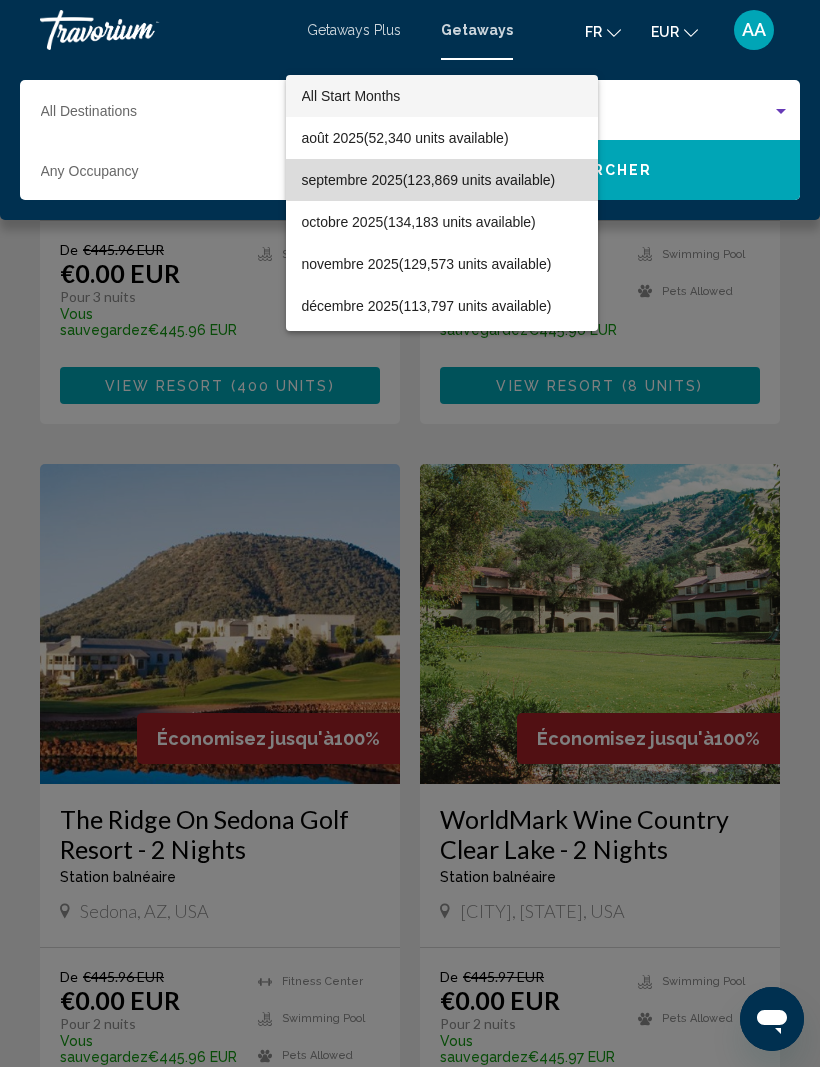 click on "[MONTH] [YEAR] (123,869 units available)" at bounding box center [442, 180] 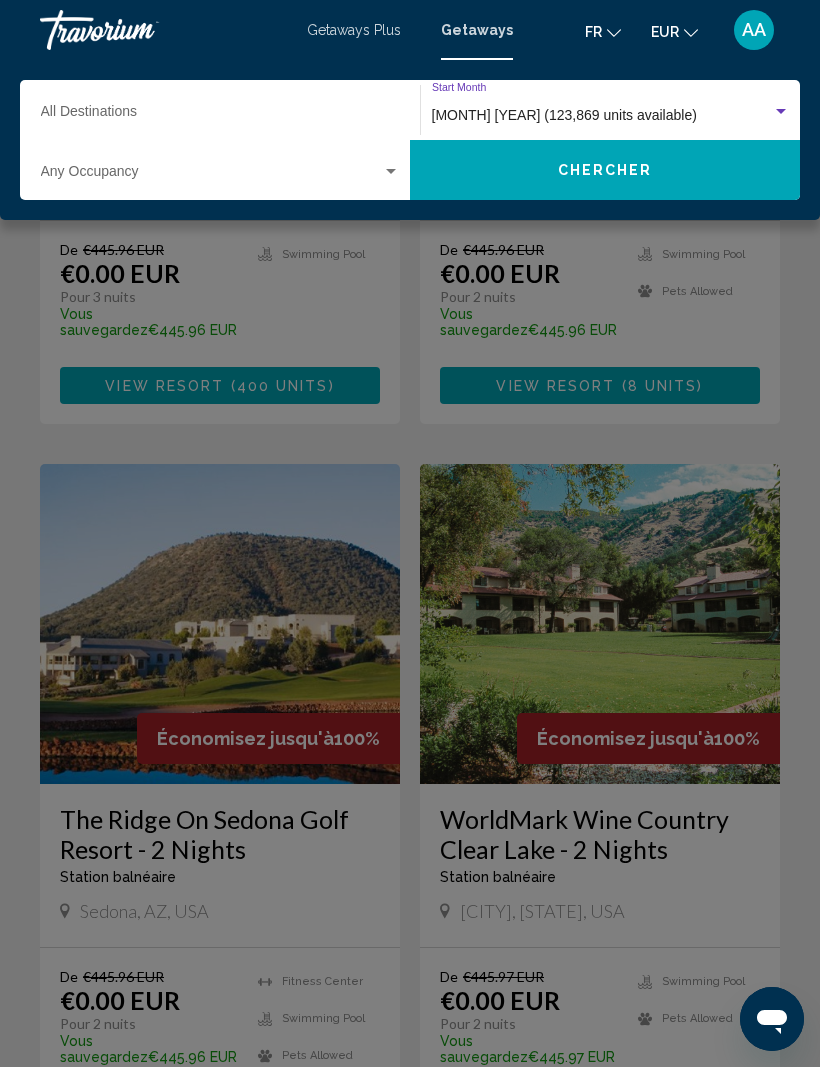 click on "Chercher" 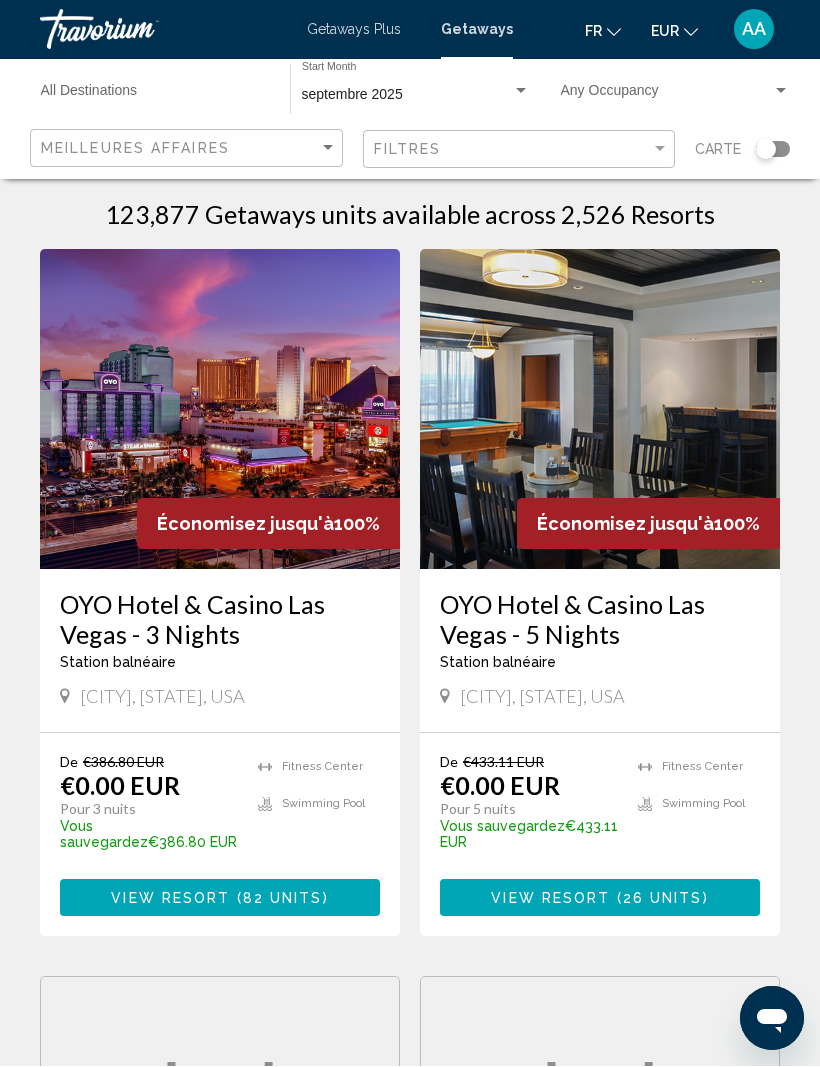 scroll, scrollTop: 21, scrollLeft: 0, axis: vertical 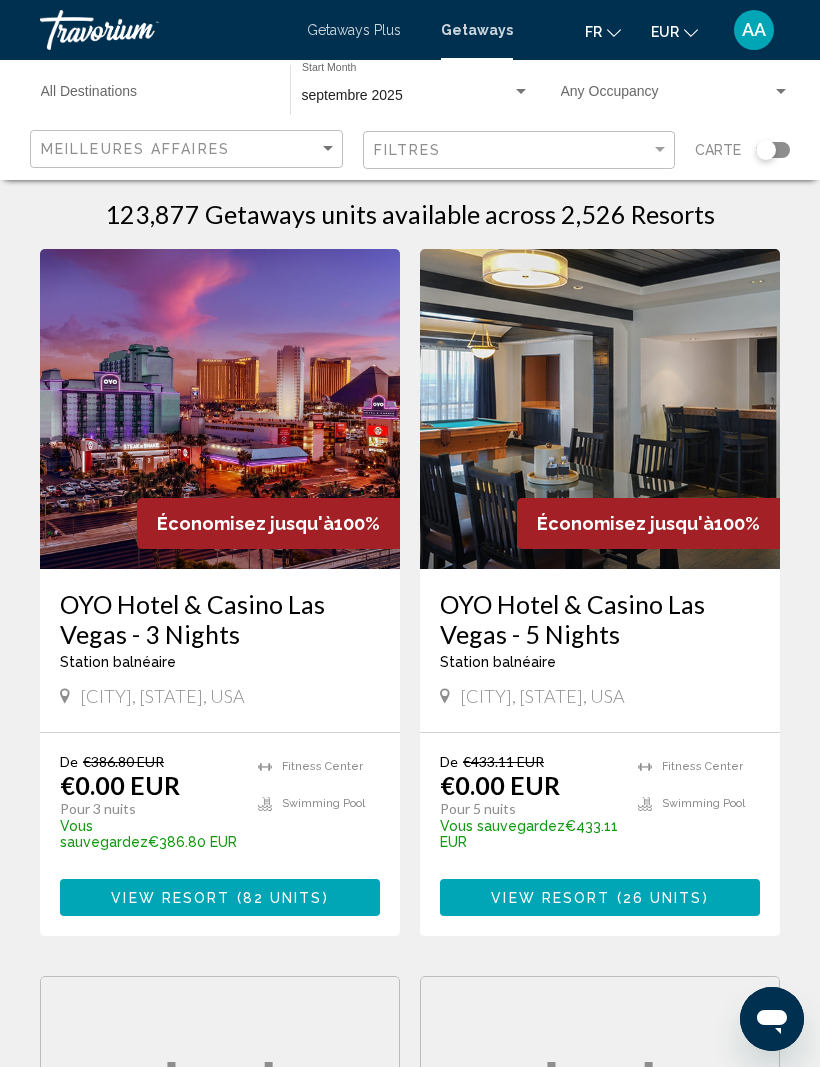 click at bounding box center (781, 91) 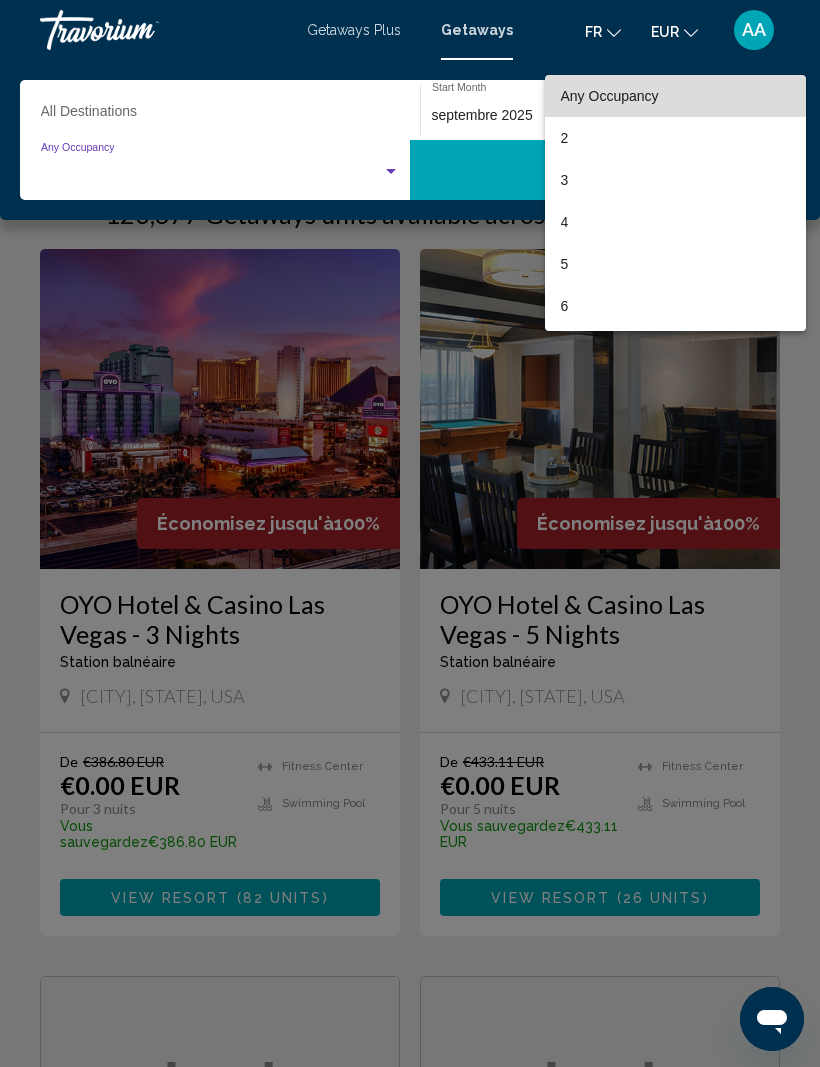 click on "Any Occupancy" at bounding box center [675, 96] 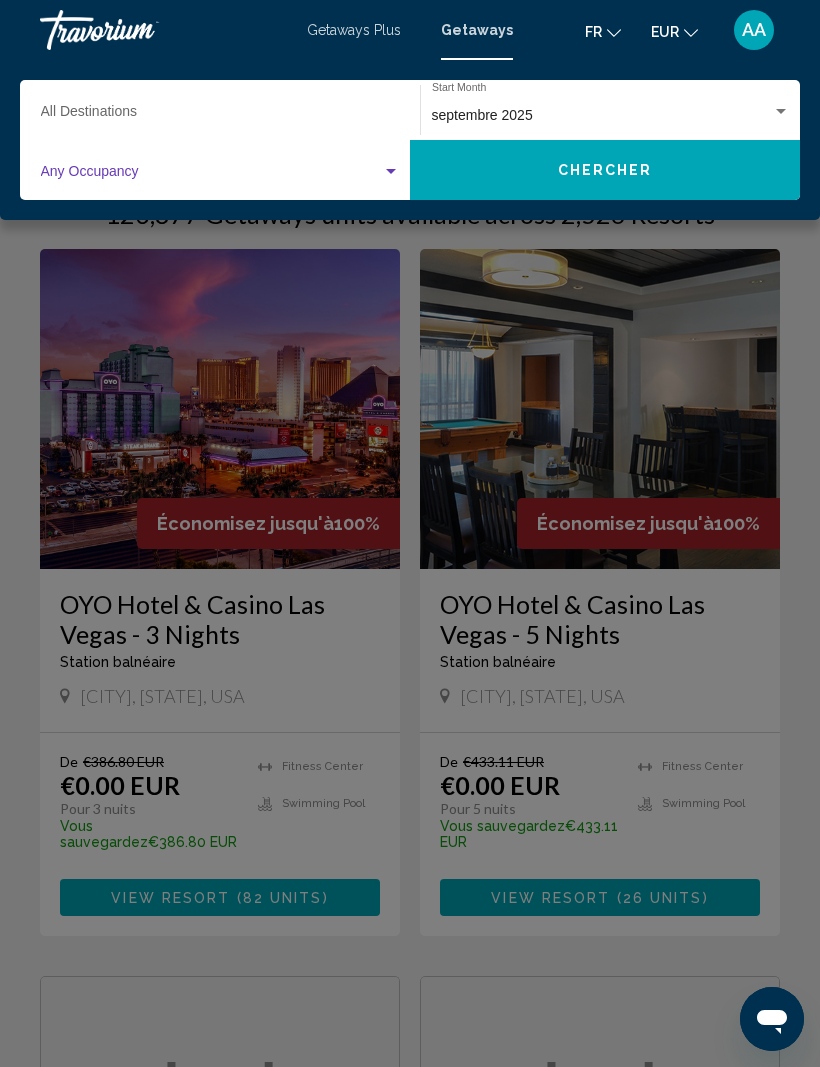 click at bounding box center (781, 112) 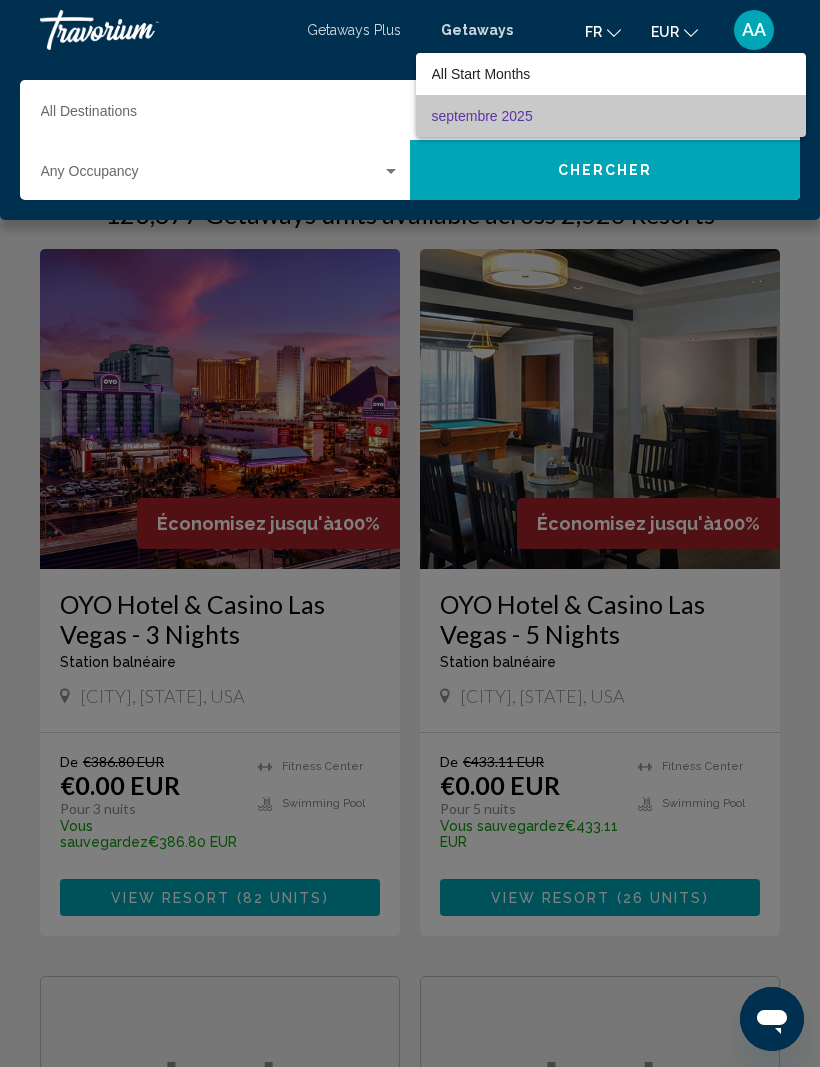 click on "septembre 2025" at bounding box center [611, 116] 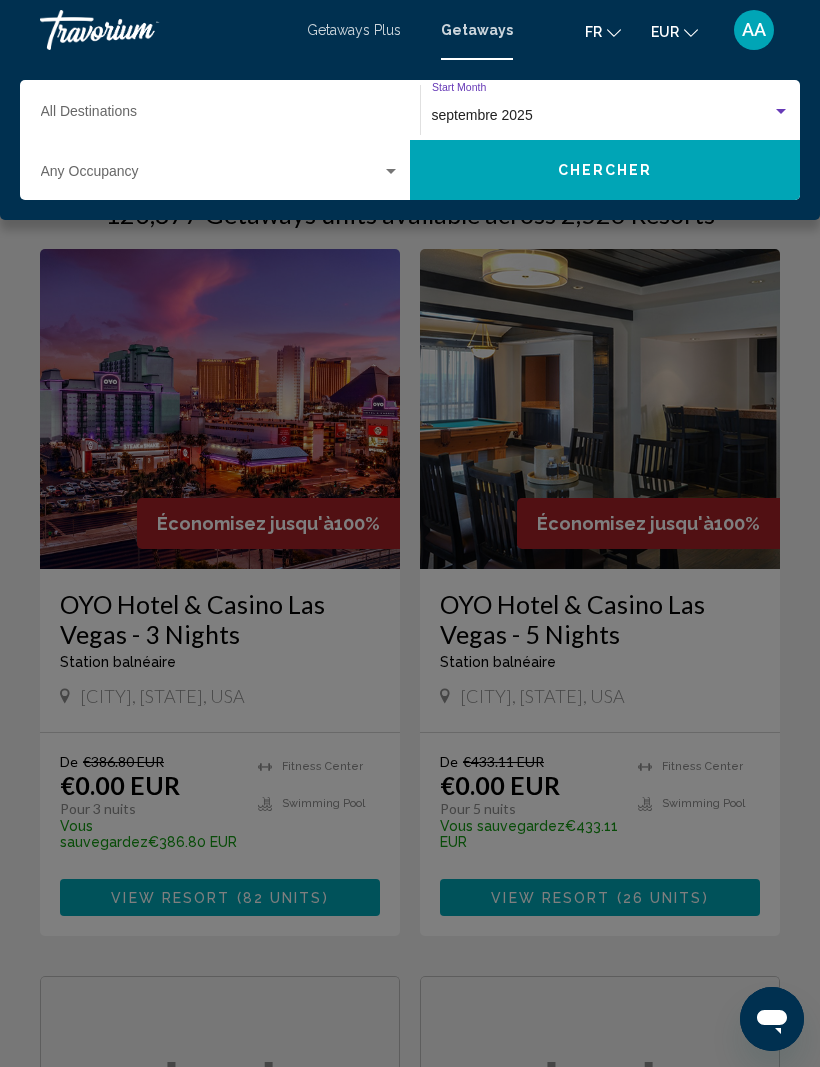 click at bounding box center (391, 171) 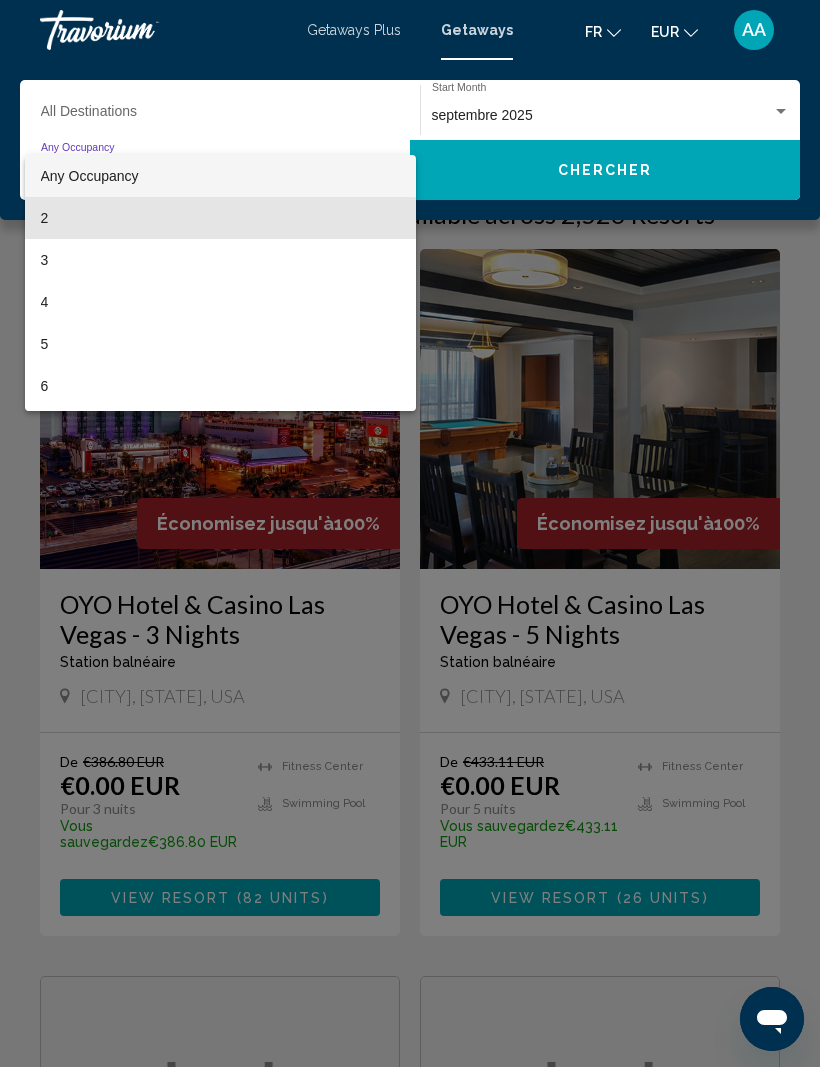 click on "2" at bounding box center (220, 218) 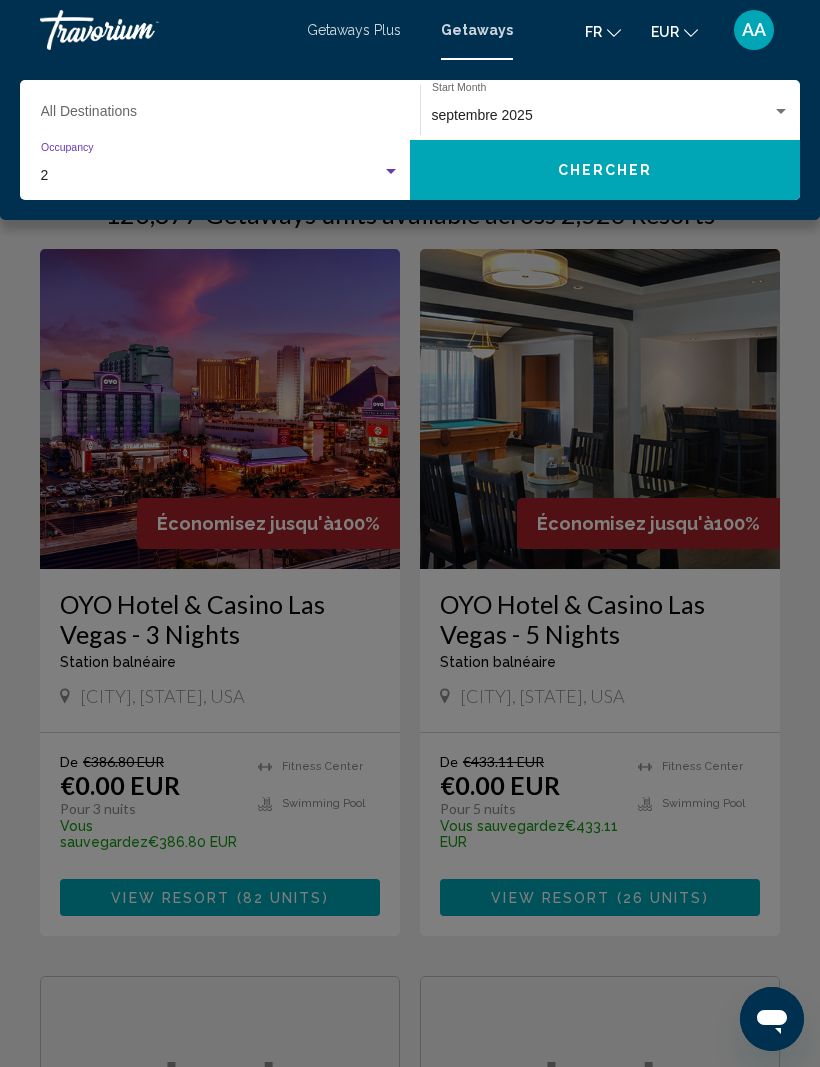 click on "Chercher" 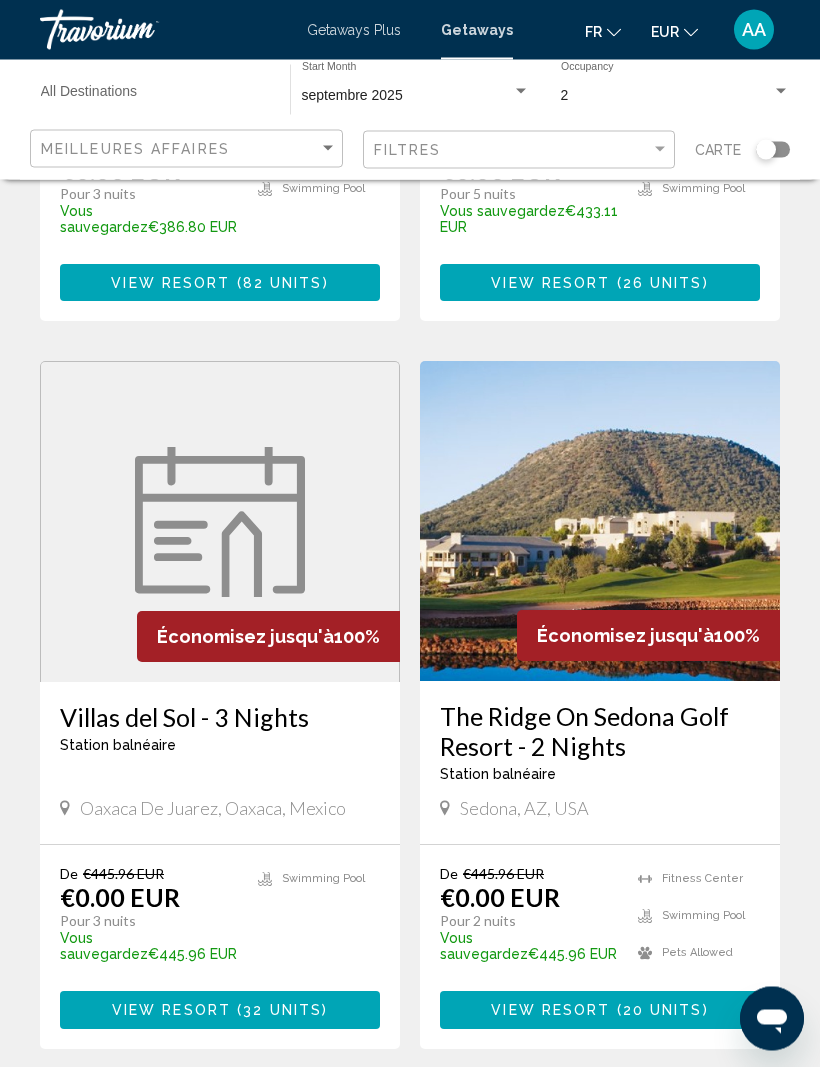 scroll, scrollTop: 637, scrollLeft: 0, axis: vertical 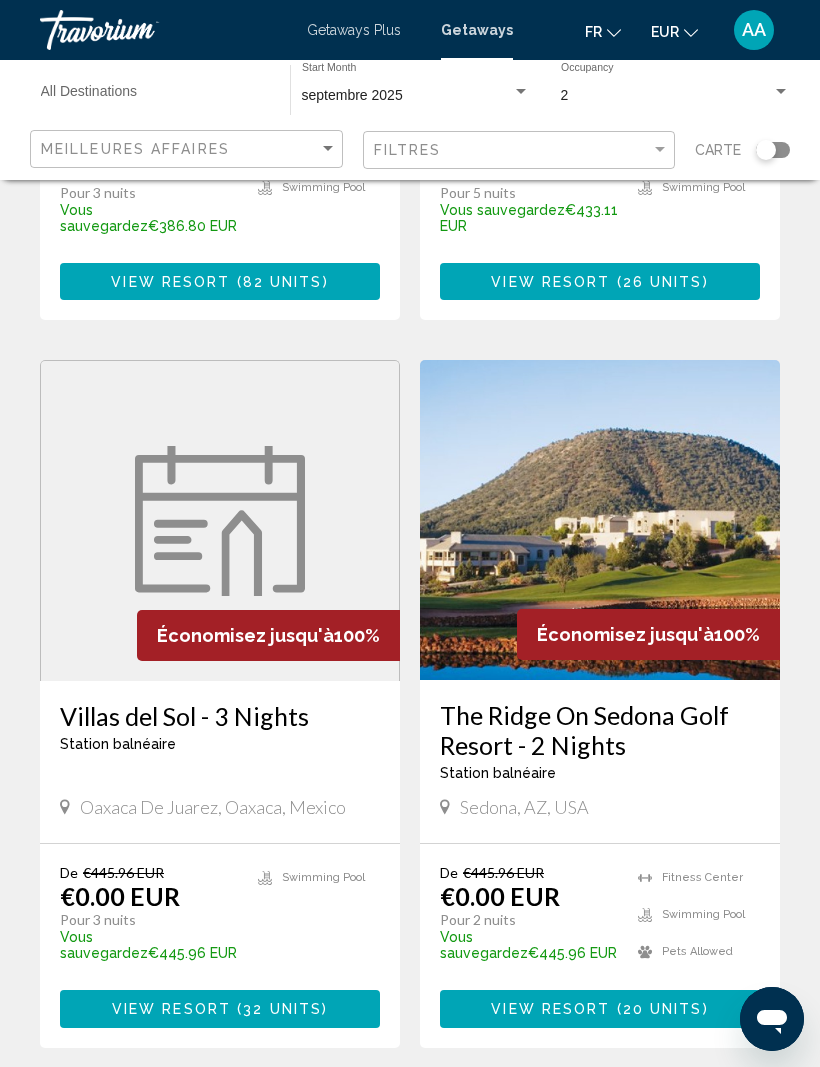 click at bounding box center (781, 92) 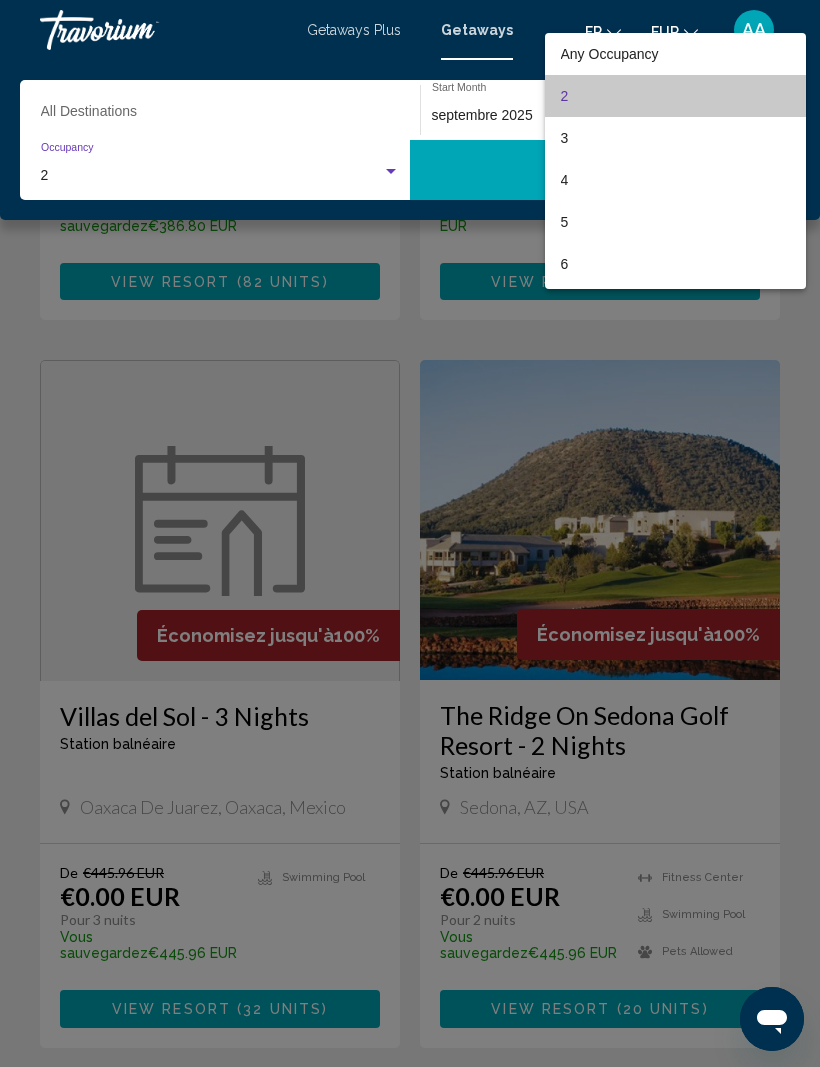 click on "2" at bounding box center [675, 96] 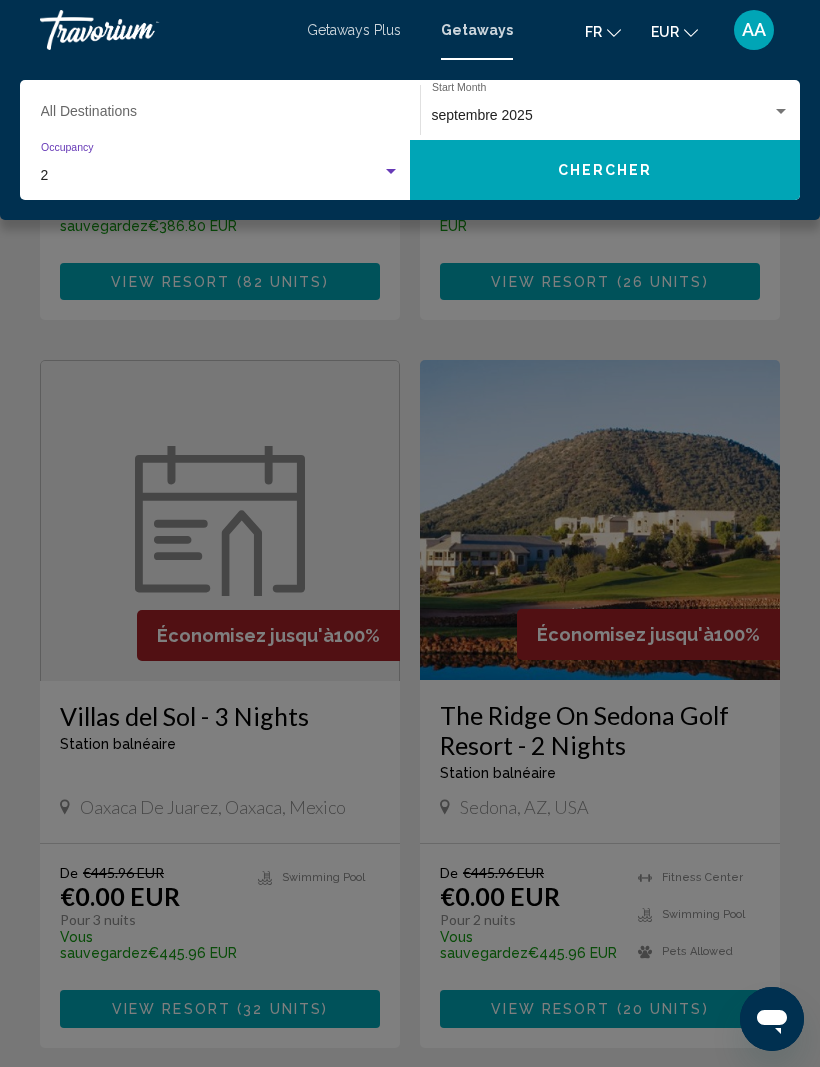 click at bounding box center [781, 112] 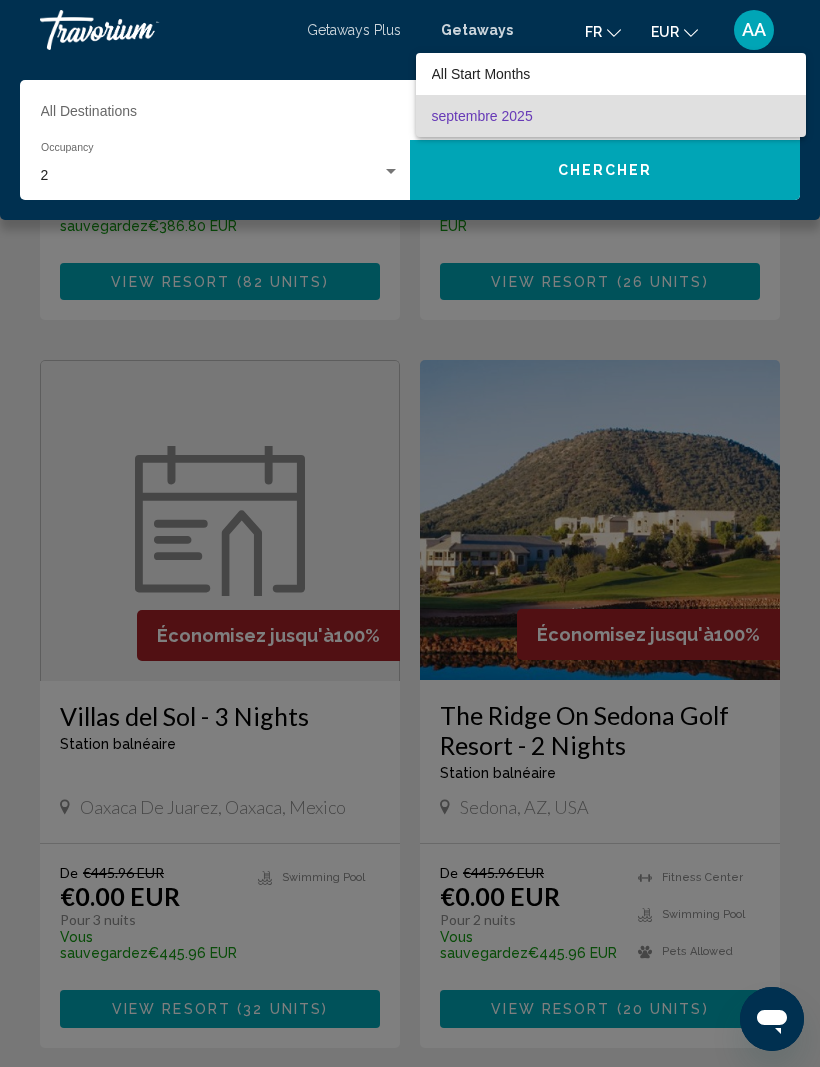 click at bounding box center [410, 533] 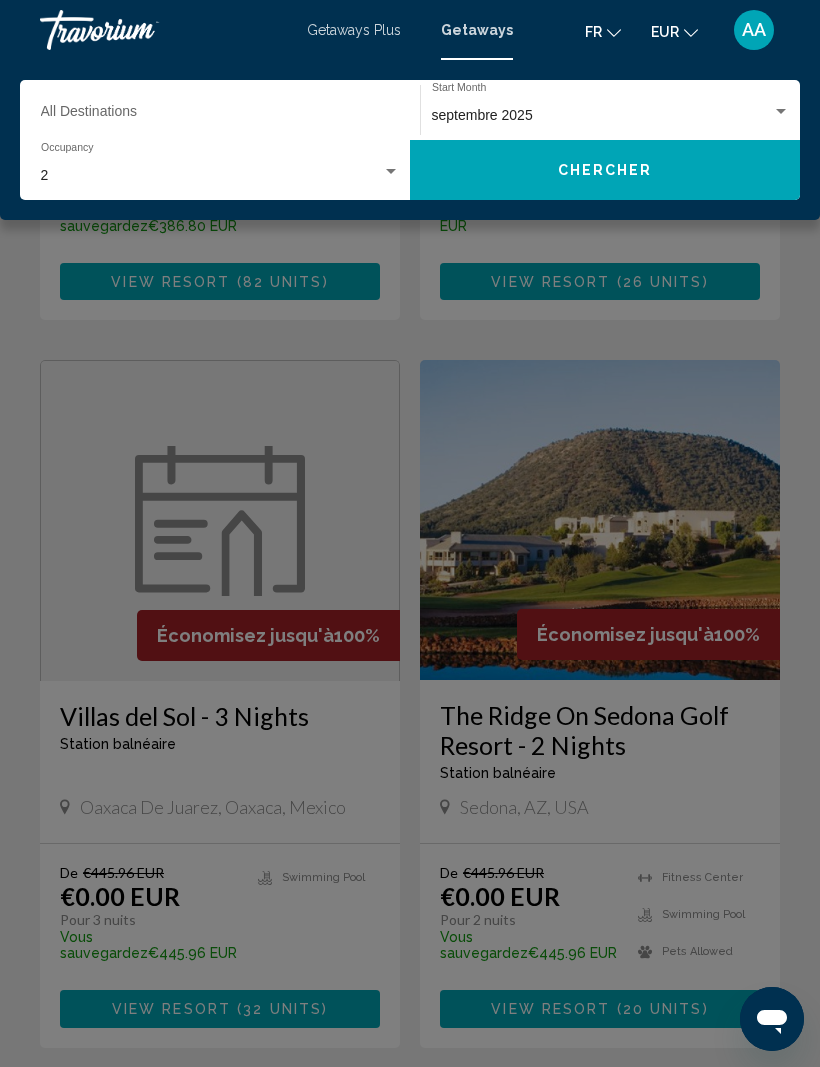 click 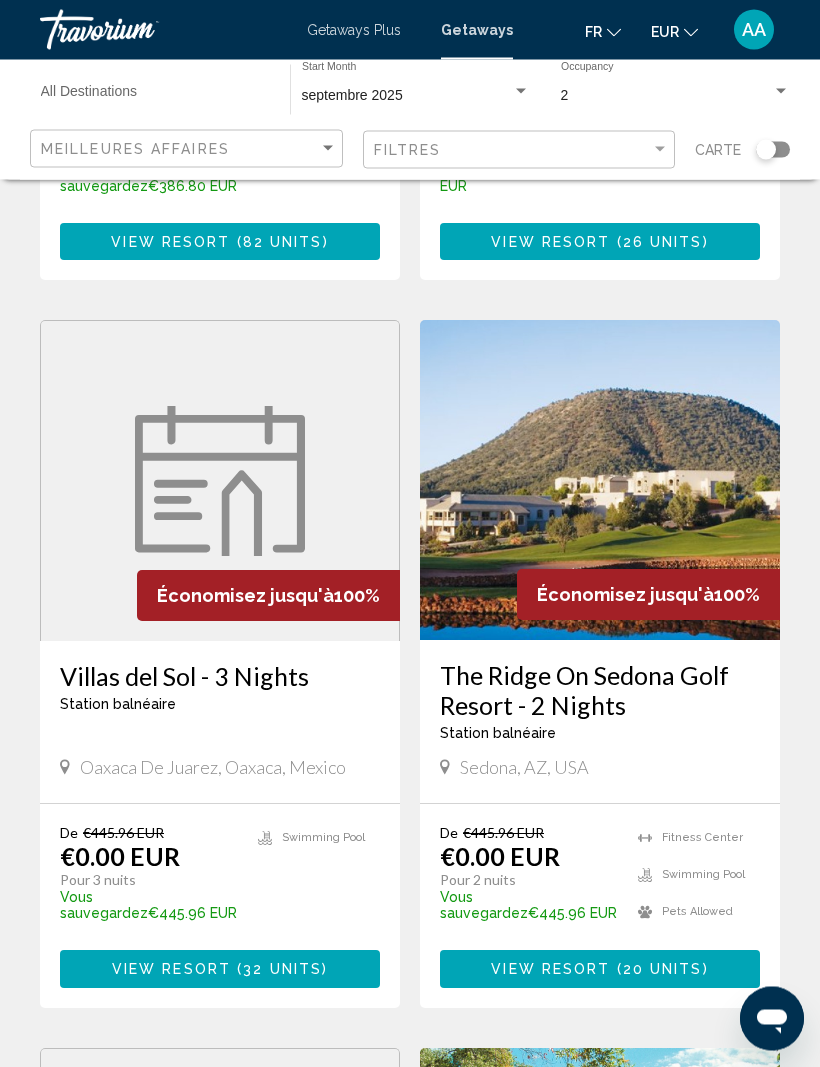 scroll, scrollTop: 0, scrollLeft: 0, axis: both 